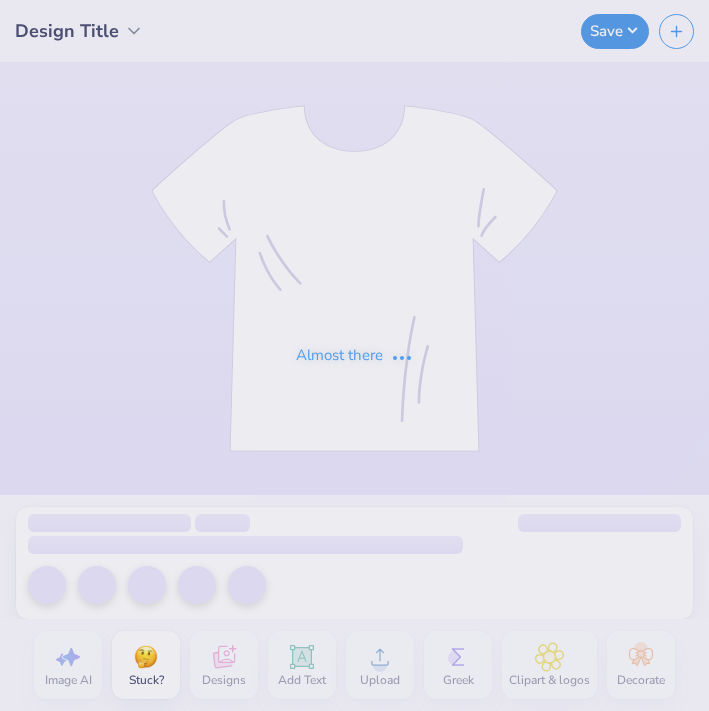 scroll, scrollTop: 0, scrollLeft: 0, axis: both 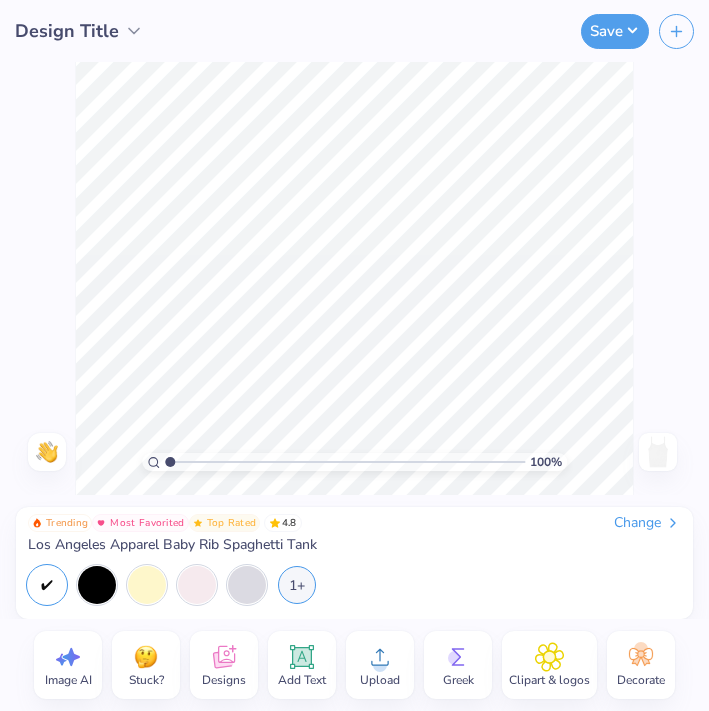 click at bounding box center (146, 657) 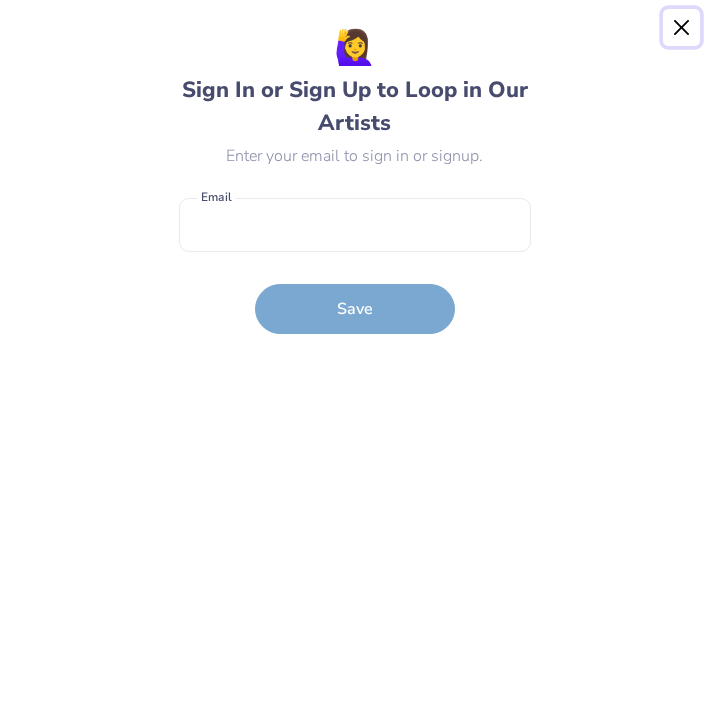 click at bounding box center (682, 28) 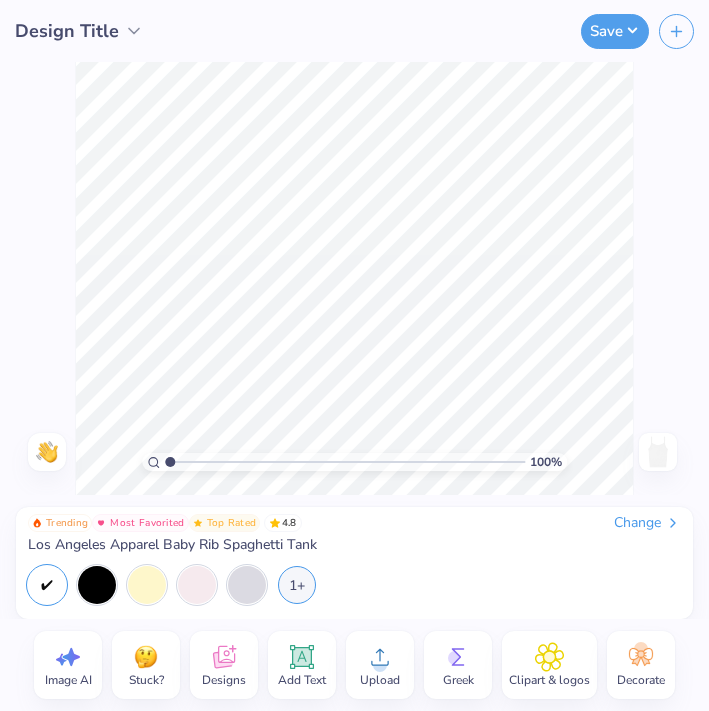 click 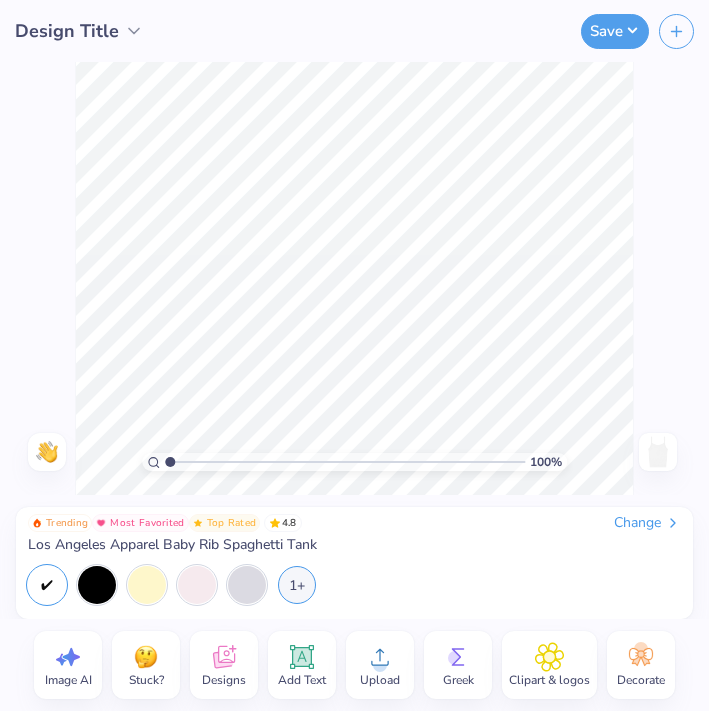 click 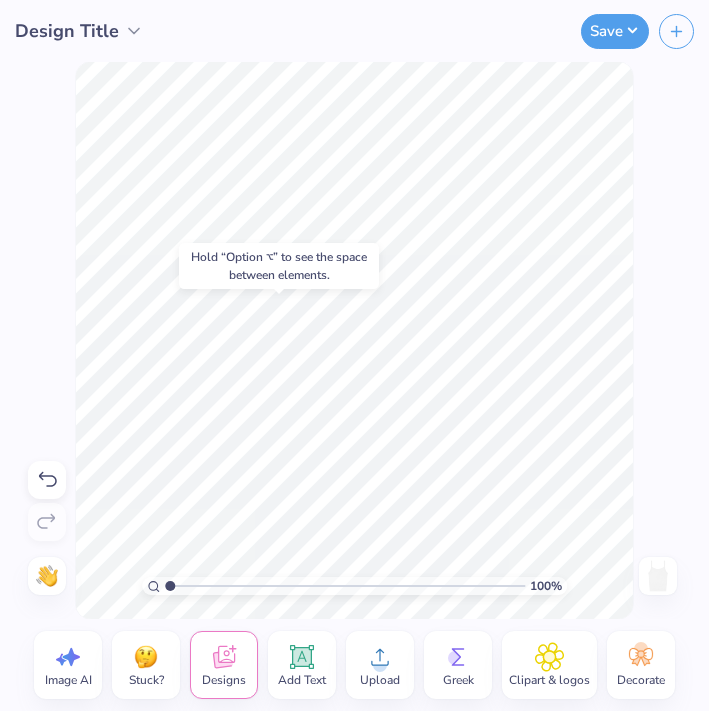 click on "Hold “Option ⌥” to see the space between elements." at bounding box center (279, 266) 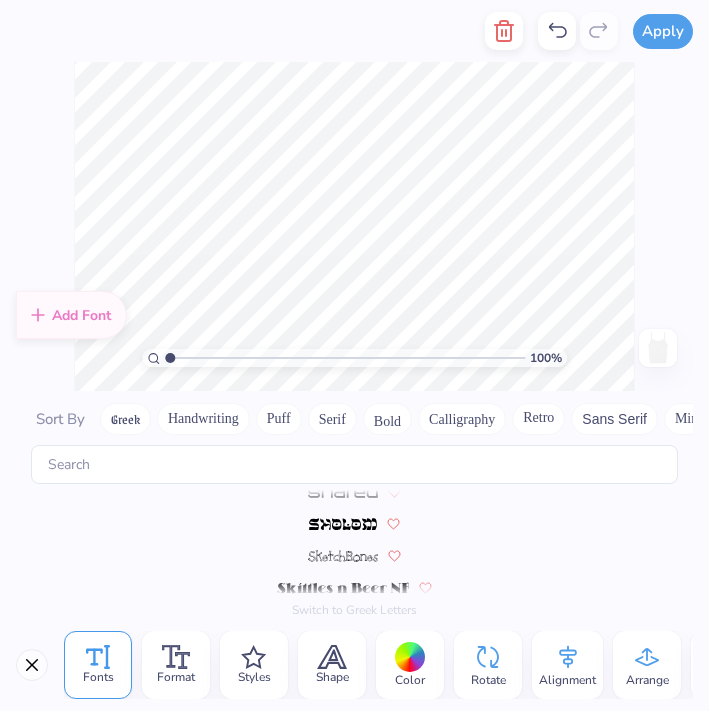scroll, scrollTop: 8610, scrollLeft: 0, axis: vertical 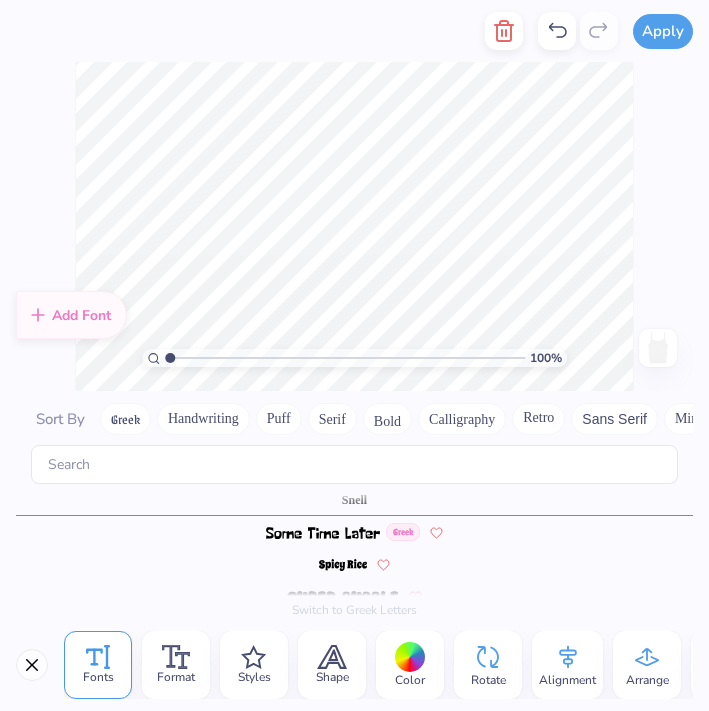 type on "C" 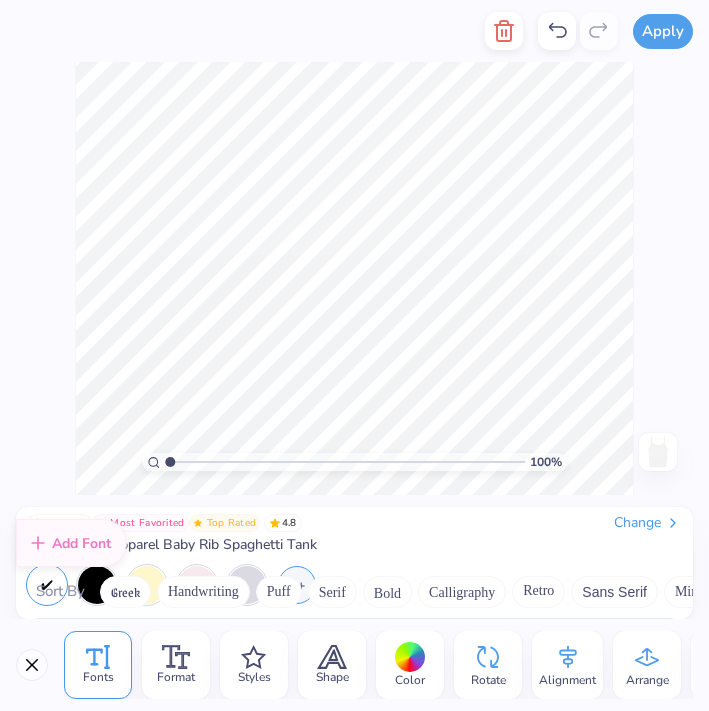 scroll, scrollTop: 0, scrollLeft: 0, axis: both 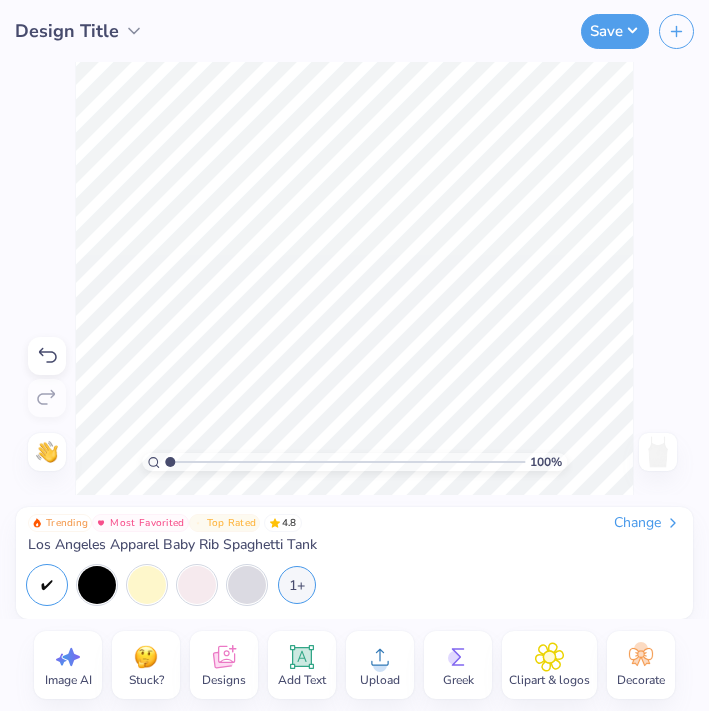 click 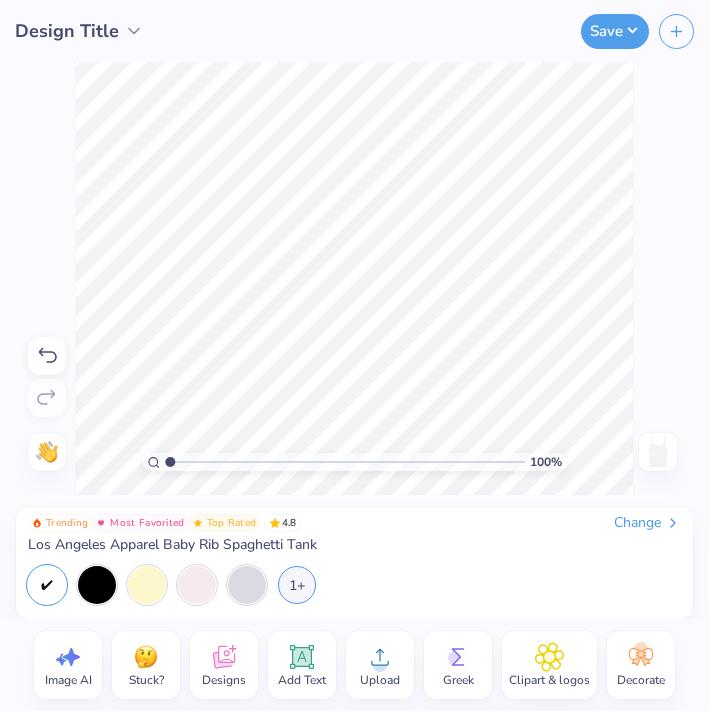 click 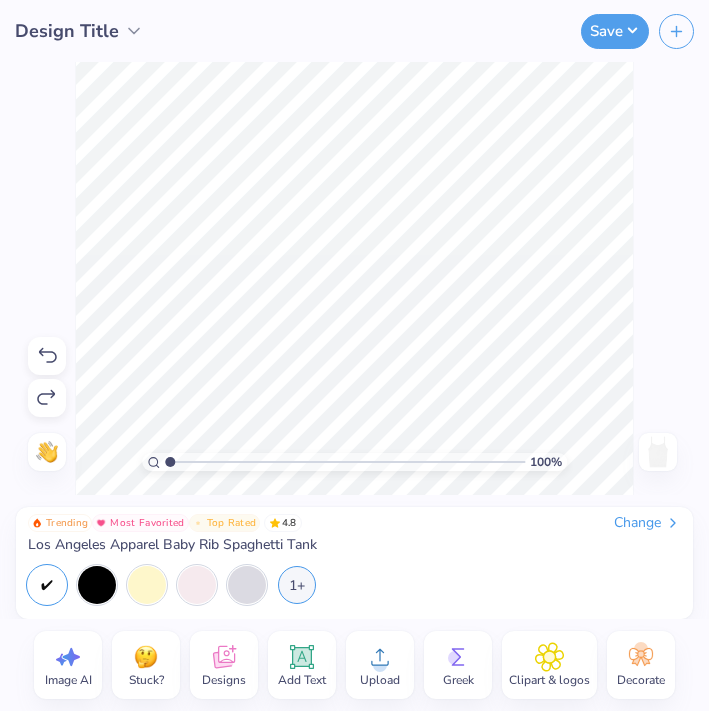 click on "Upload" at bounding box center [380, 665] 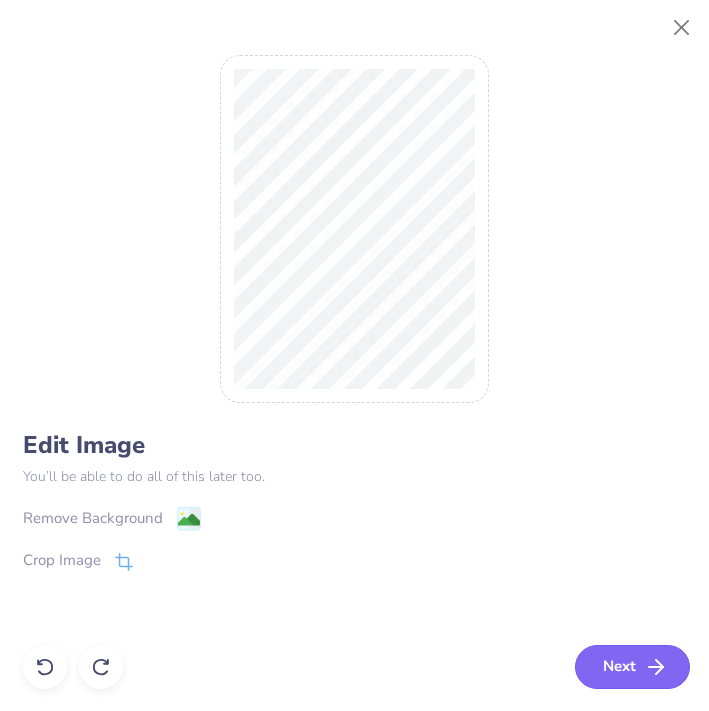 click 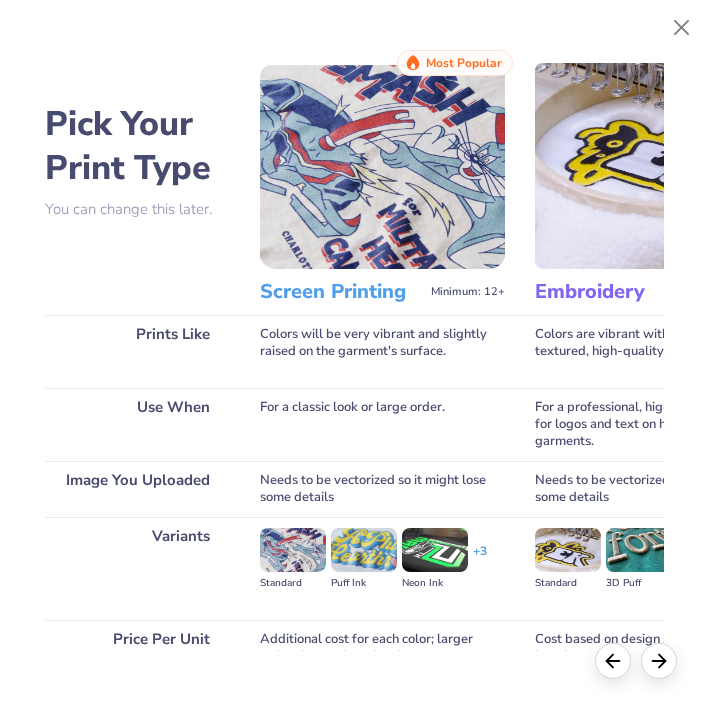 scroll, scrollTop: 132, scrollLeft: 0, axis: vertical 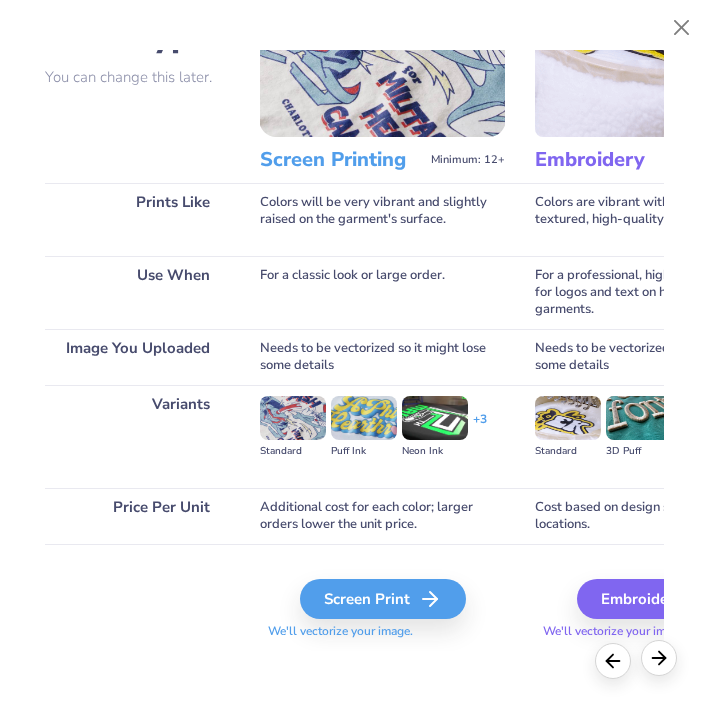 click 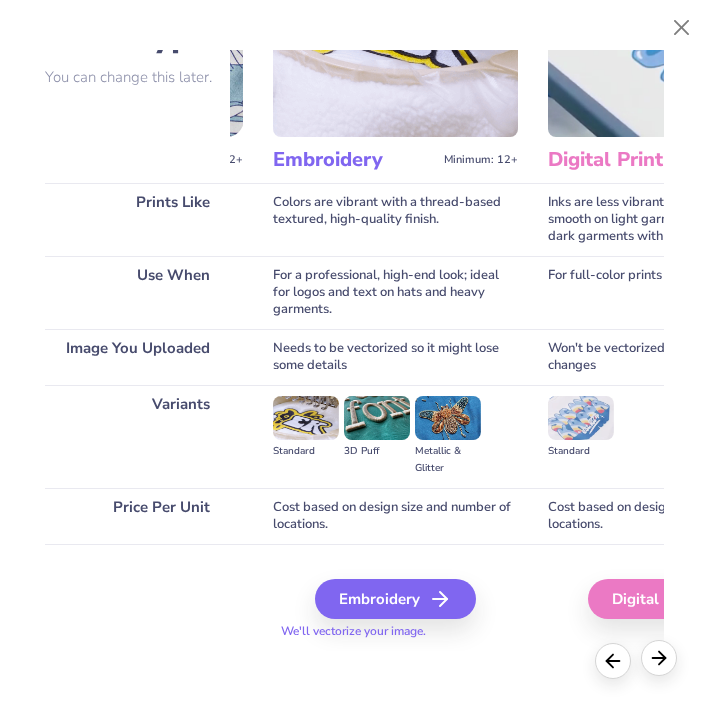 scroll, scrollTop: 132, scrollLeft: 309, axis: both 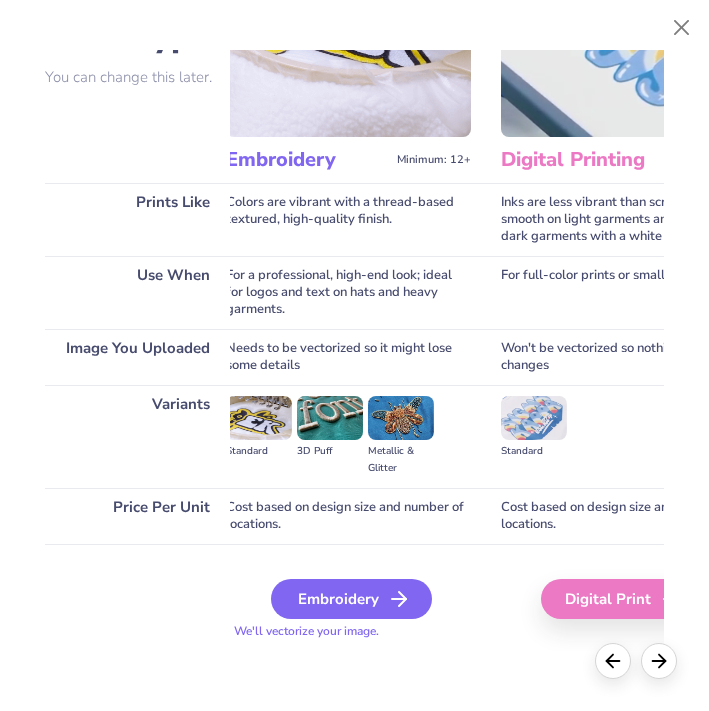 click on "Embroidery" at bounding box center [351, 599] 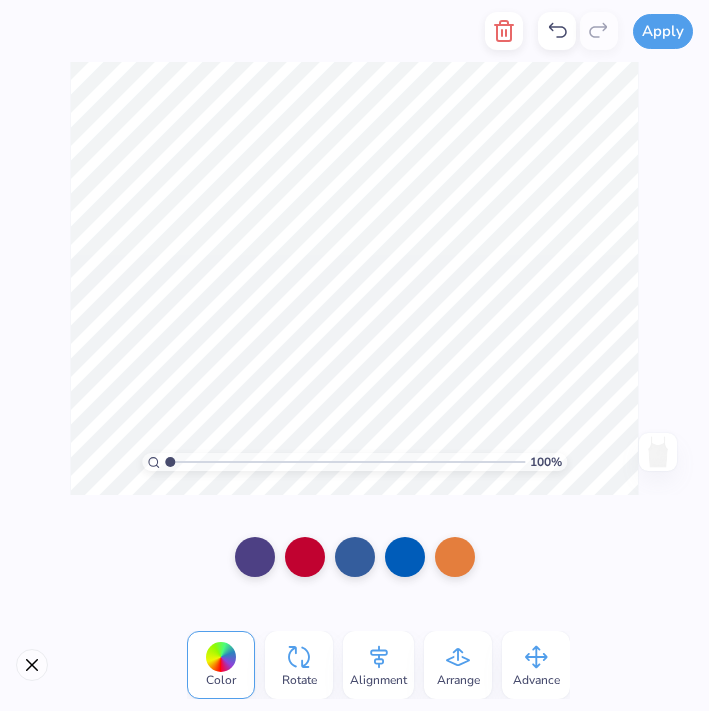 click on "Alignment" at bounding box center (378, 665) 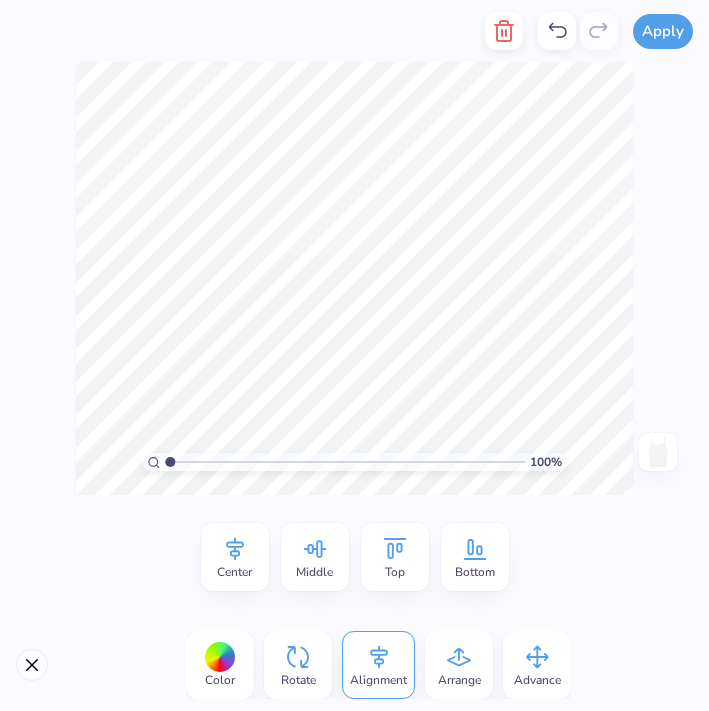 click 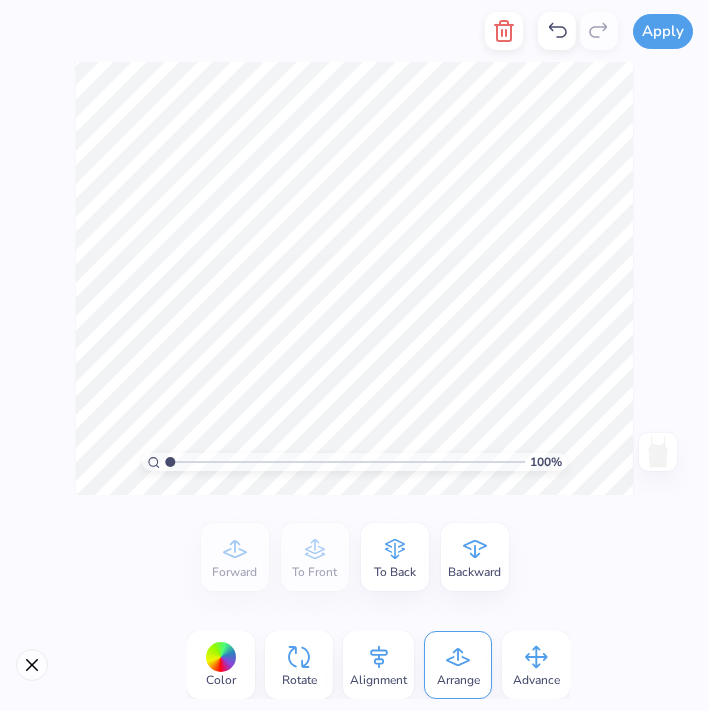 click on "To Back" at bounding box center (395, 557) 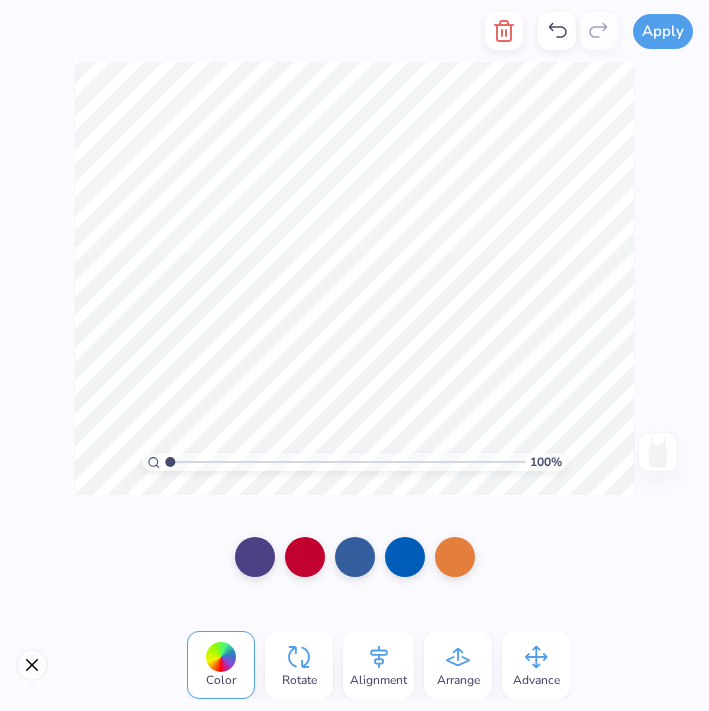 click on "Arrange" at bounding box center (458, 665) 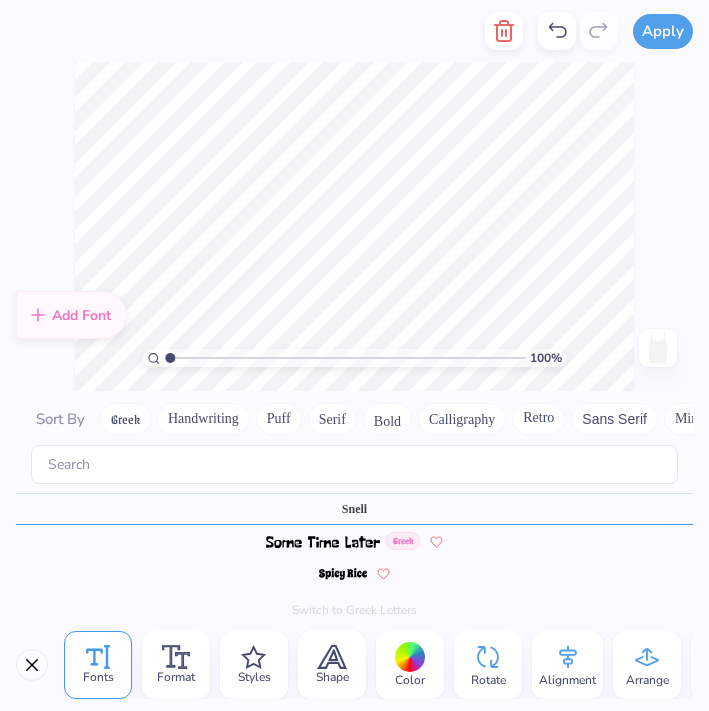 scroll, scrollTop: 8619, scrollLeft: 0, axis: vertical 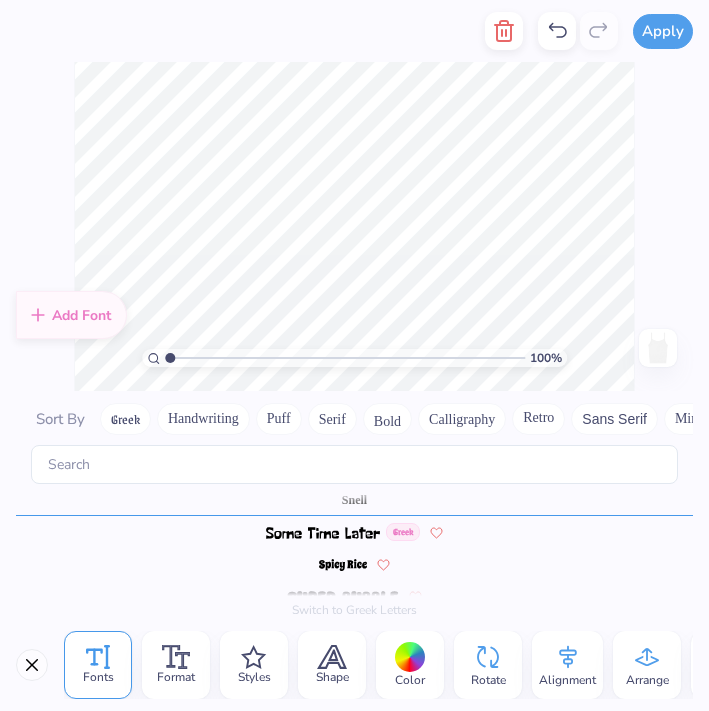 click 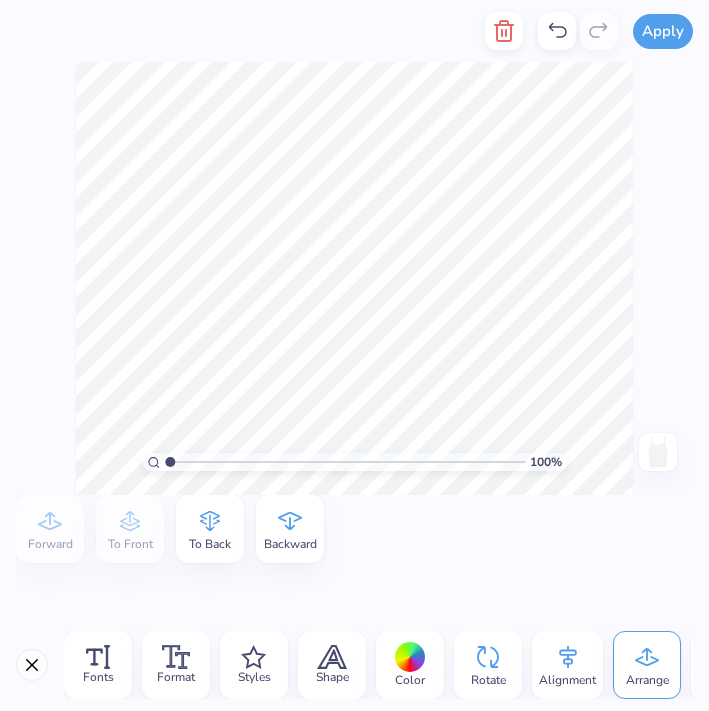 click on "Forward To Front To Back Backward" at bounding box center (354, 529) 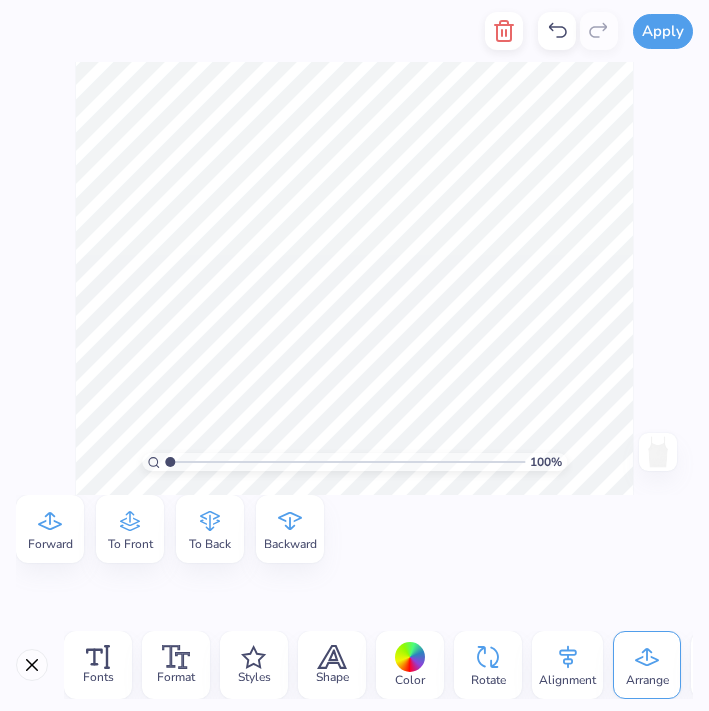 click 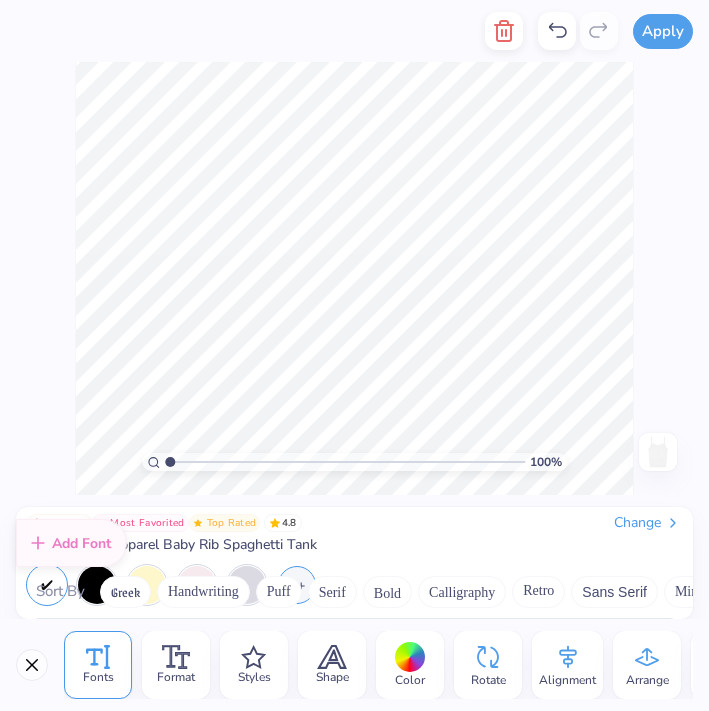 scroll, scrollTop: 8121, scrollLeft: 0, axis: vertical 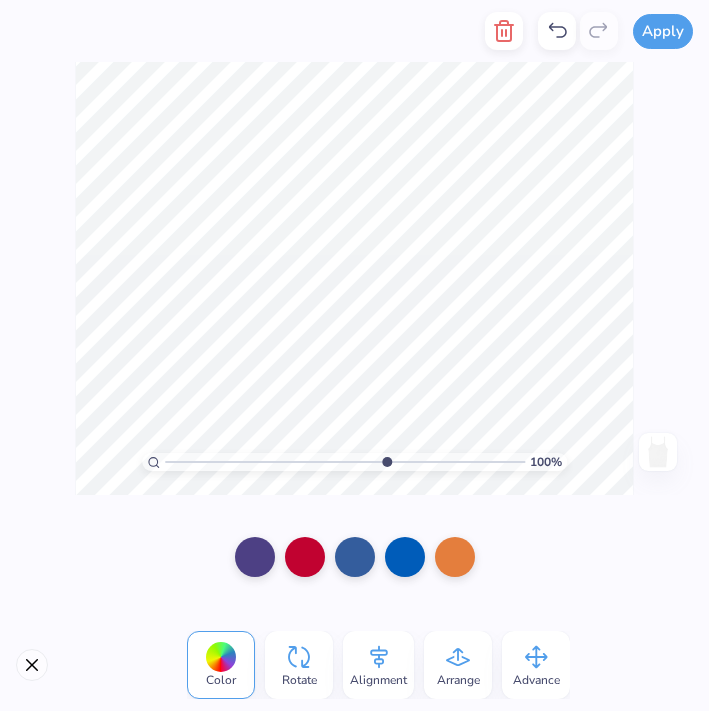 type on "6.59" 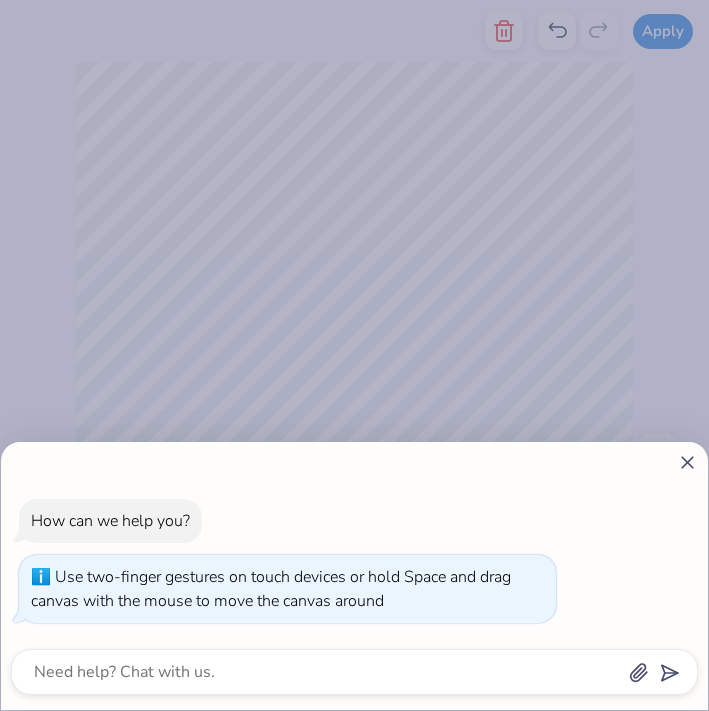 click 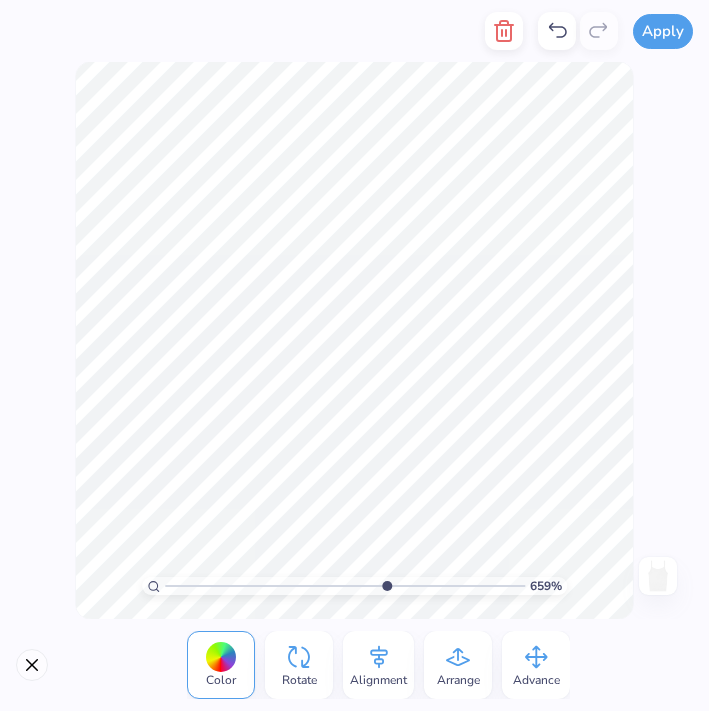 type on "1" 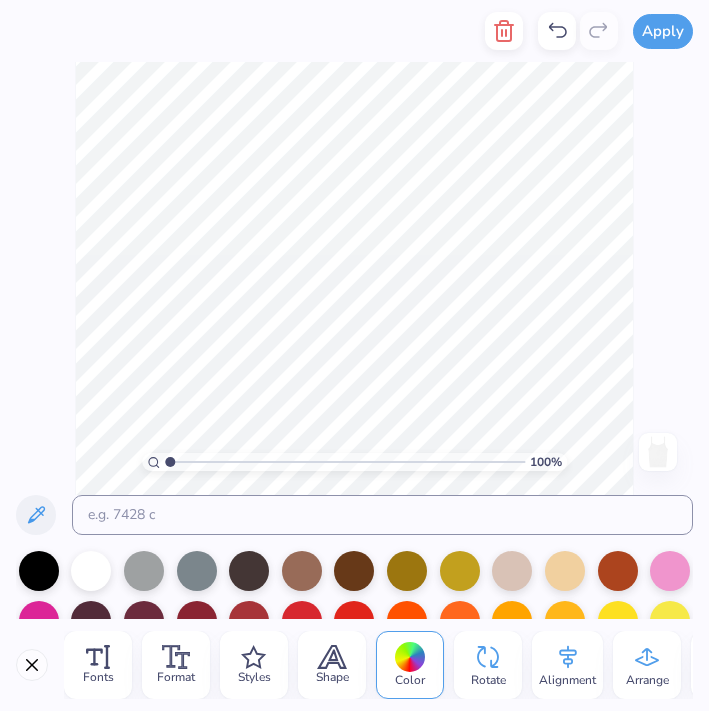 scroll, scrollTop: 0, scrollLeft: 2, axis: horizontal 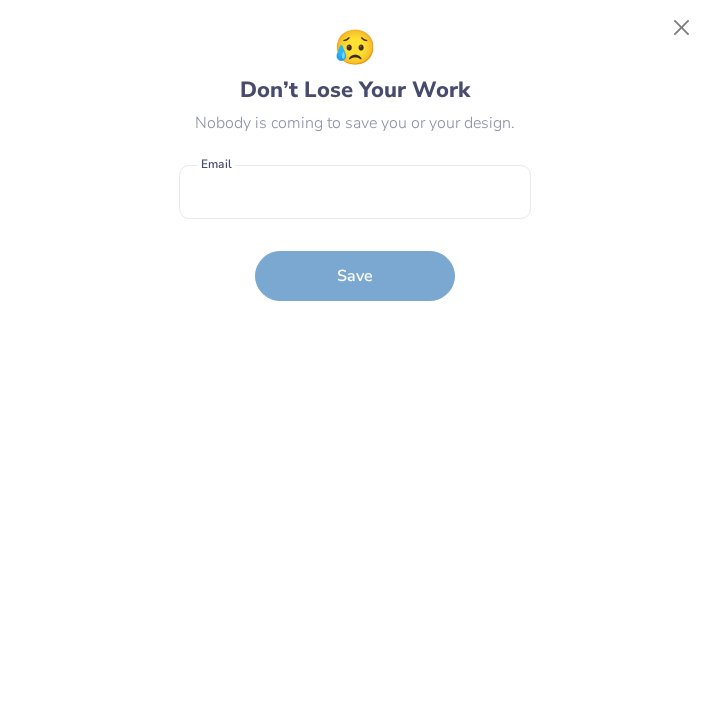 click on "Email is a required field Email Save" at bounding box center [355, 228] 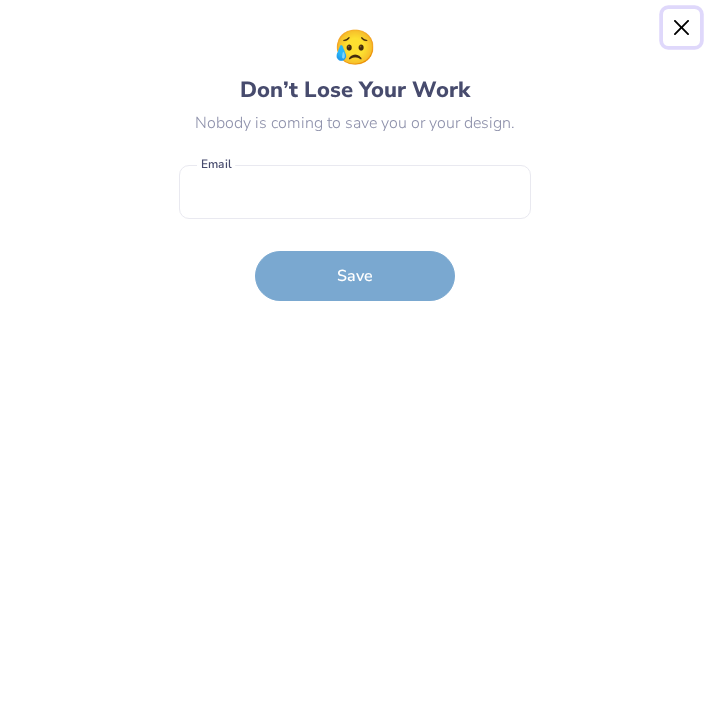 click at bounding box center (682, 28) 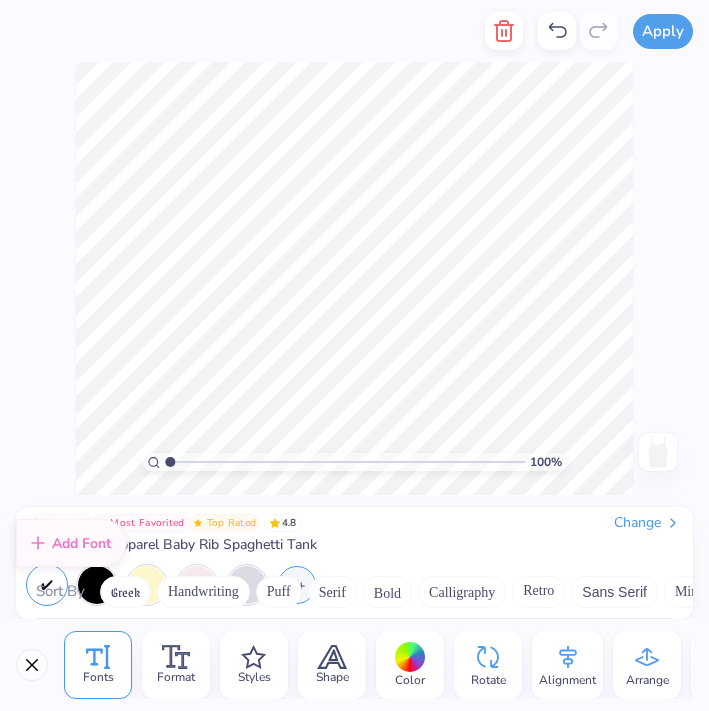 scroll, scrollTop: 0, scrollLeft: 0, axis: both 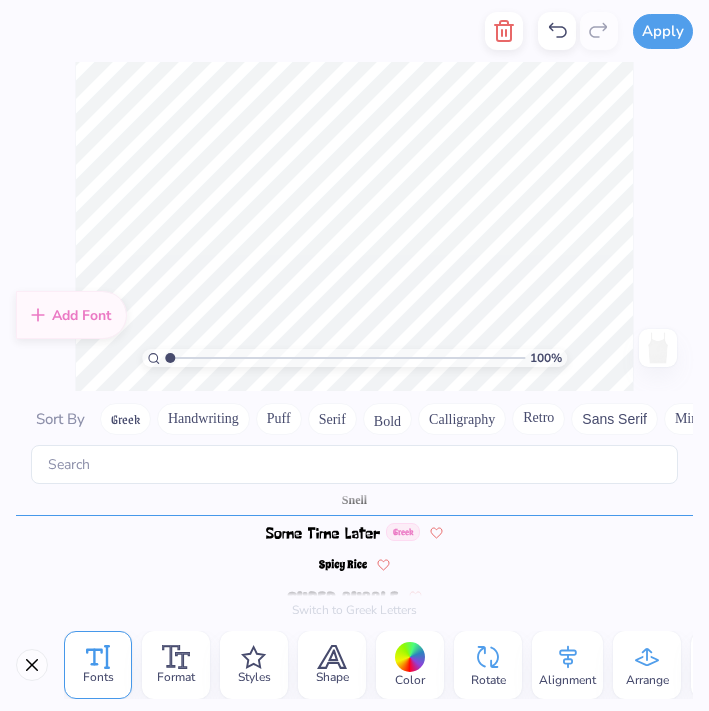 type on "cascad.co" 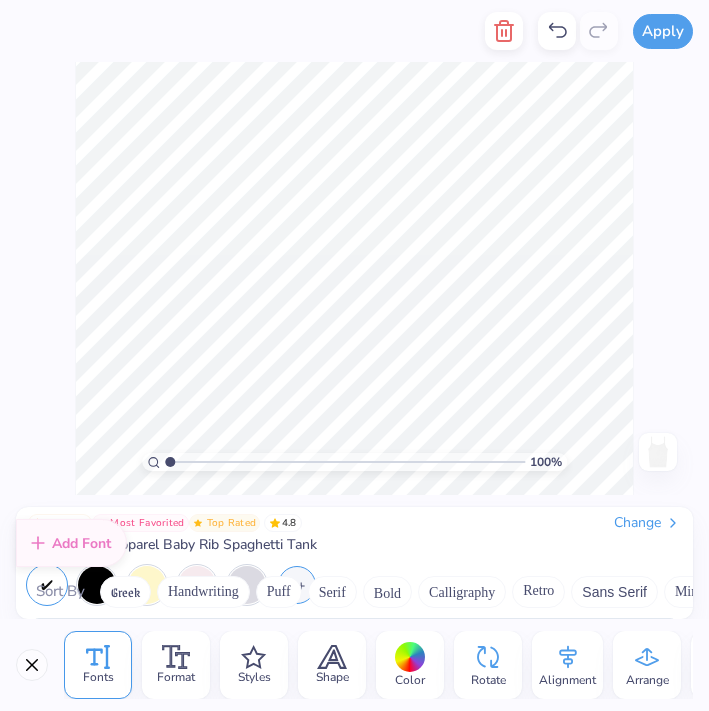 scroll, scrollTop: 8619, scrollLeft: 0, axis: vertical 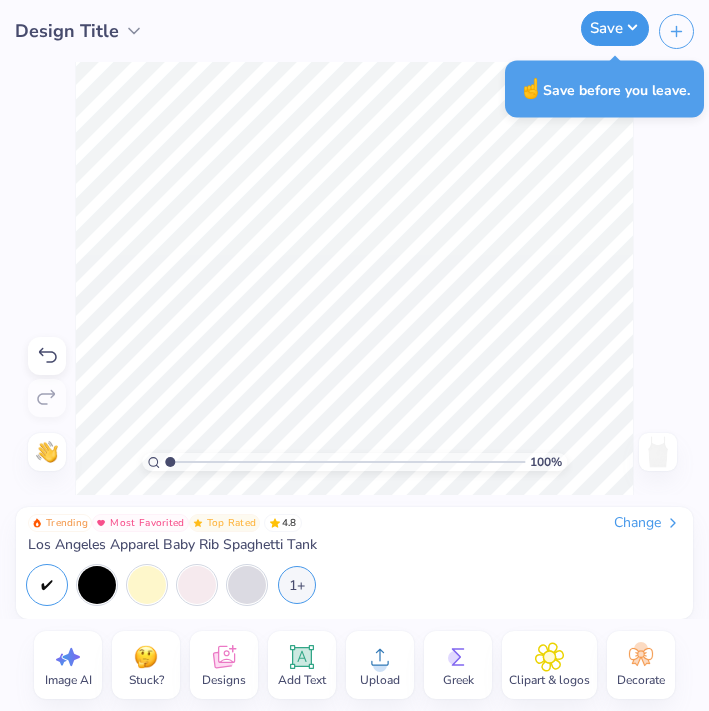 click on "Save" at bounding box center [615, 28] 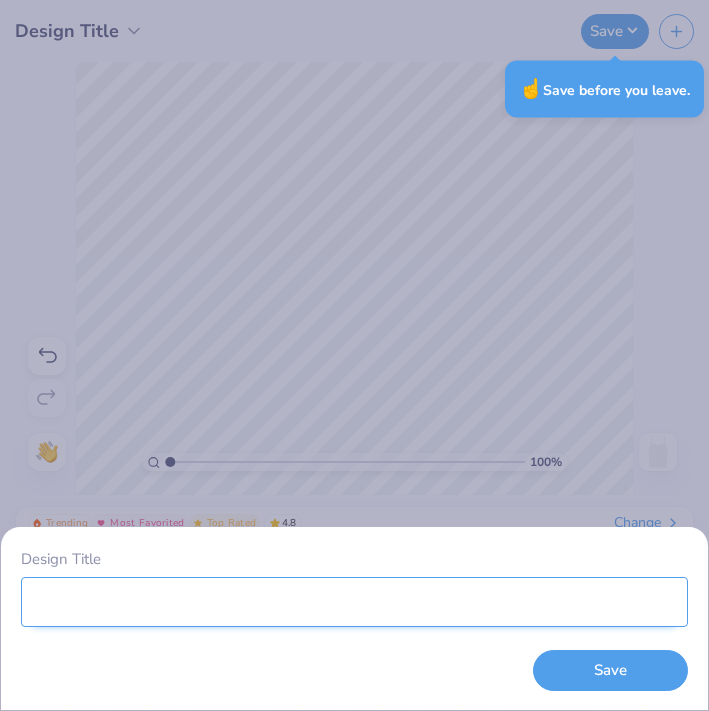 click on "Design Title" at bounding box center [354, 602] 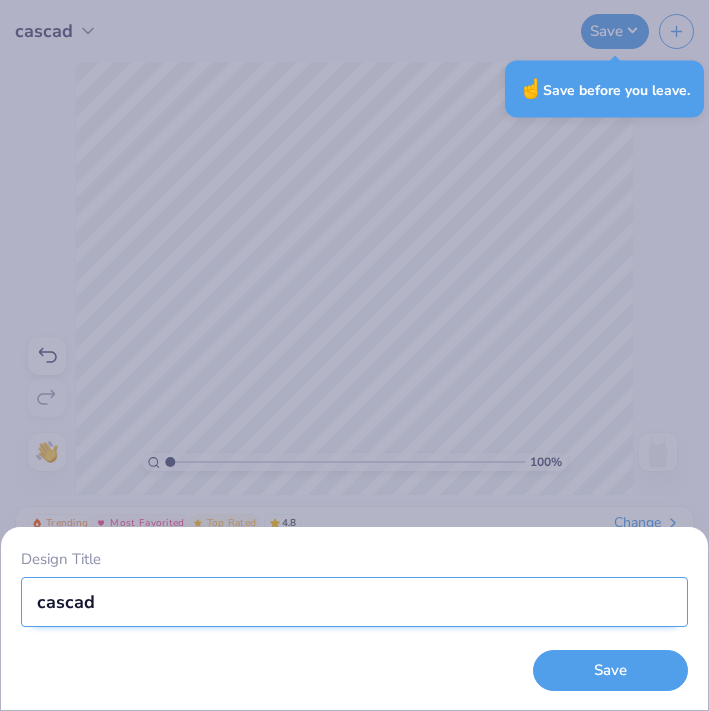 type on "cascad" 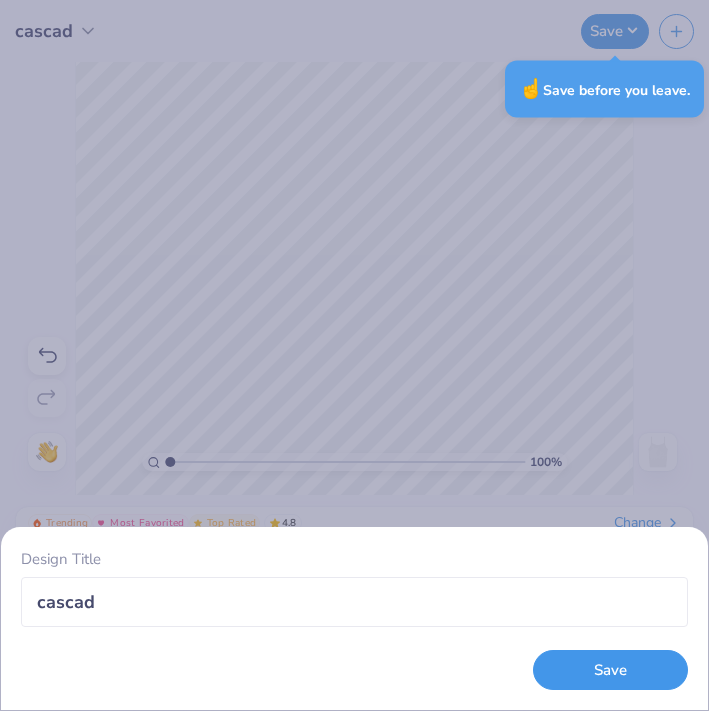click on "Save" at bounding box center (610, 670) 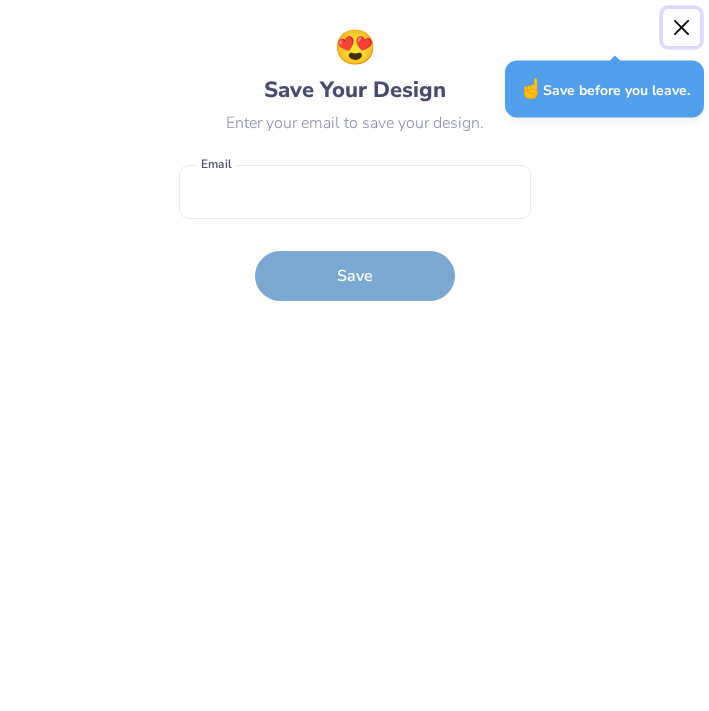 click at bounding box center [682, 28] 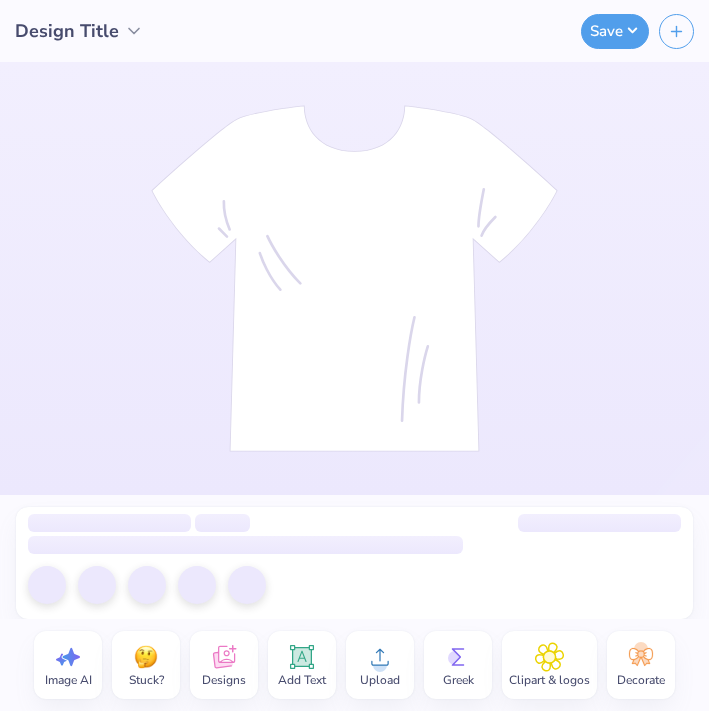 scroll, scrollTop: 0, scrollLeft: 0, axis: both 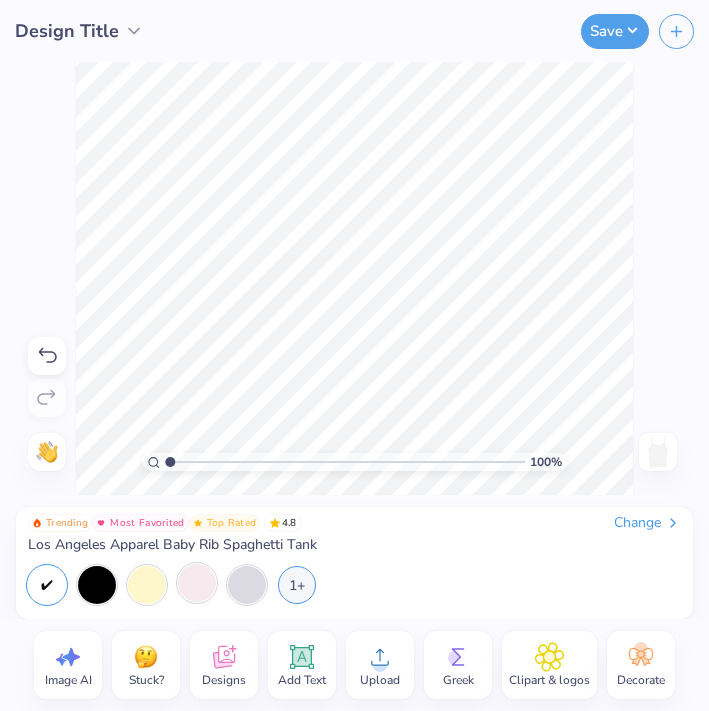 click at bounding box center (197, 583) 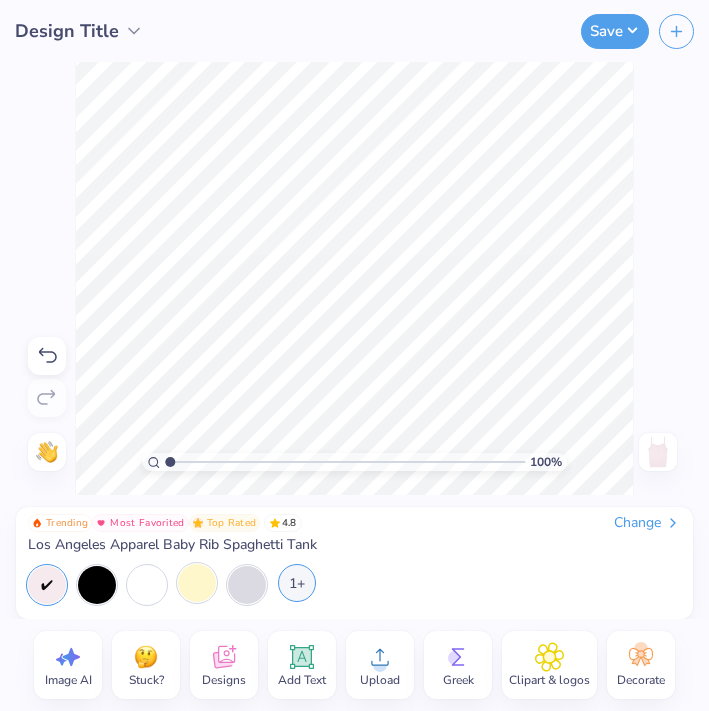click on "1+" at bounding box center [297, 583] 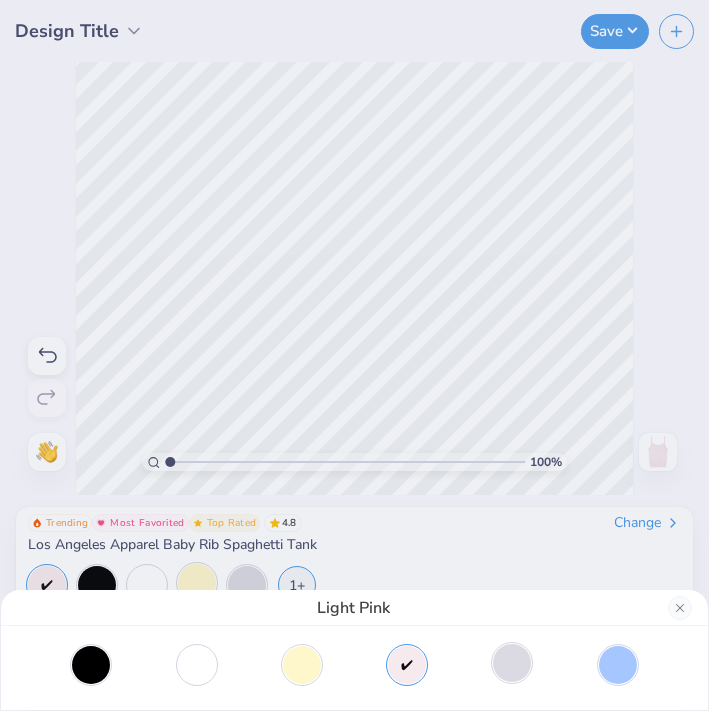 click at bounding box center [512, 663] 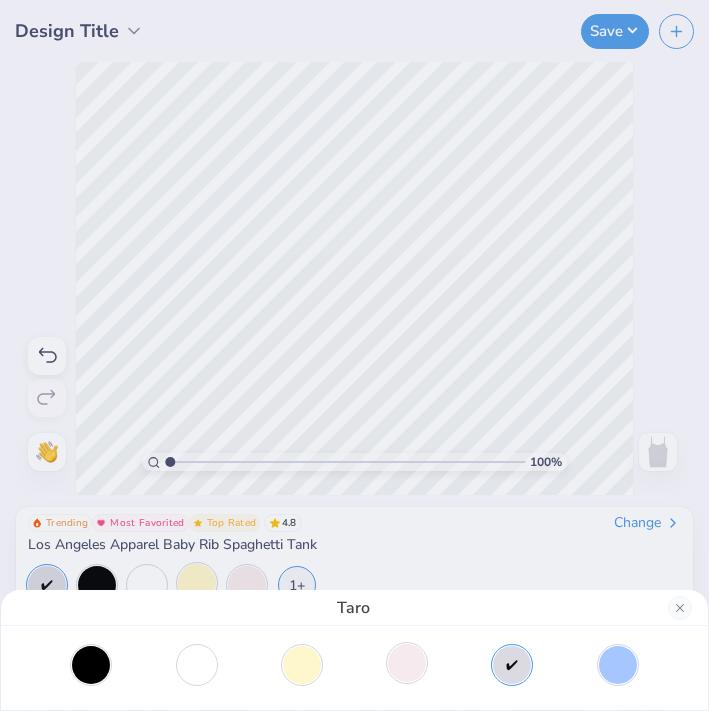 click at bounding box center [407, 663] 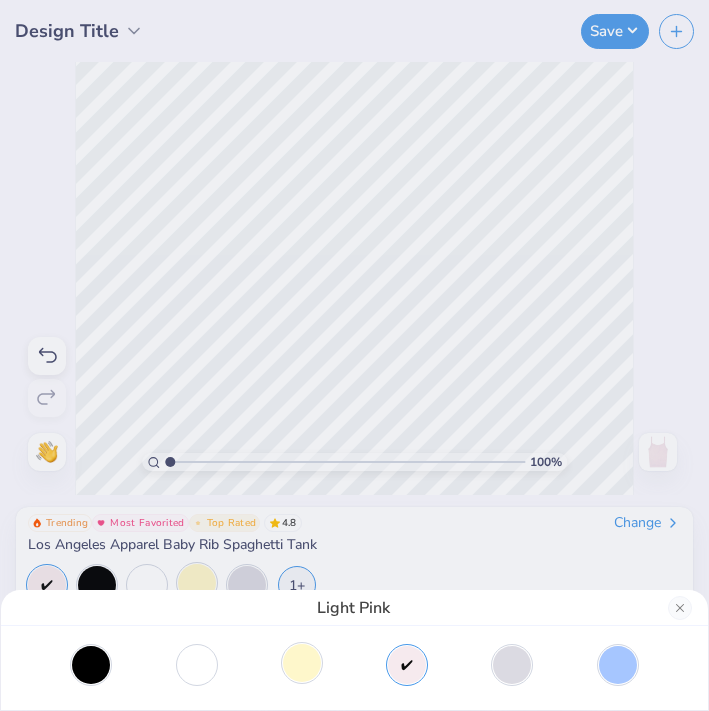 click at bounding box center (302, 663) 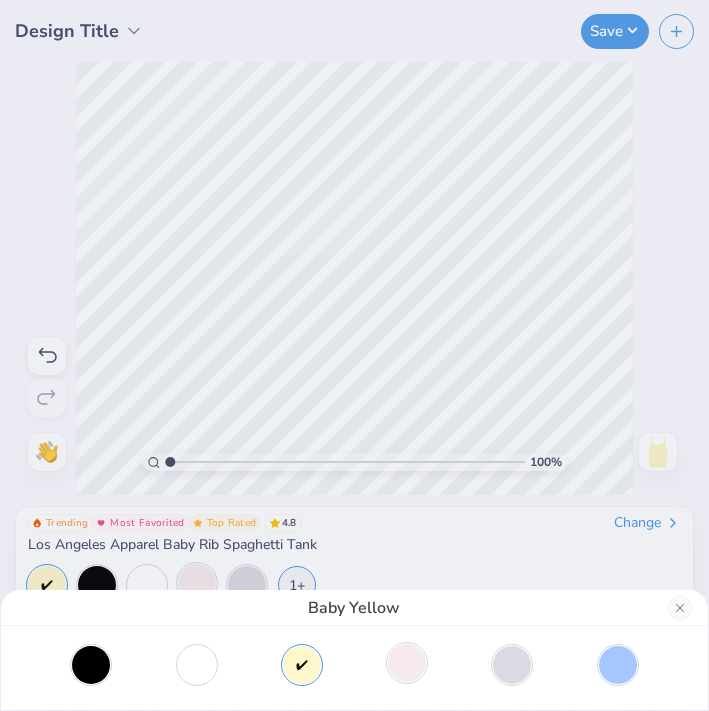click at bounding box center [407, 663] 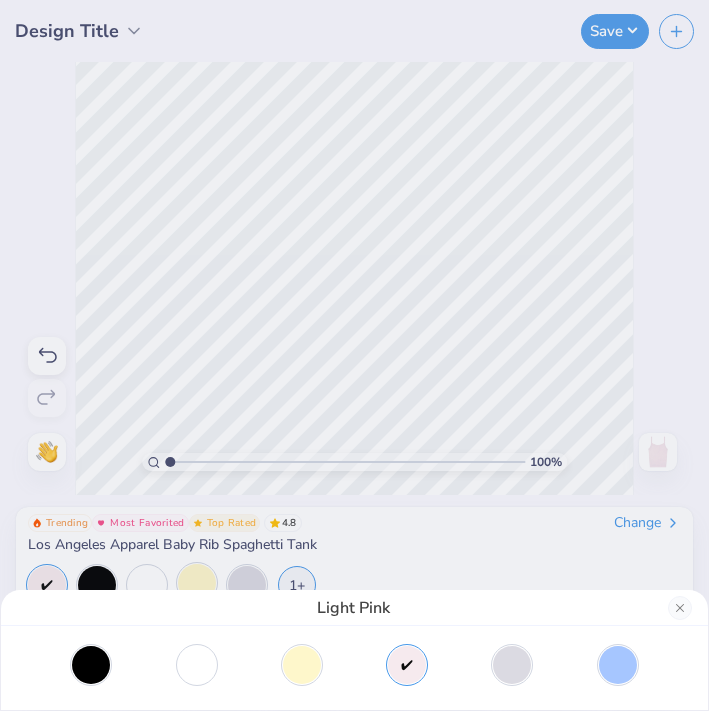 click on "Light Pink" at bounding box center (354, 355) 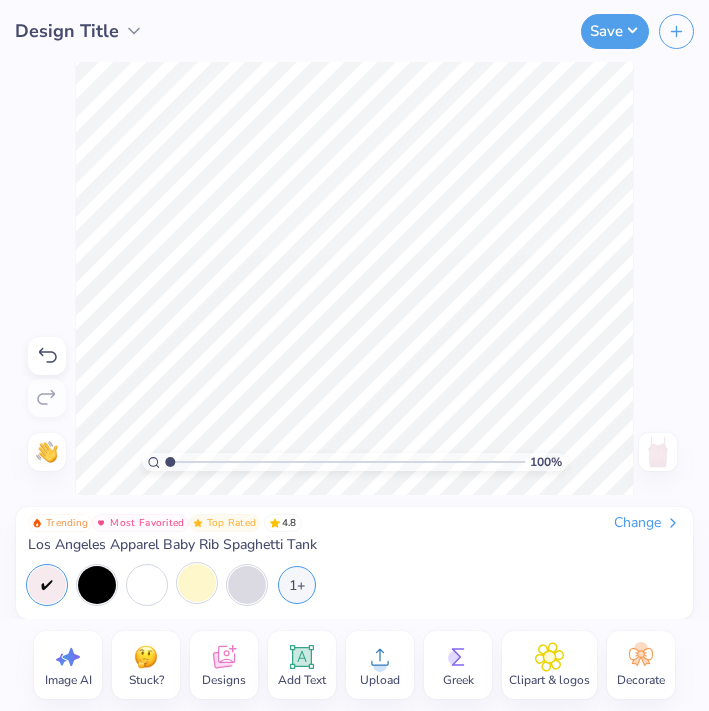 click 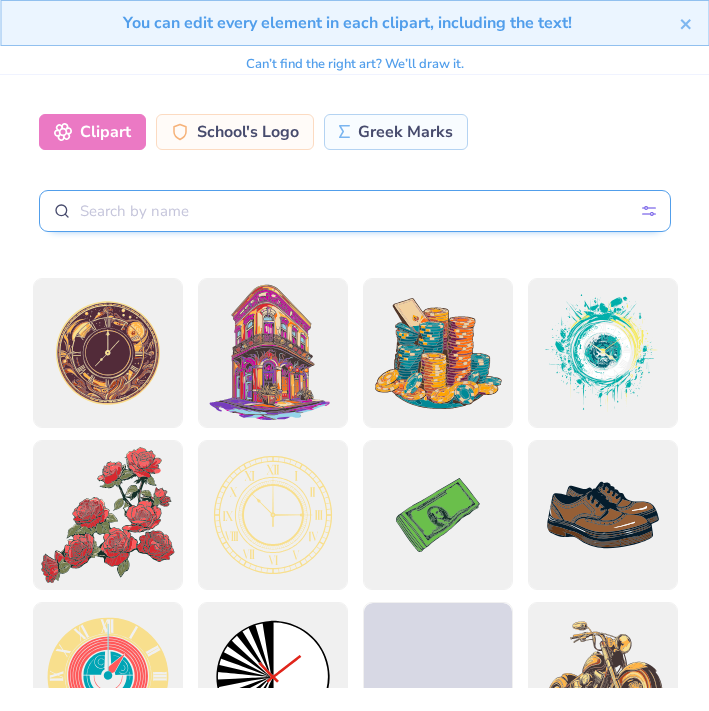 click at bounding box center (355, 211) 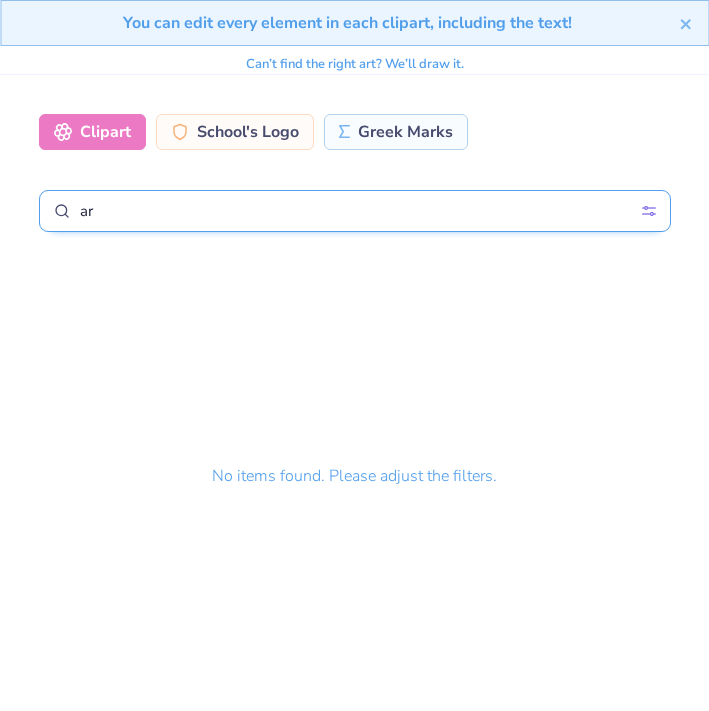 type on "a" 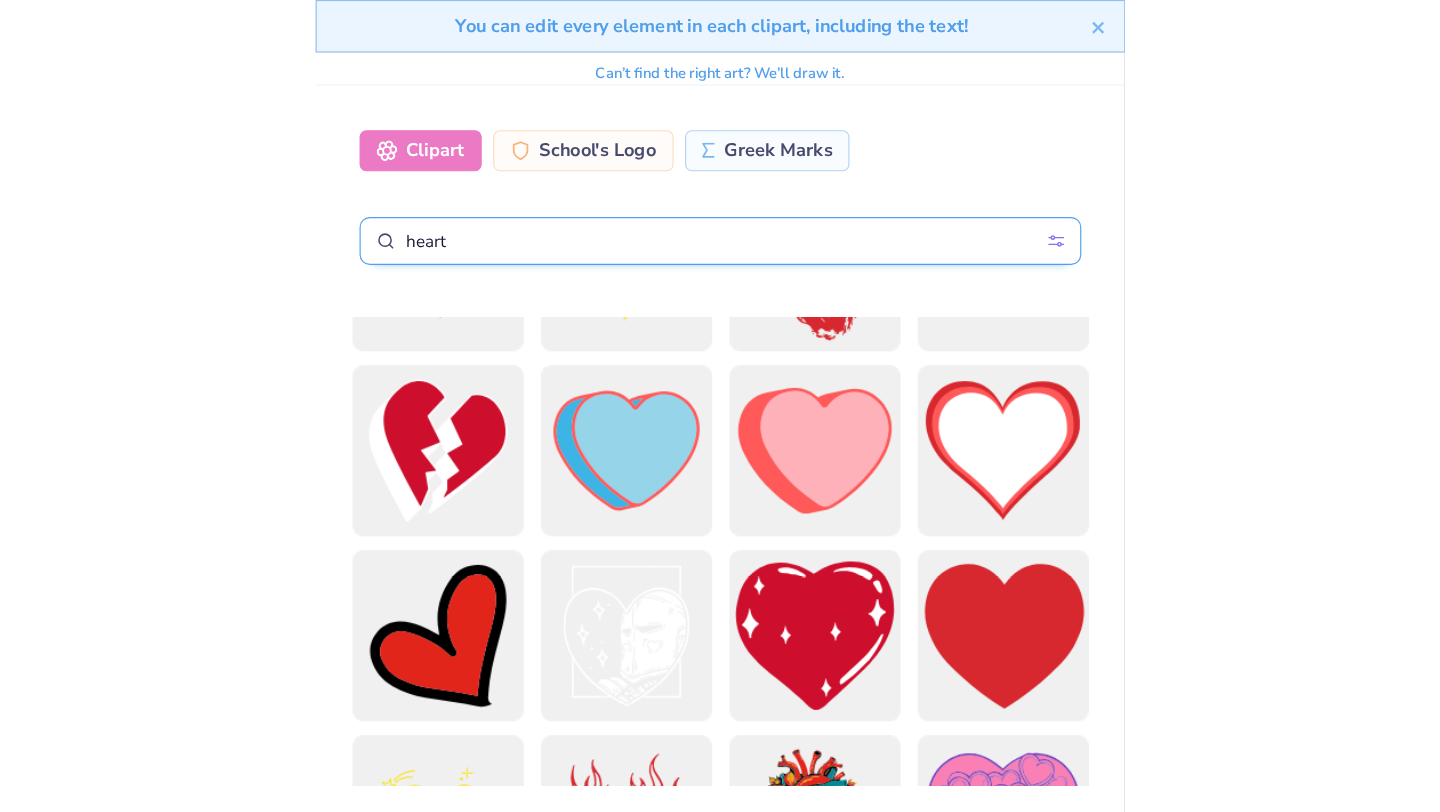scroll, scrollTop: 277, scrollLeft: 0, axis: vertical 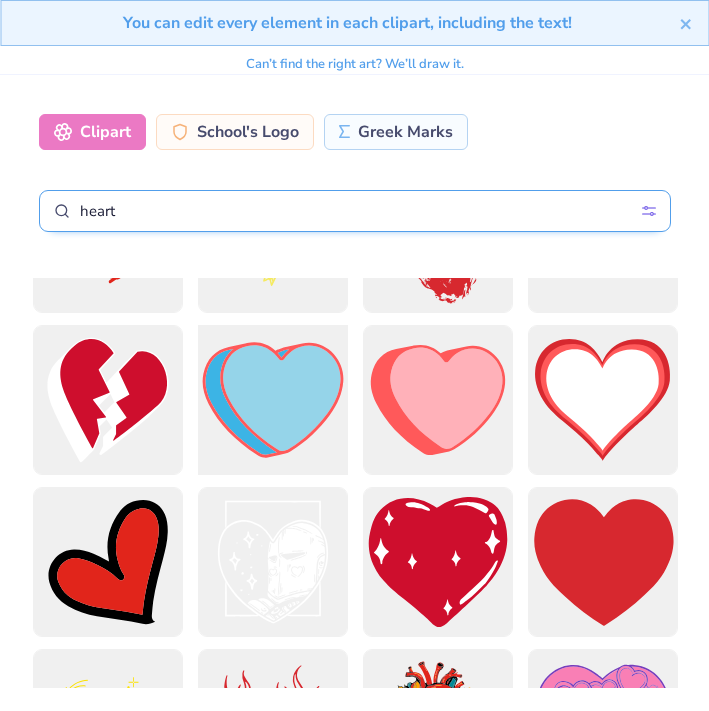 type on "heart" 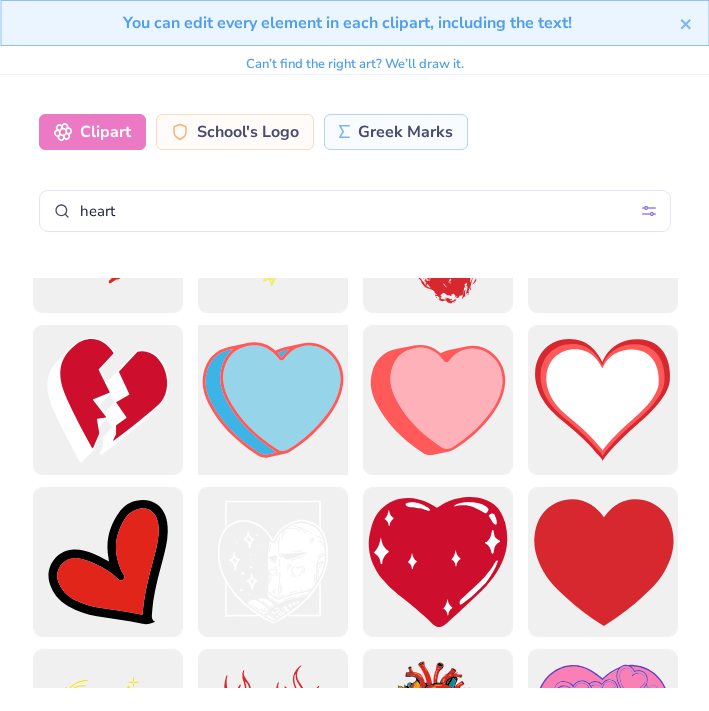 click at bounding box center [272, 399] 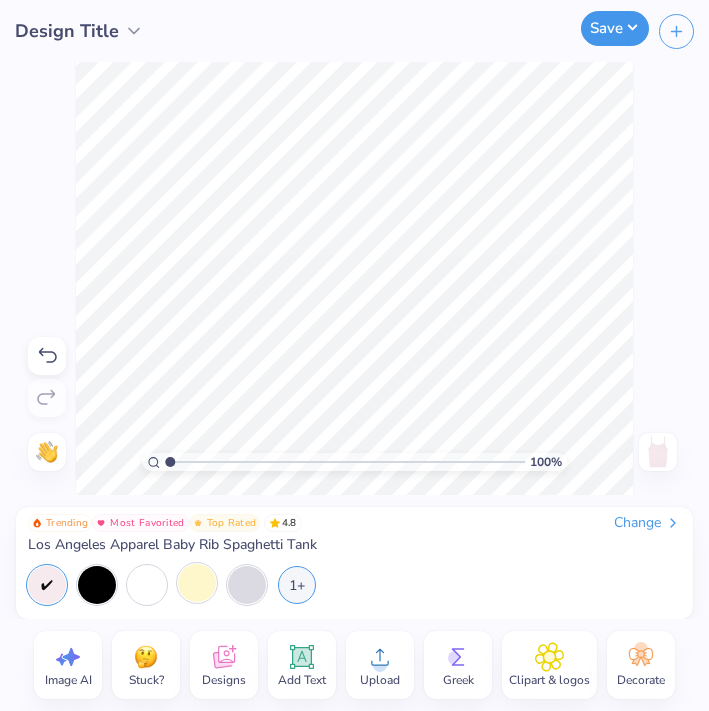click on "Save" at bounding box center (615, 28) 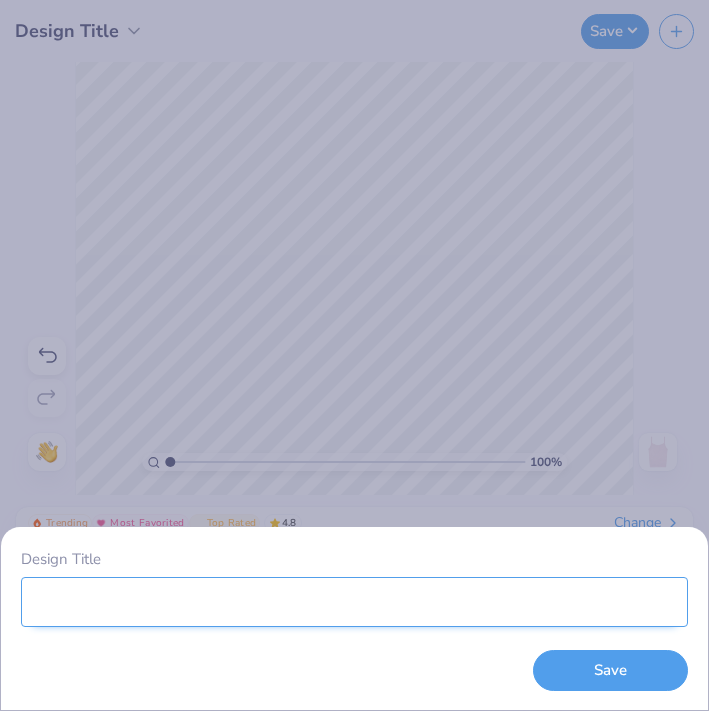 click on "Design Title" at bounding box center [354, 602] 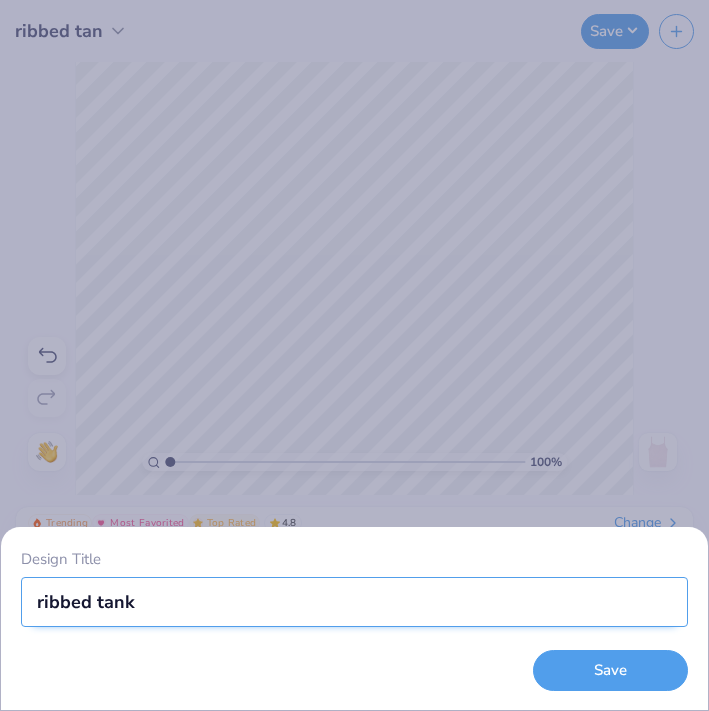 type on "ribbed tank" 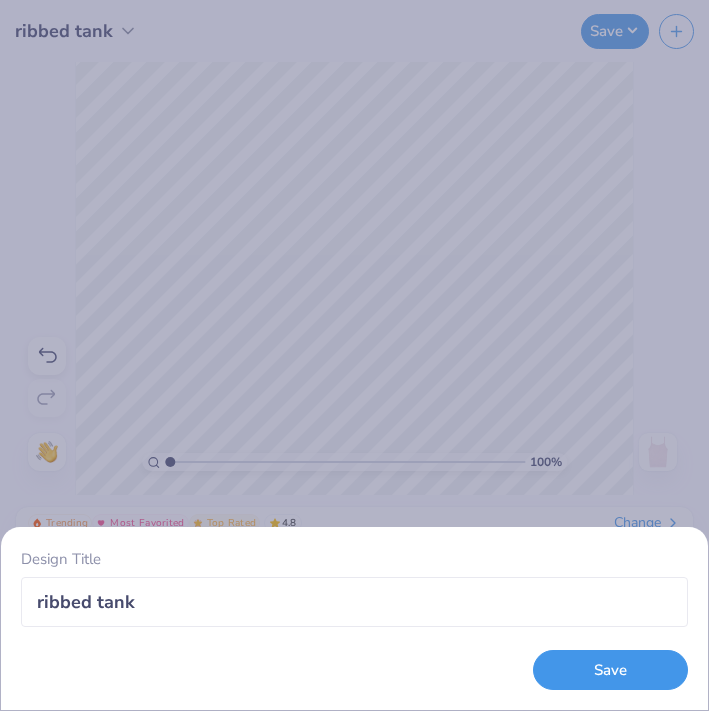 click on "Save" at bounding box center [610, 670] 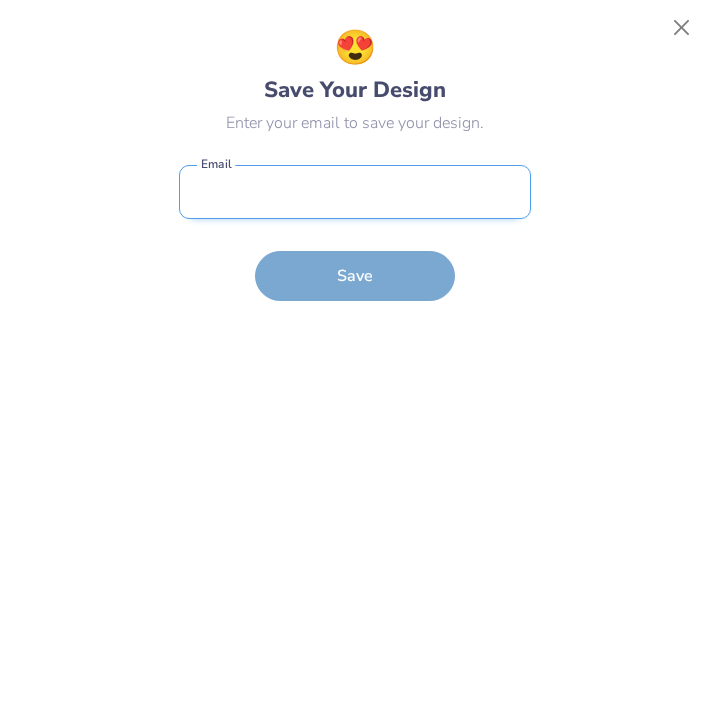 click at bounding box center (355, 192) 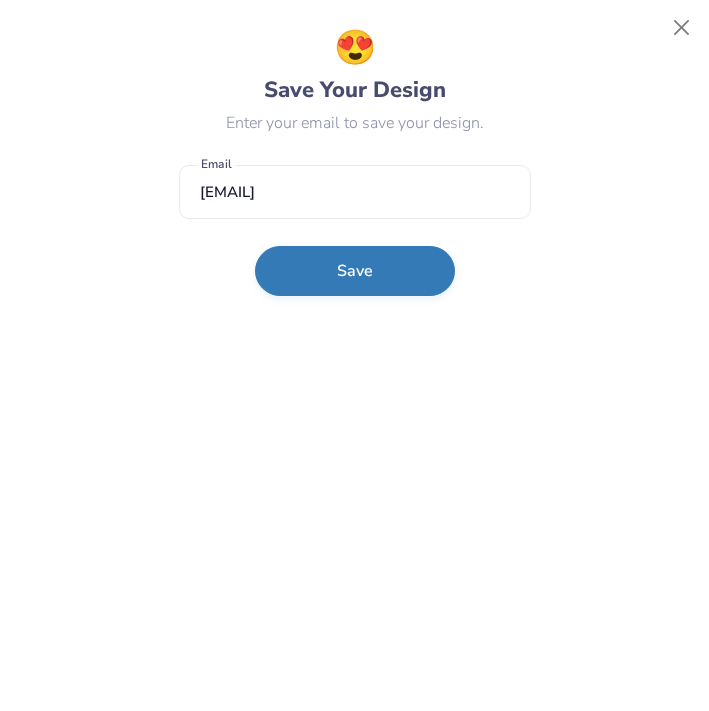 click on "Save" at bounding box center [355, 271] 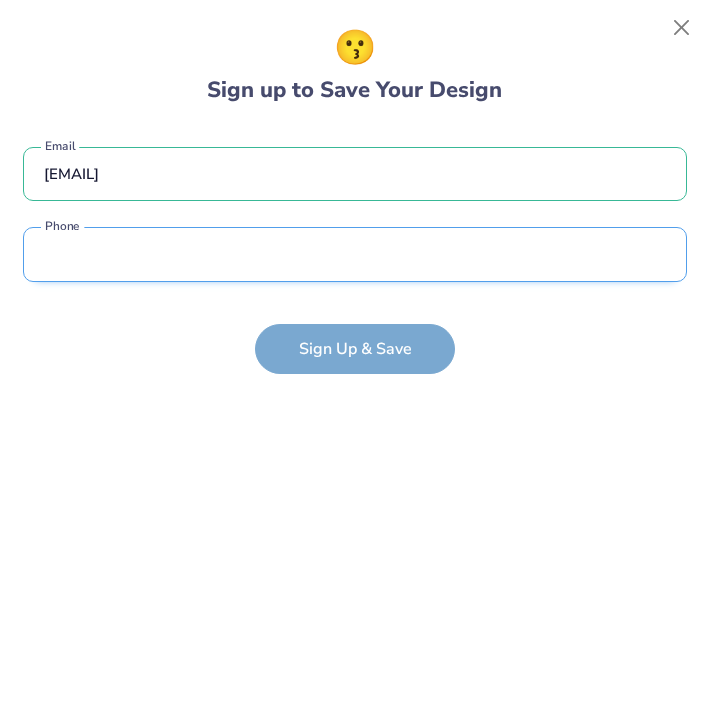 click at bounding box center (355, 254) 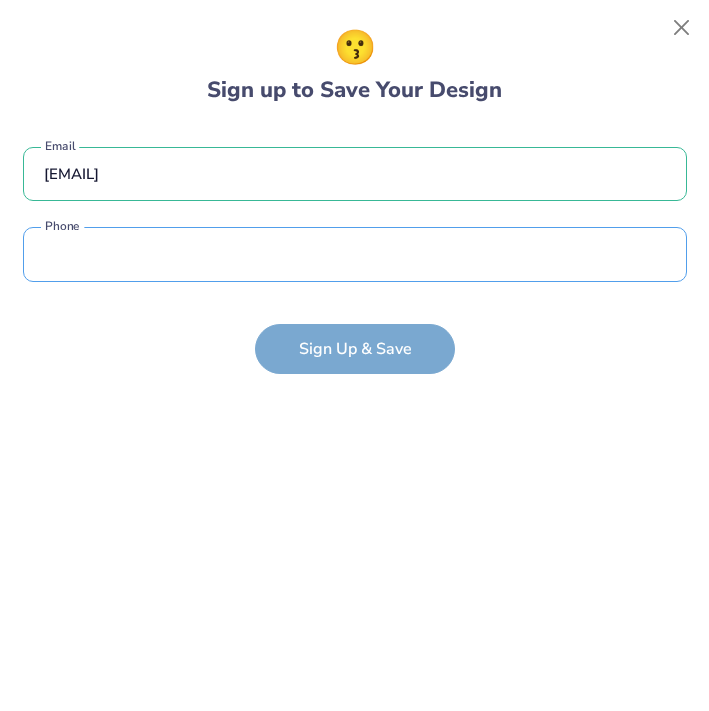 type on "([PHONE])" 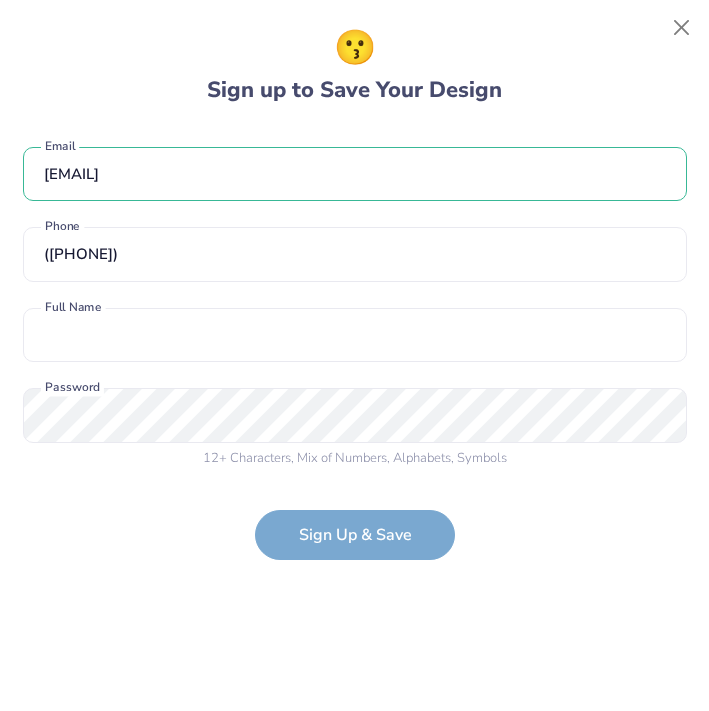 click on "[EMAIL] Email ([PHONE]) Phone Full Name is a required field Full Name 12 + Characters , Mix of Numbers , Alphabets , Symbols Password is a required field Password" at bounding box center (355, 303) 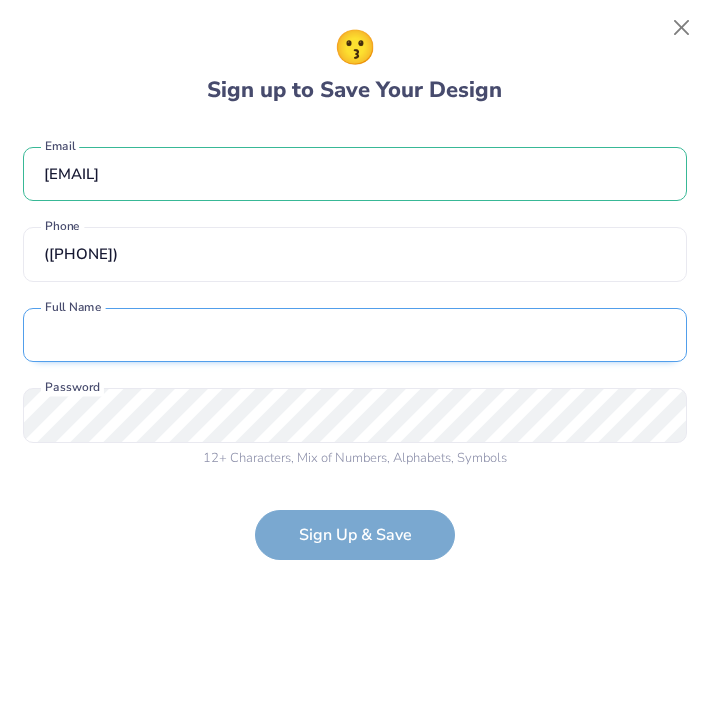 click at bounding box center (355, 335) 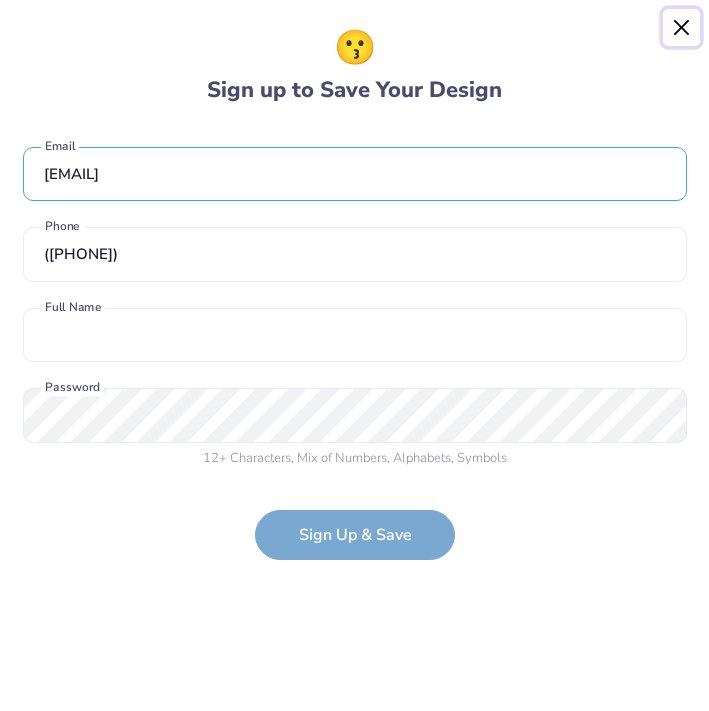click at bounding box center [682, 28] 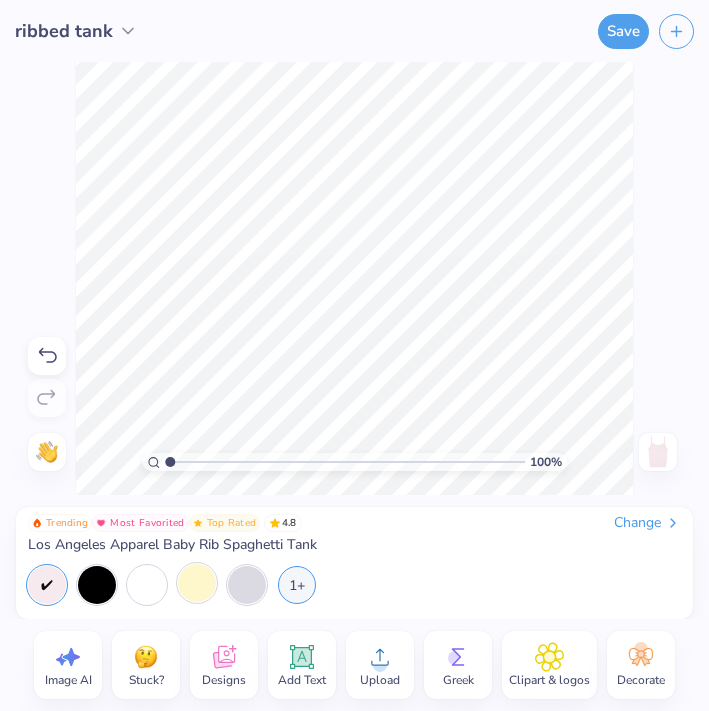click on "Trending Most Favorited Top Rated 4.8 Change Los Angeles Apparel Baby Rib Spaghetti Tank 1+" at bounding box center (354, 563) 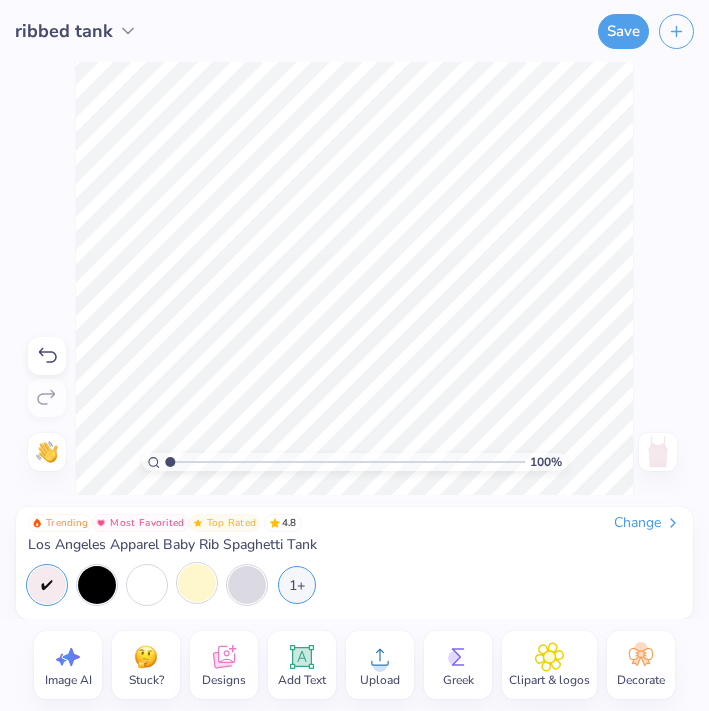 click on "ribbed tank" at bounding box center (64, 31) 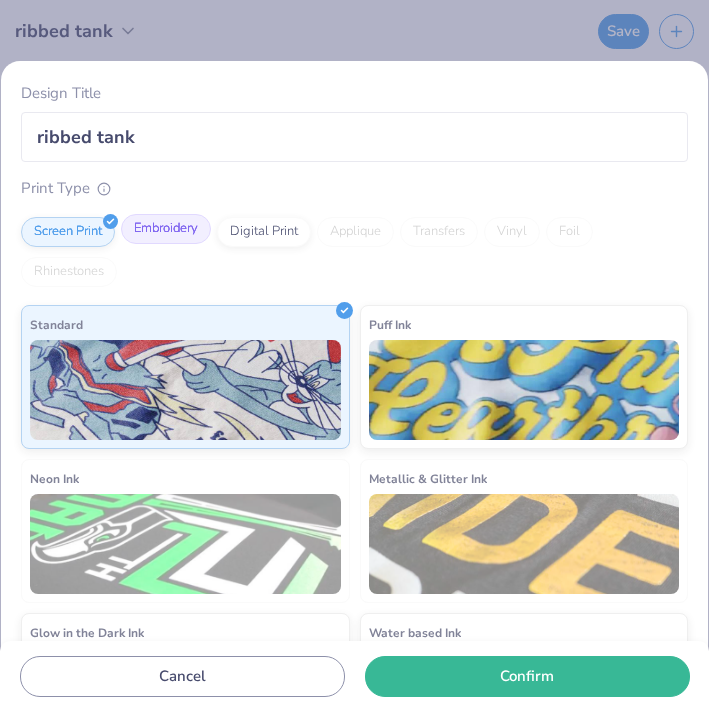 click on "Embroidery" at bounding box center (166, 229) 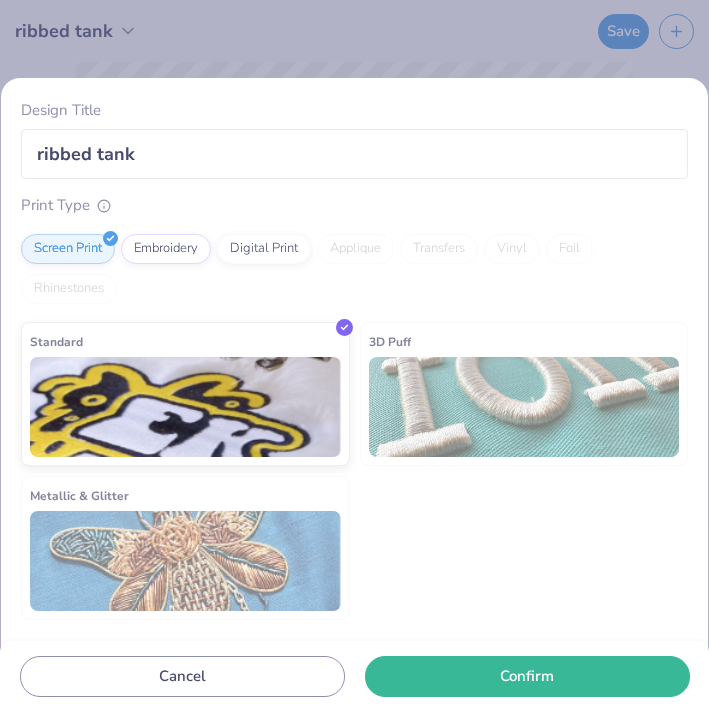 click at bounding box center [524, 407] 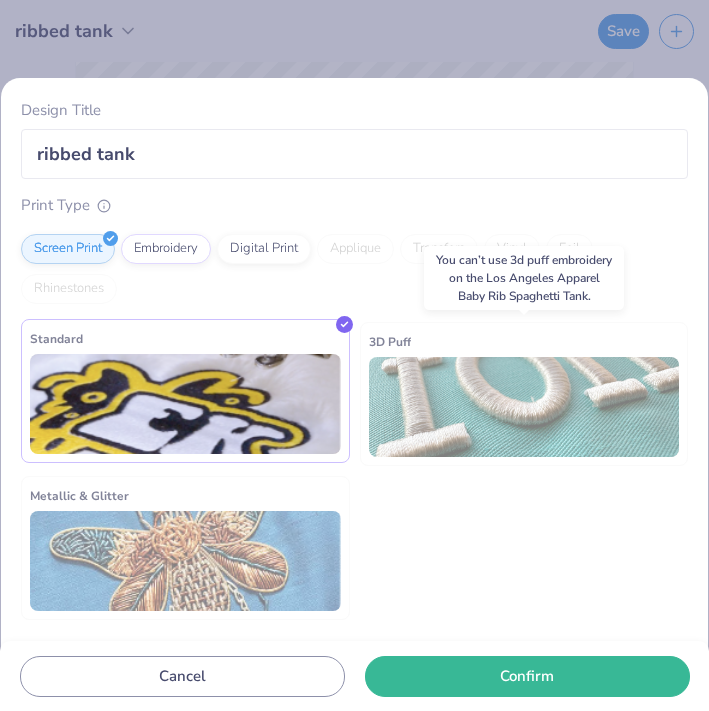 click on "Standard" at bounding box center (185, 391) 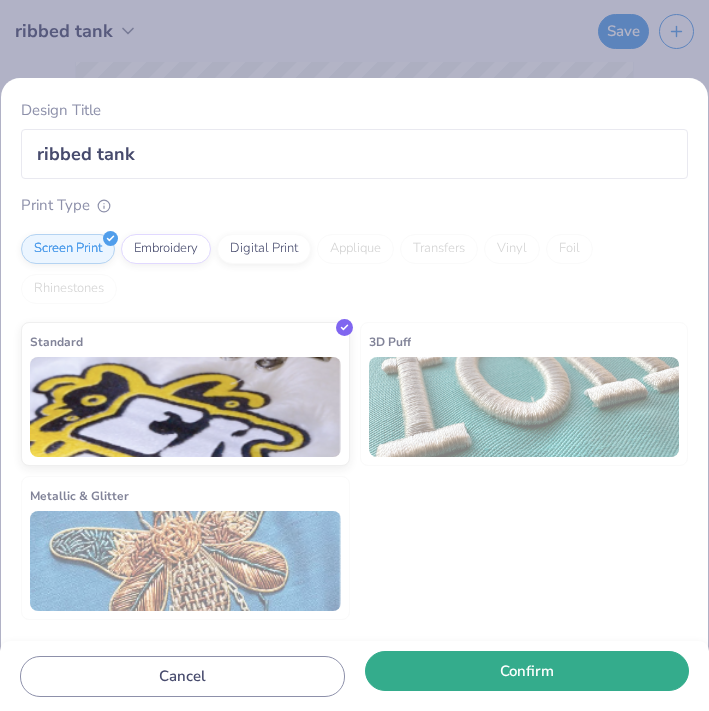 click on "Confirm" at bounding box center [527, 671] 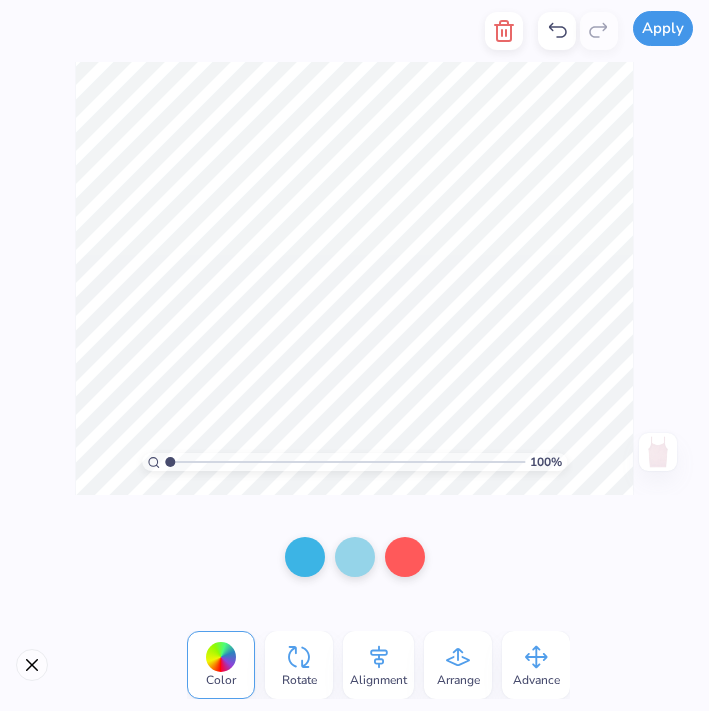 click on "Apply" at bounding box center [663, 28] 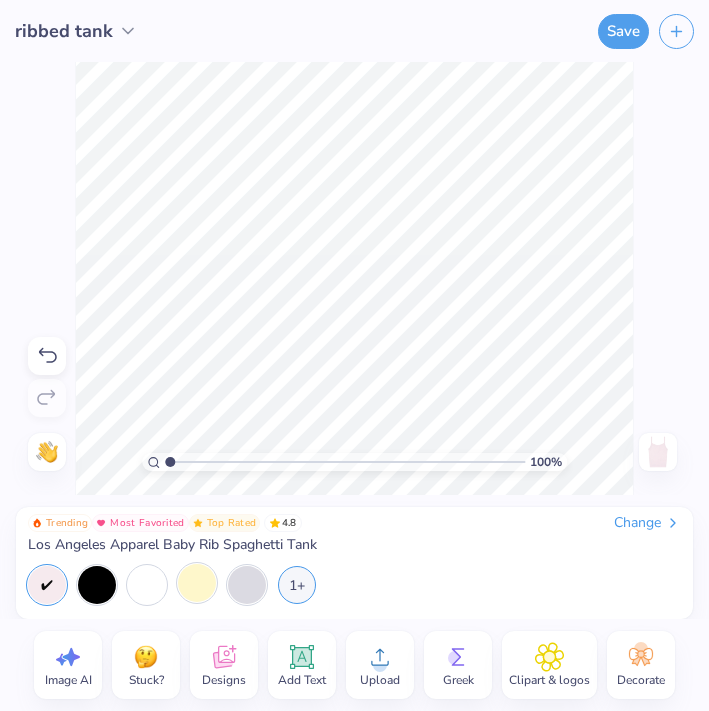 click on "Change" at bounding box center [647, 523] 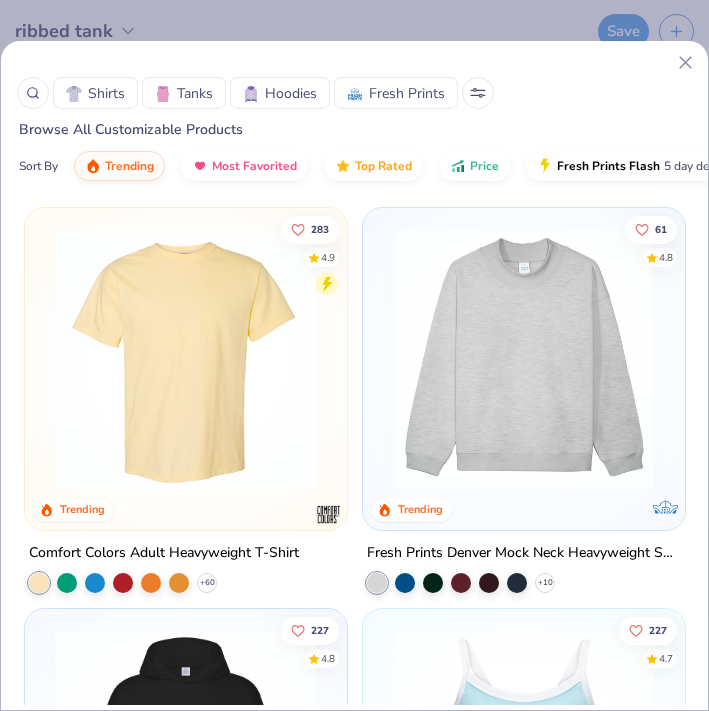 click 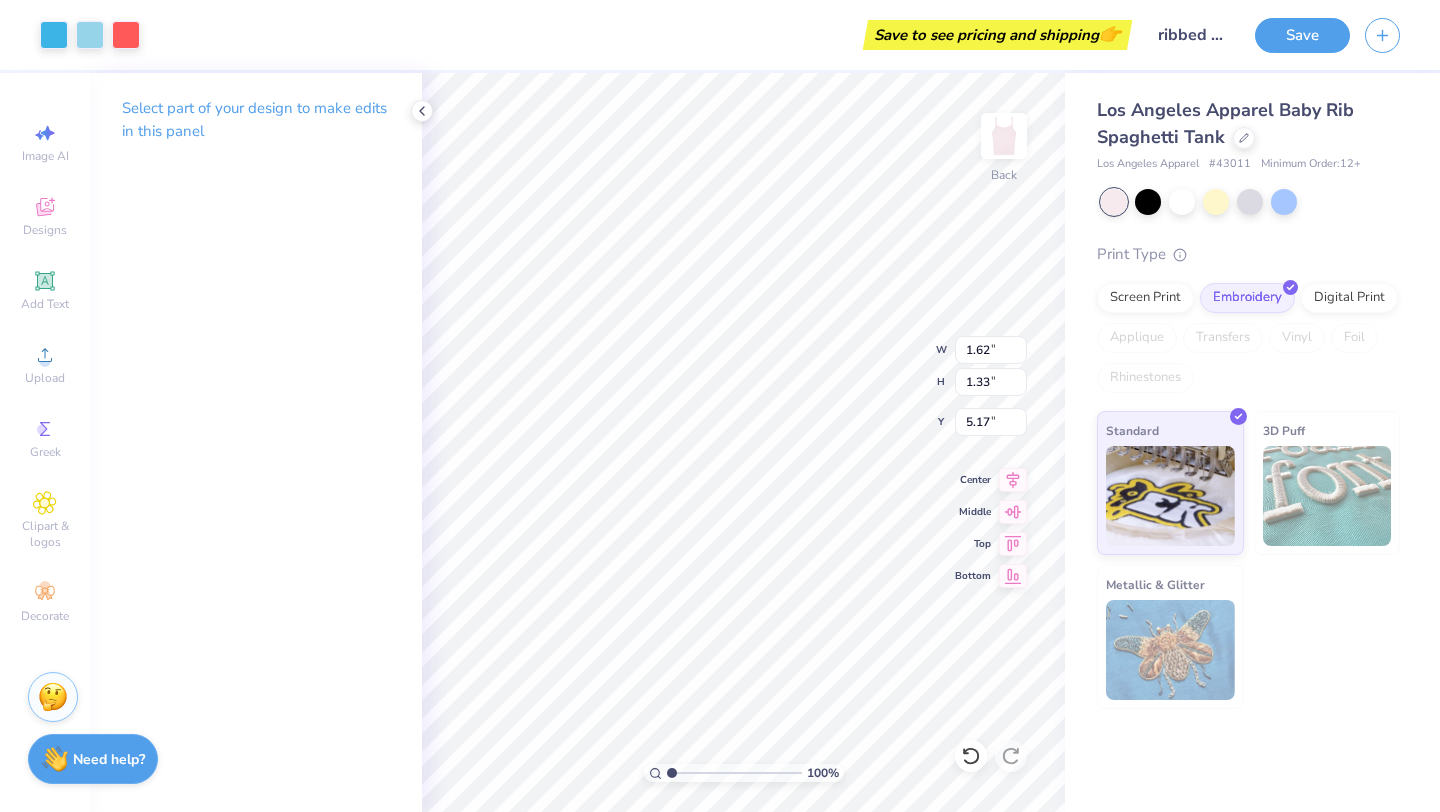 click on "Save to see pricing and shipping  👉" at bounding box center (997, 35) 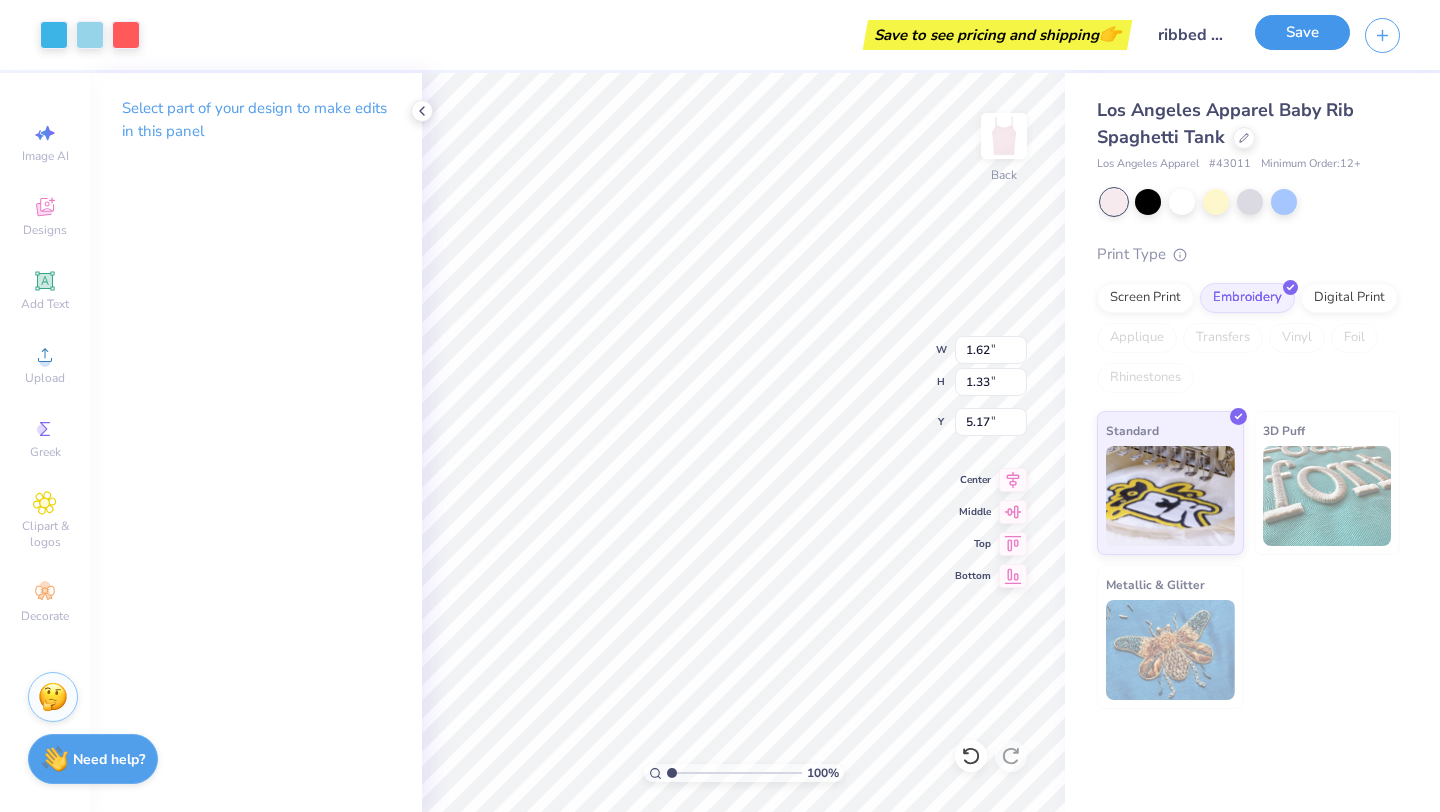 click on "Save" at bounding box center (1302, 32) 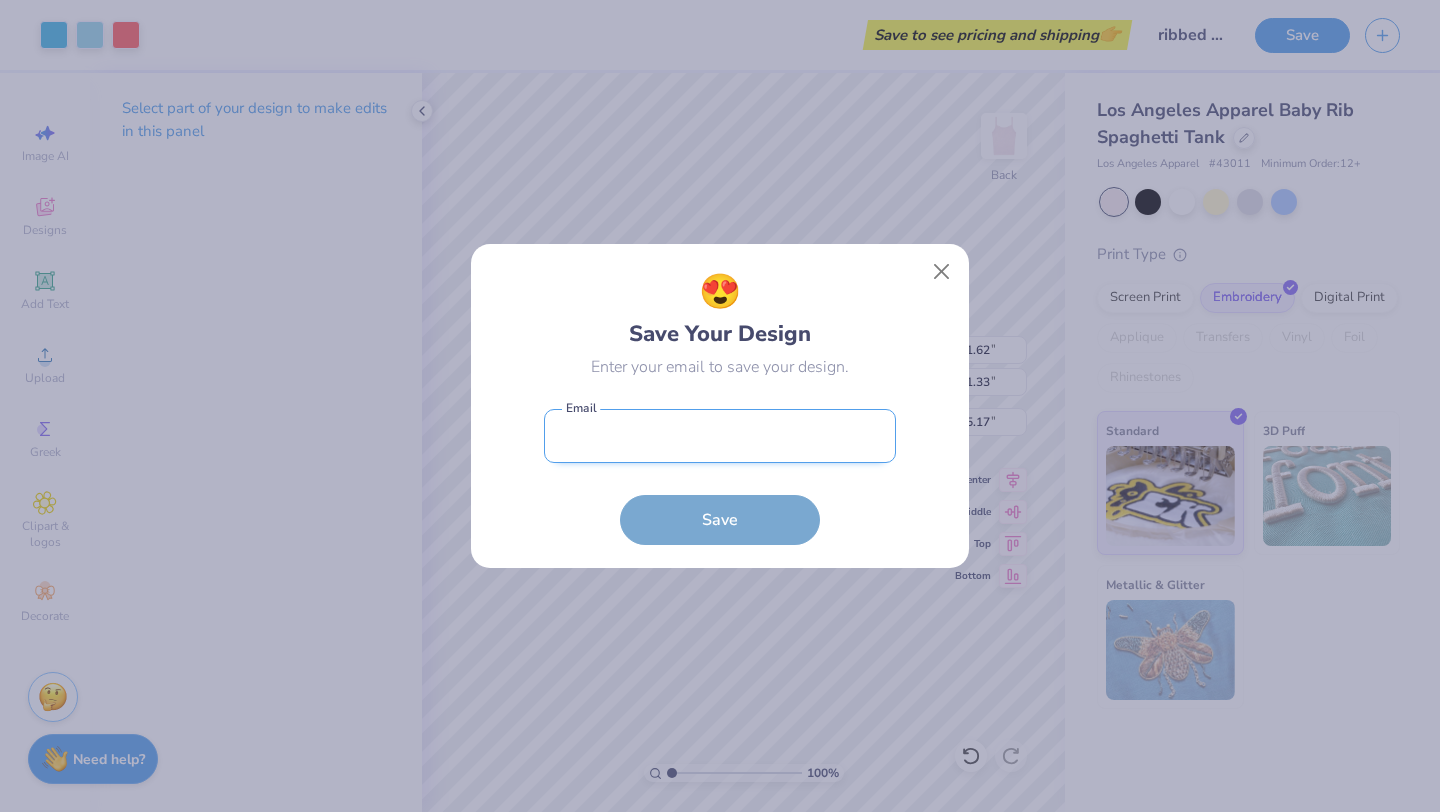 click at bounding box center [720, 436] 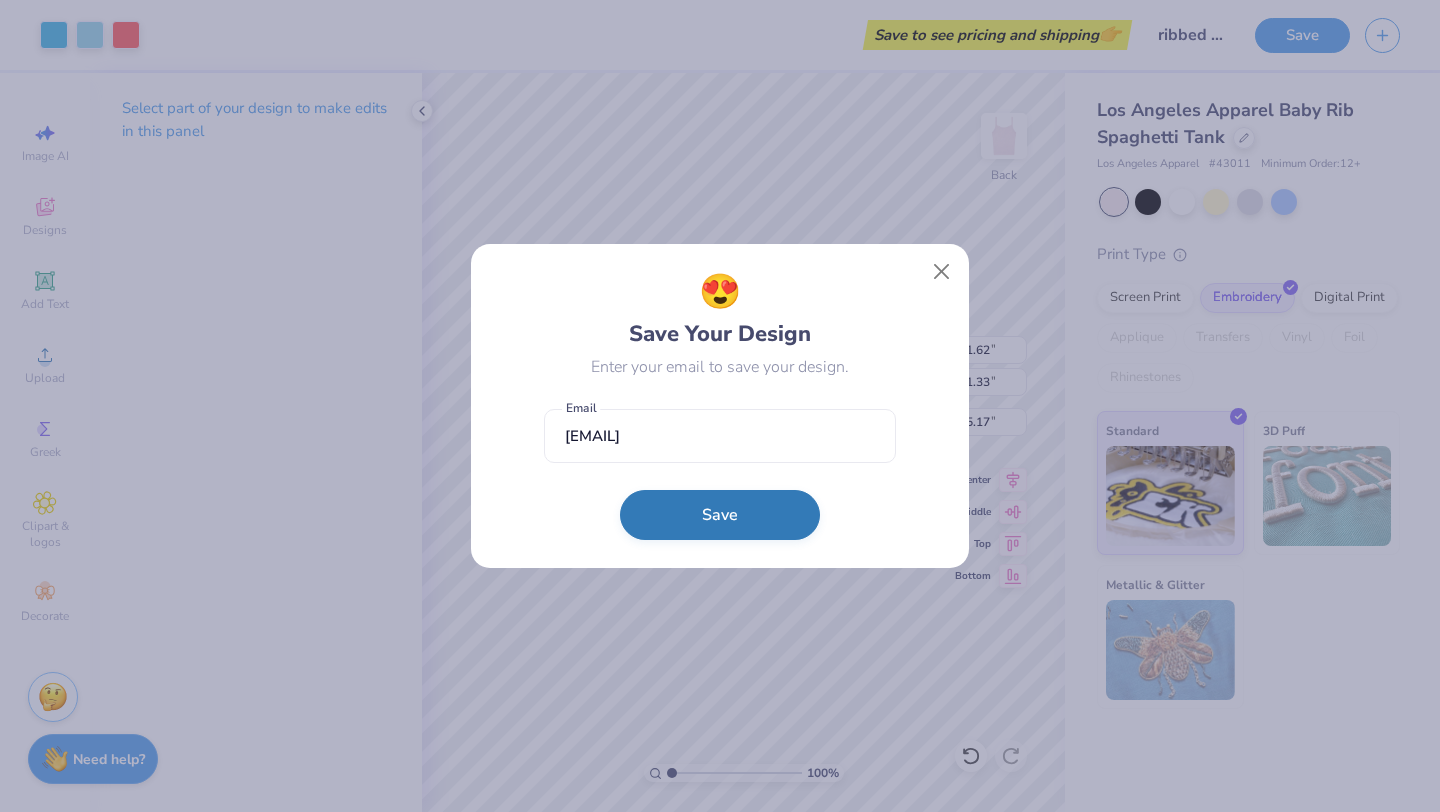 click on "Save" at bounding box center (720, 515) 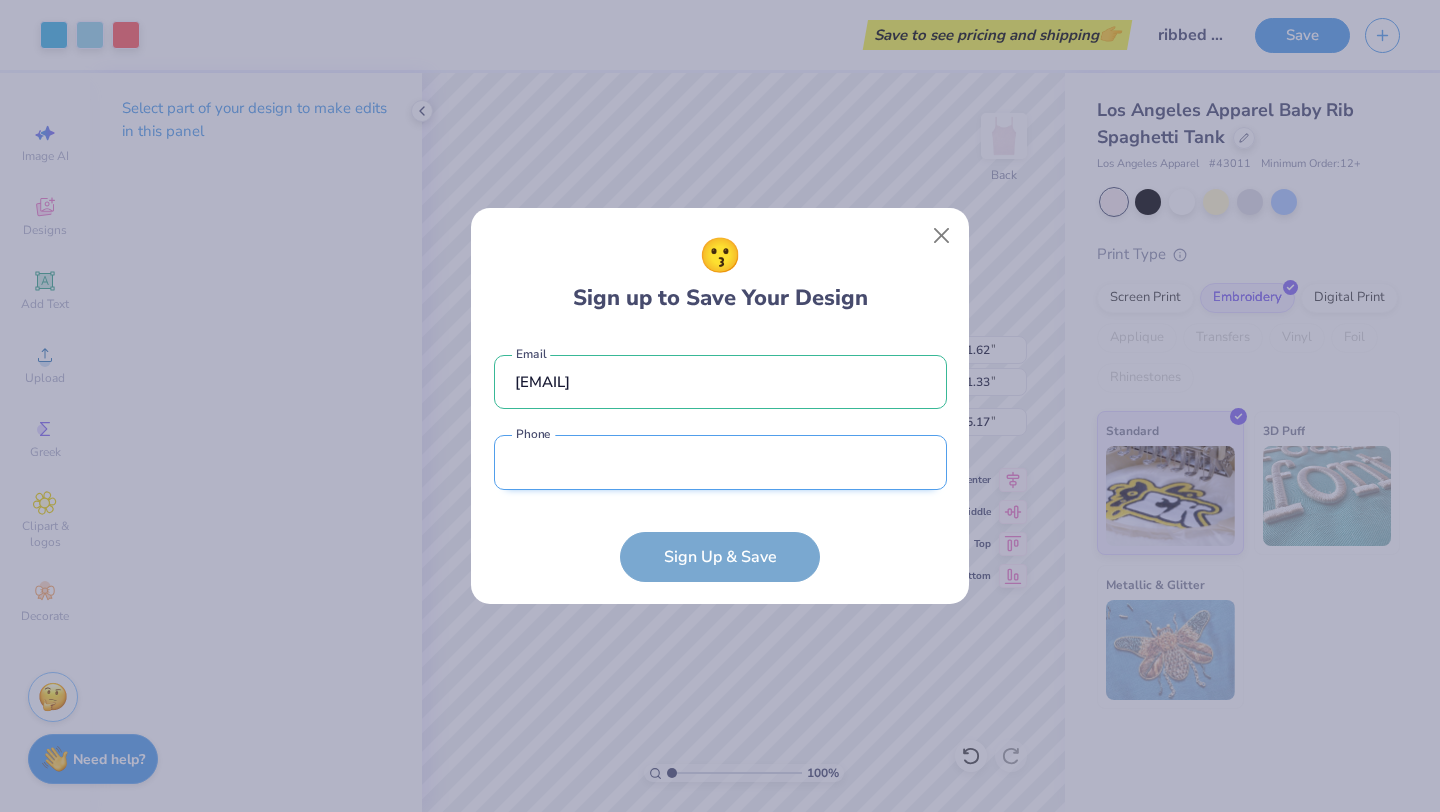 click at bounding box center (720, 462) 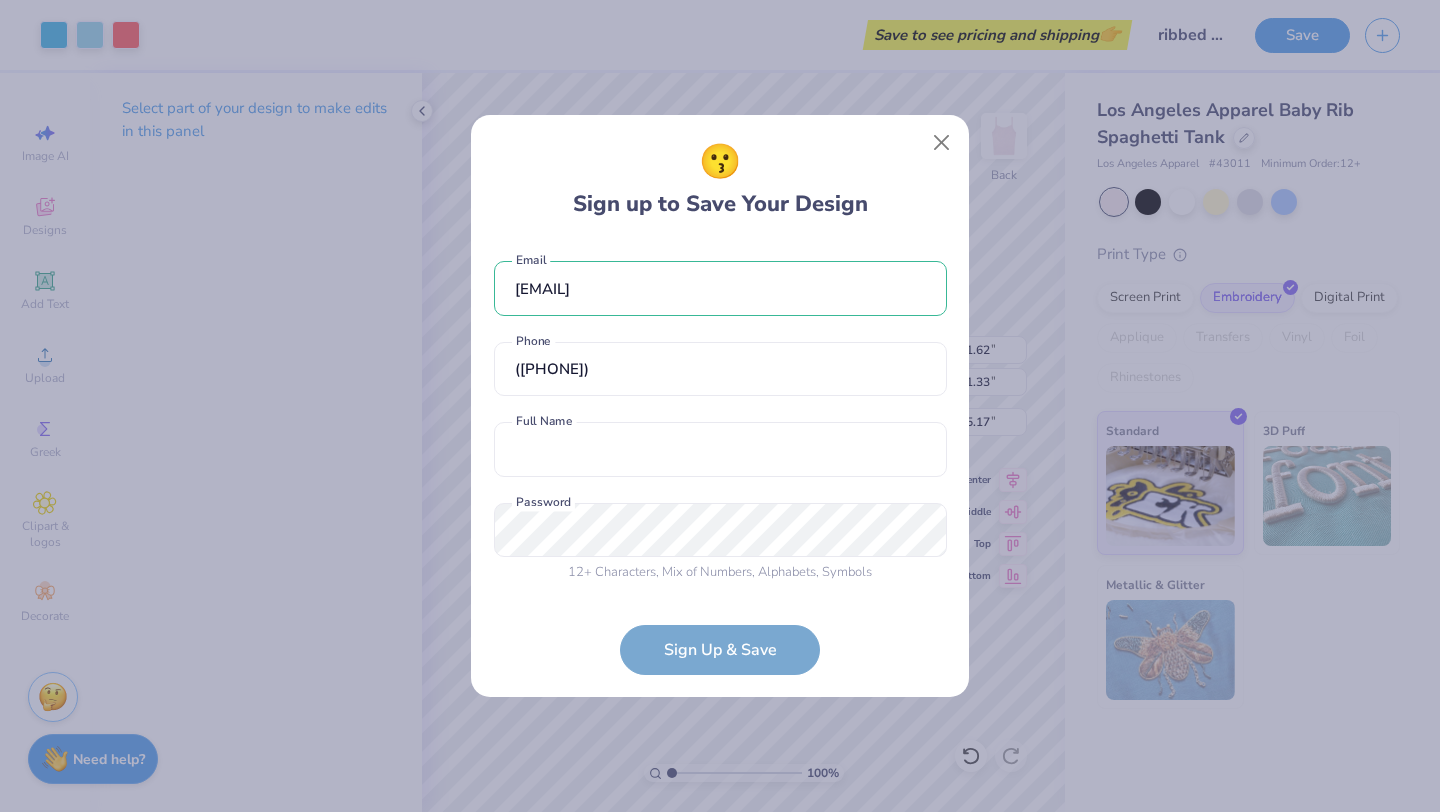 click on "[EMAIL] Email ([PHONE]) Phone Full Name is a required field Full Name 12 + Characters , Mix of Numbers , Alphabets , Symbols Password is a required field Password" at bounding box center [720, 417] 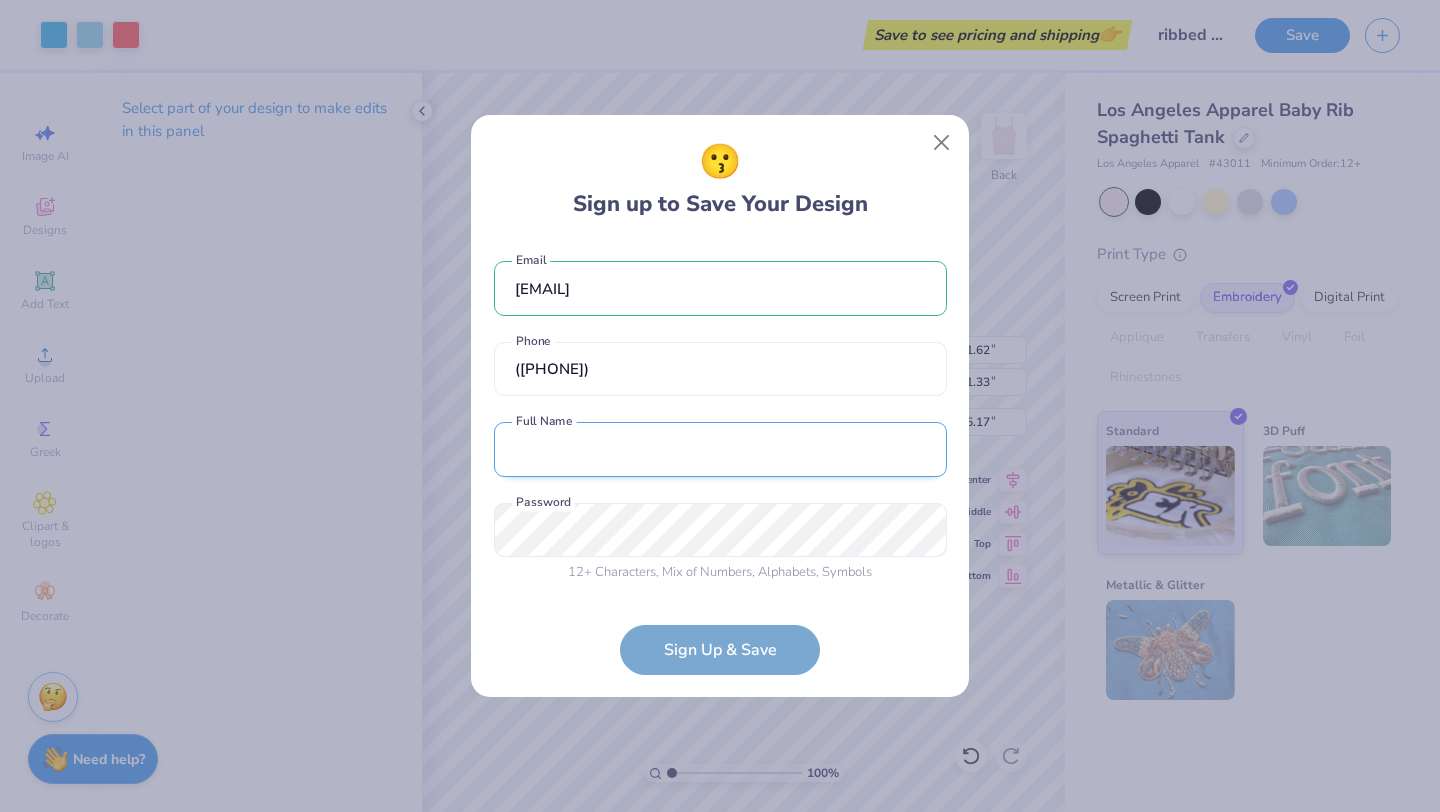 click at bounding box center [720, 449] 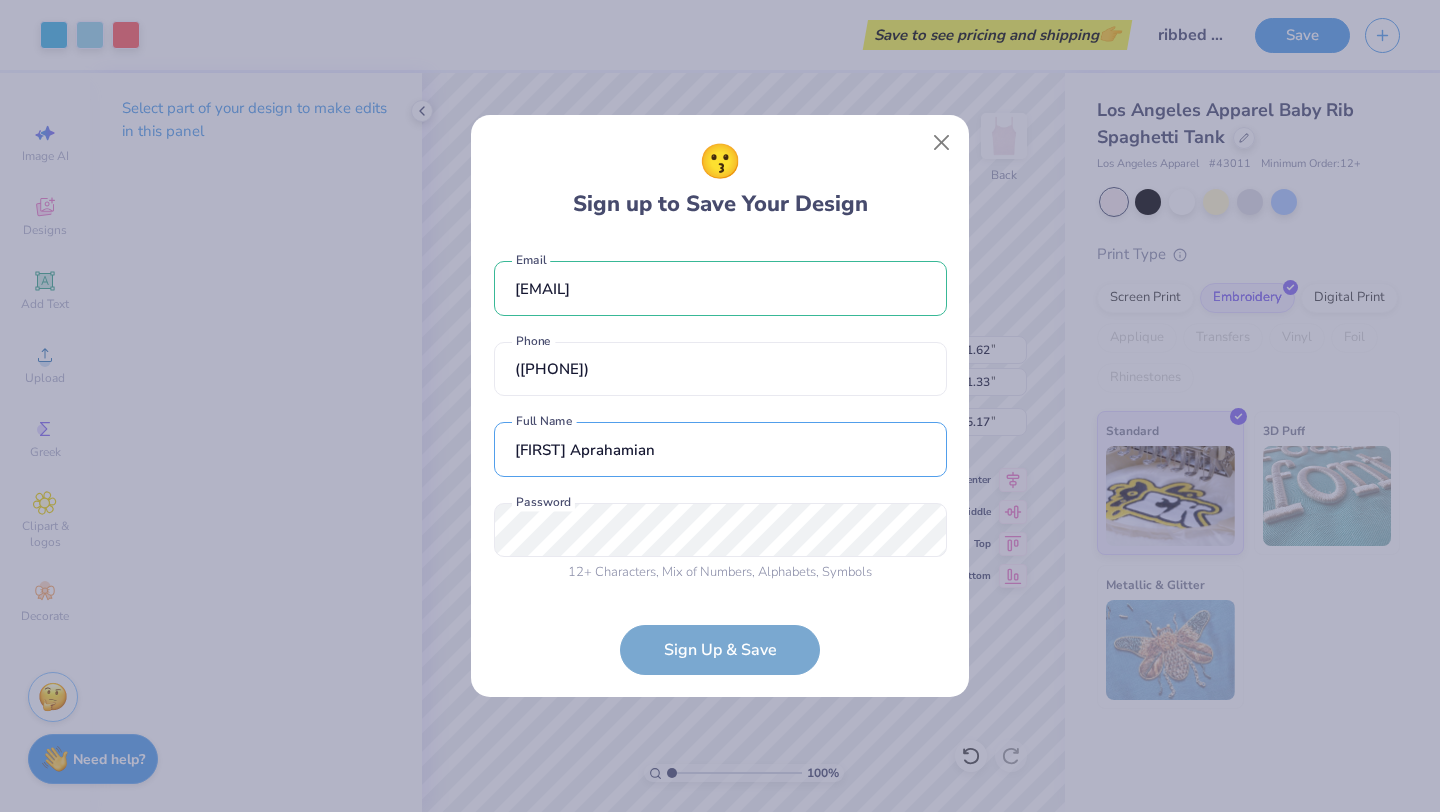 type on "[FIRST] Aprahamian" 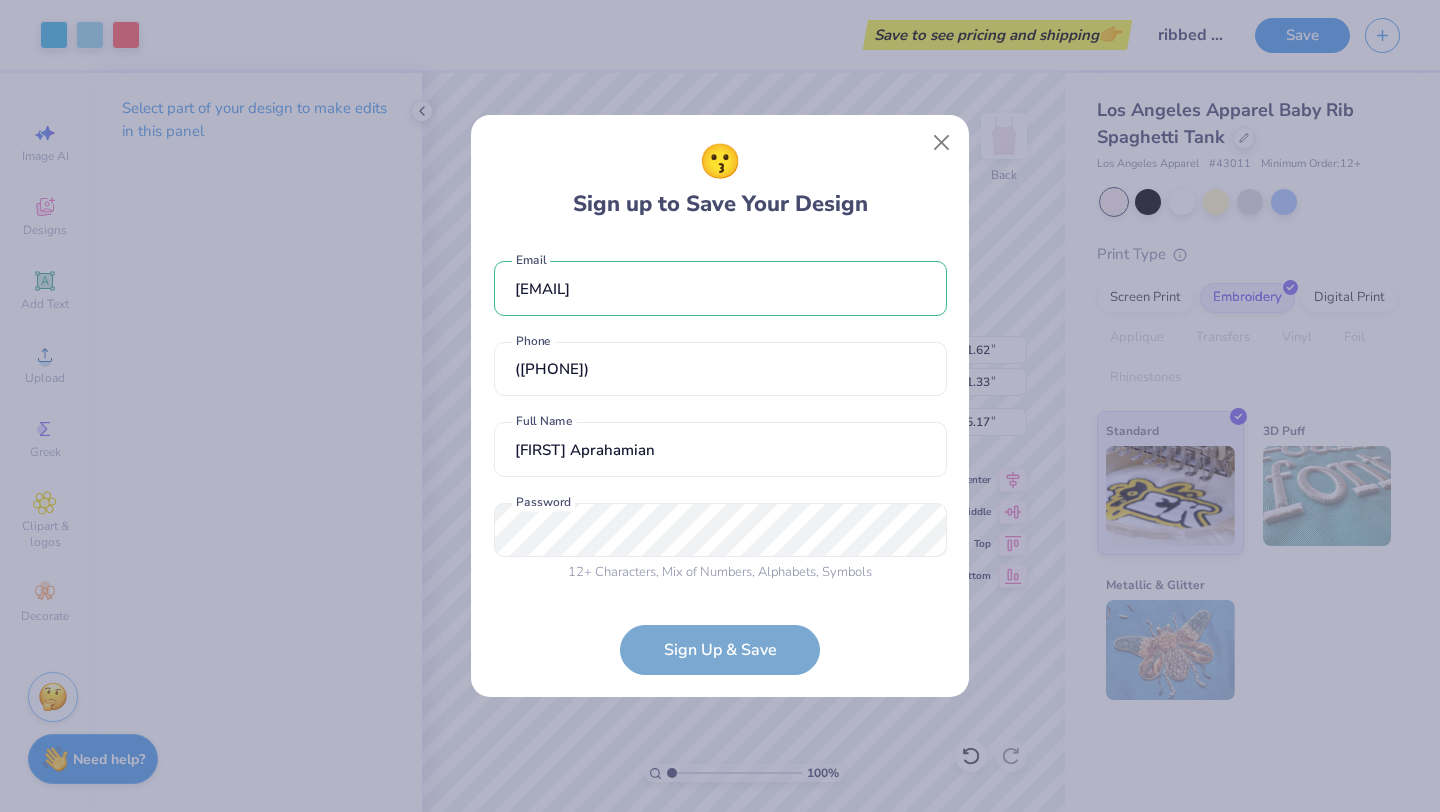scroll, scrollTop: 21, scrollLeft: 0, axis: vertical 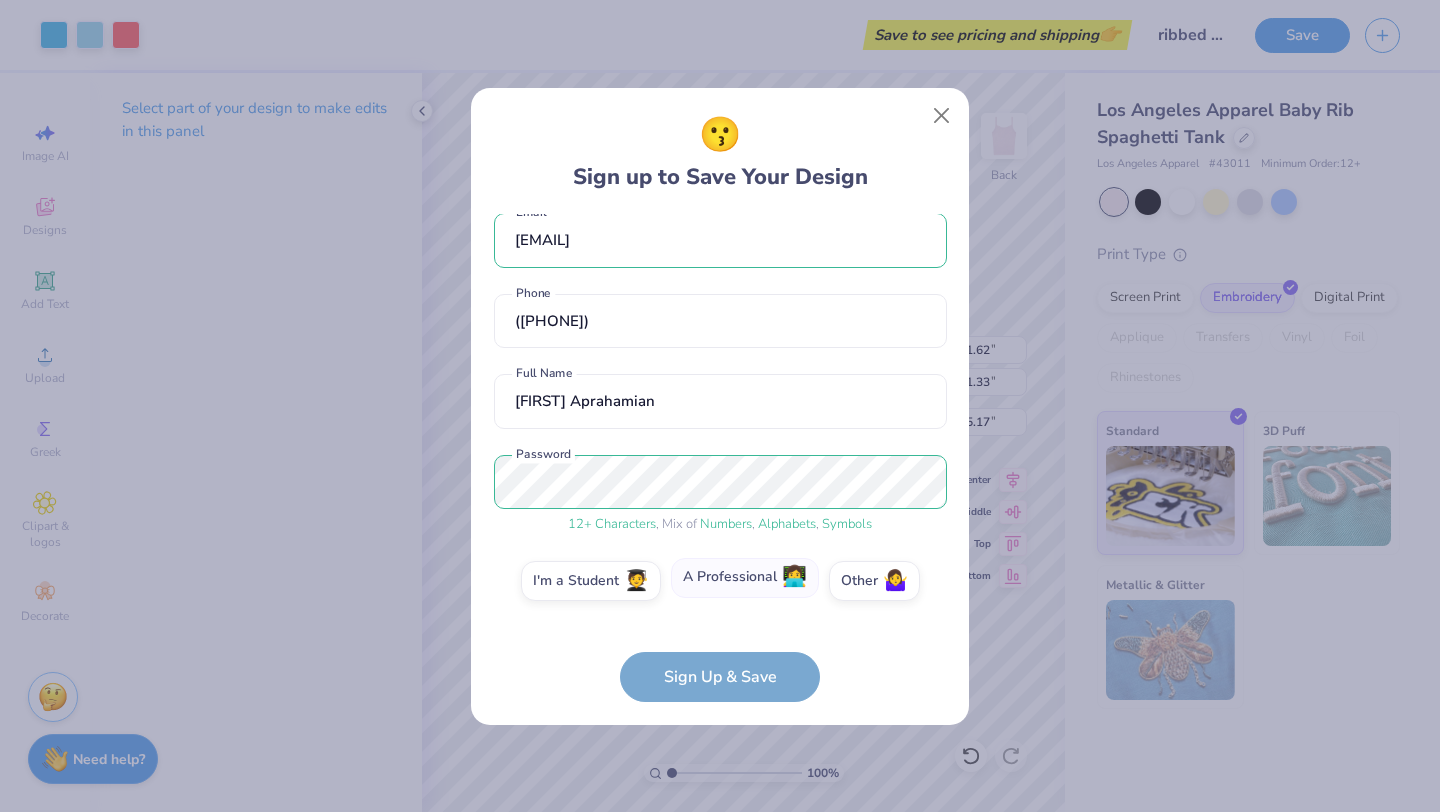 click on "A Professional 👩‍💻" at bounding box center [745, 578] 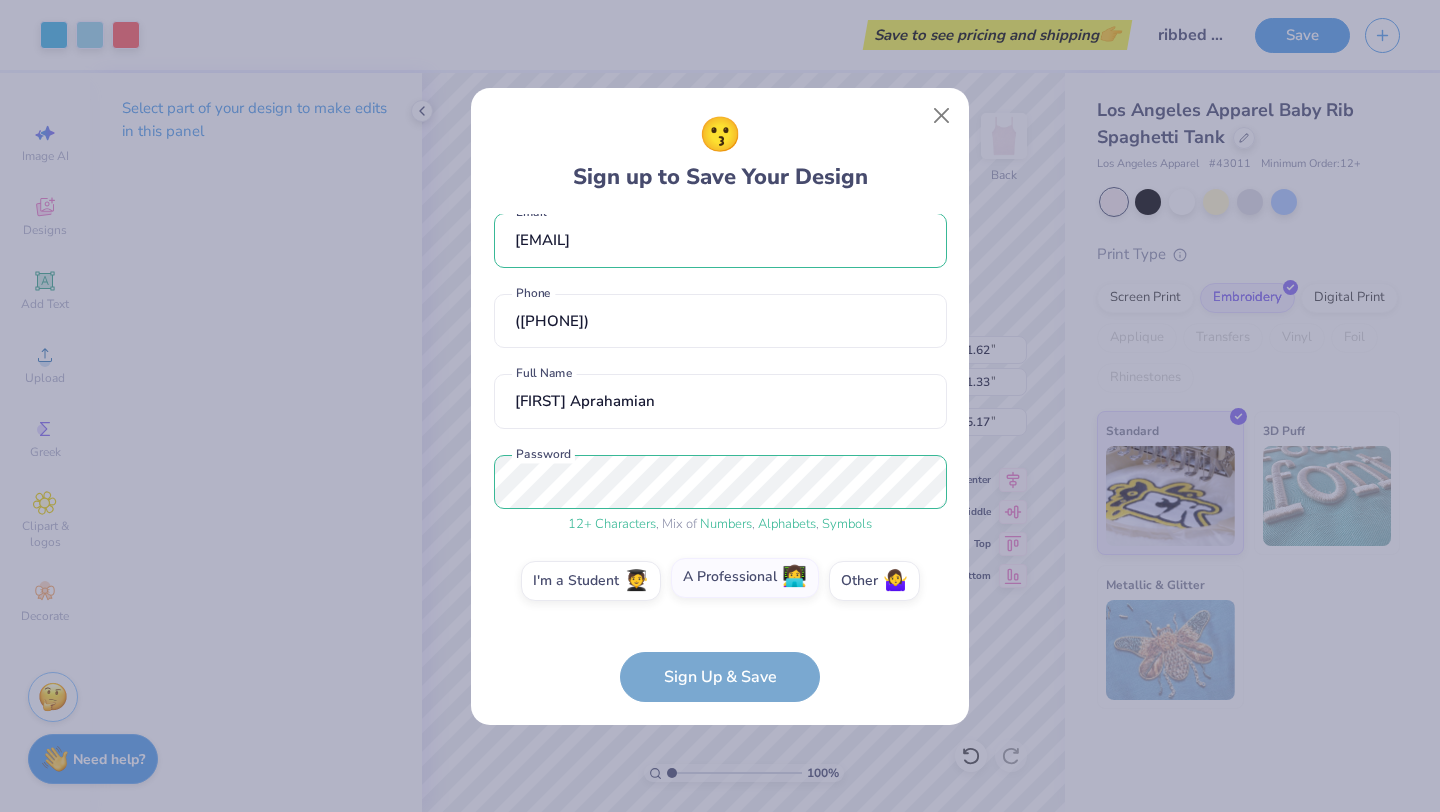 click on "A Professional 👩‍💻" at bounding box center (720, 606) 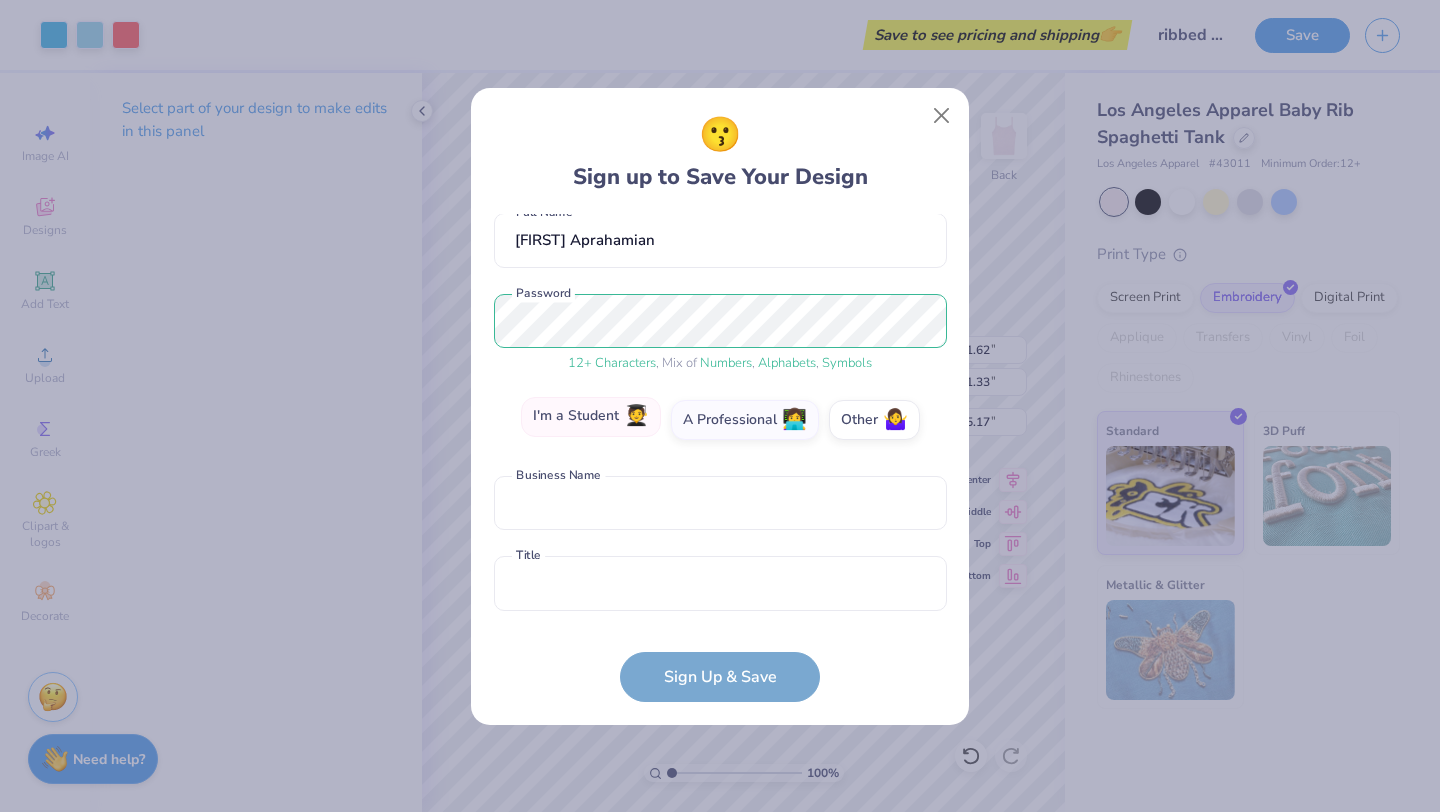click on "I'm a Student 🧑‍🎓" at bounding box center (591, 417) 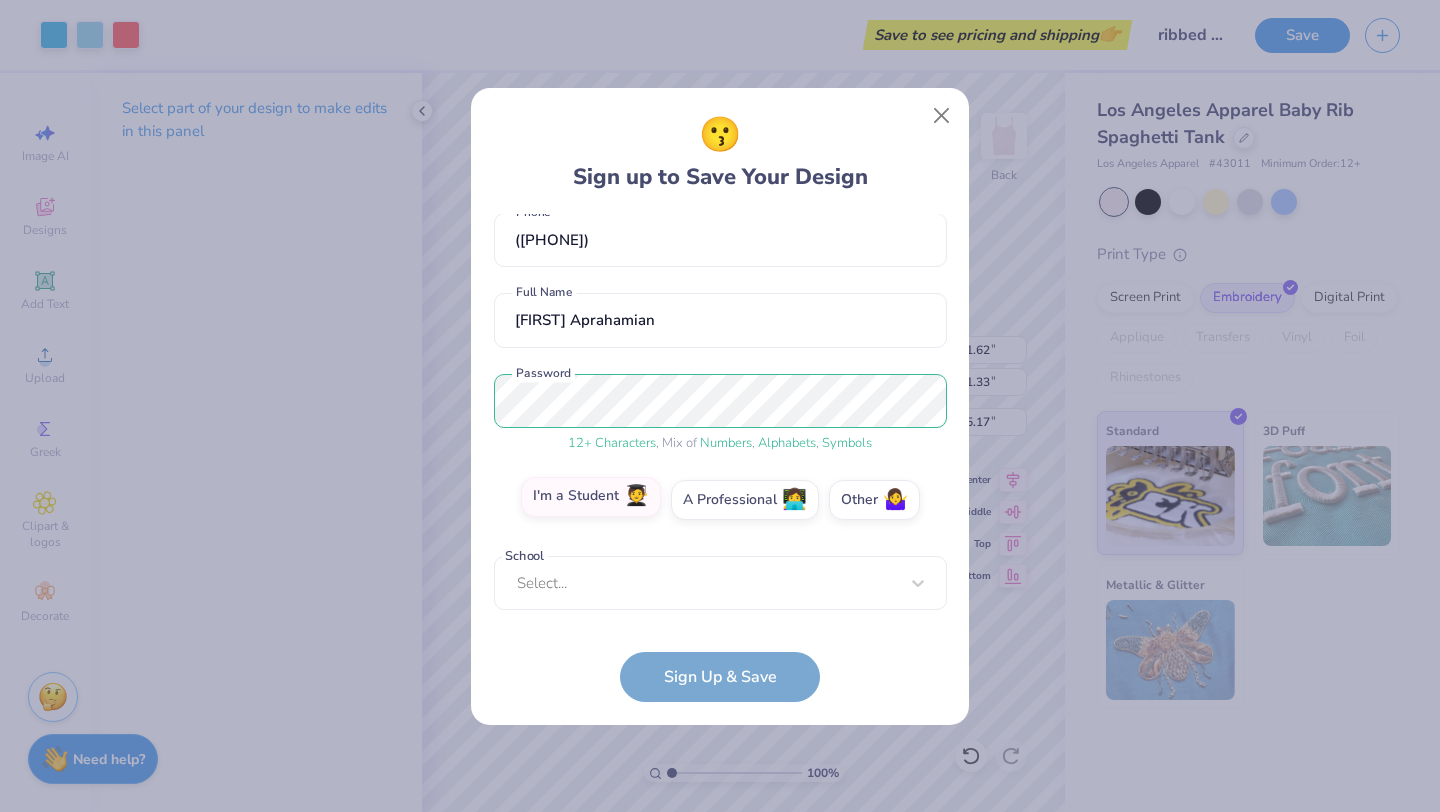 scroll, scrollTop: 92, scrollLeft: 0, axis: vertical 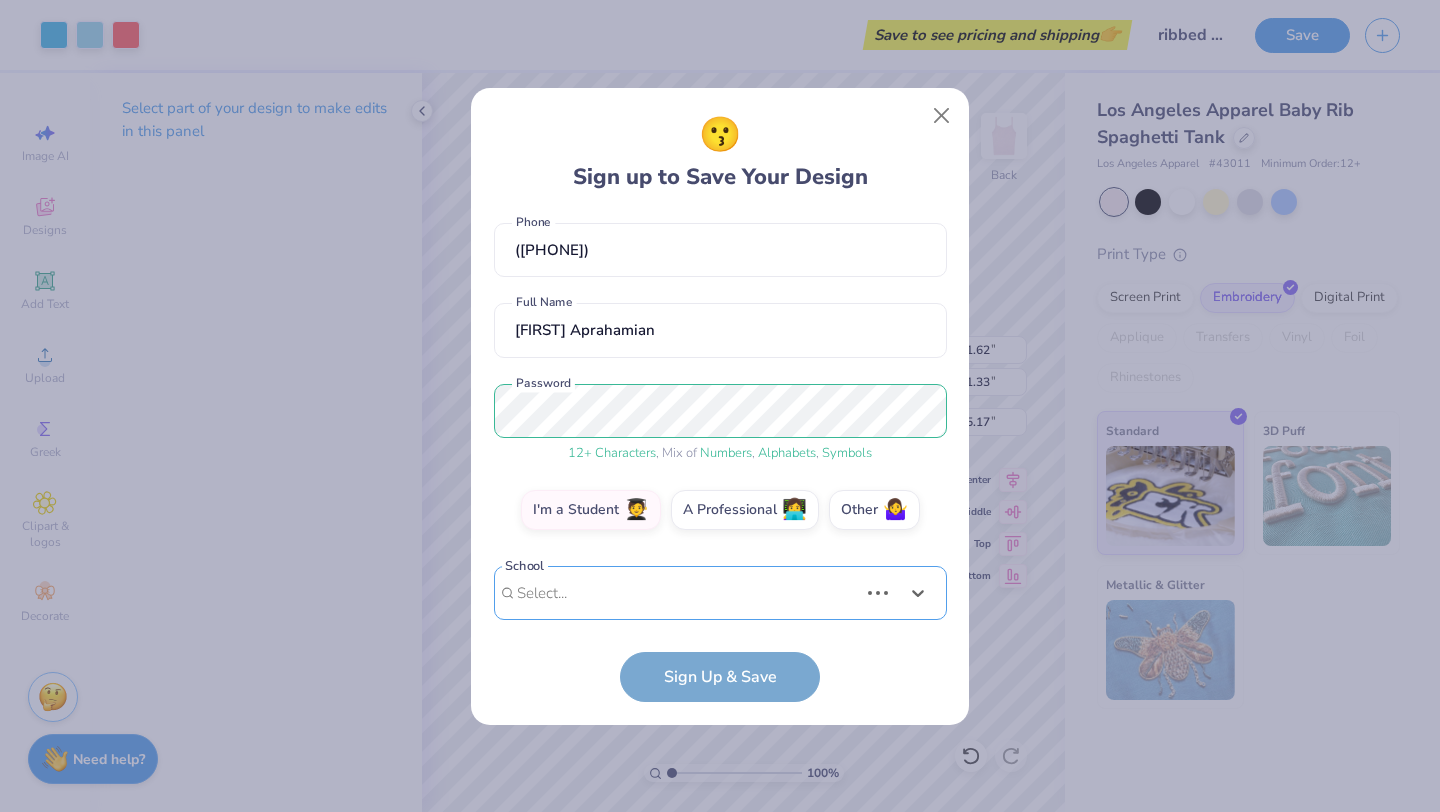 click on "Use Up and Down to choose options, press Enter to select the currently focused option, press Escape to exit the menu, press Tab to select the option and exit the menu. Select... Loading..." at bounding box center (720, 623) 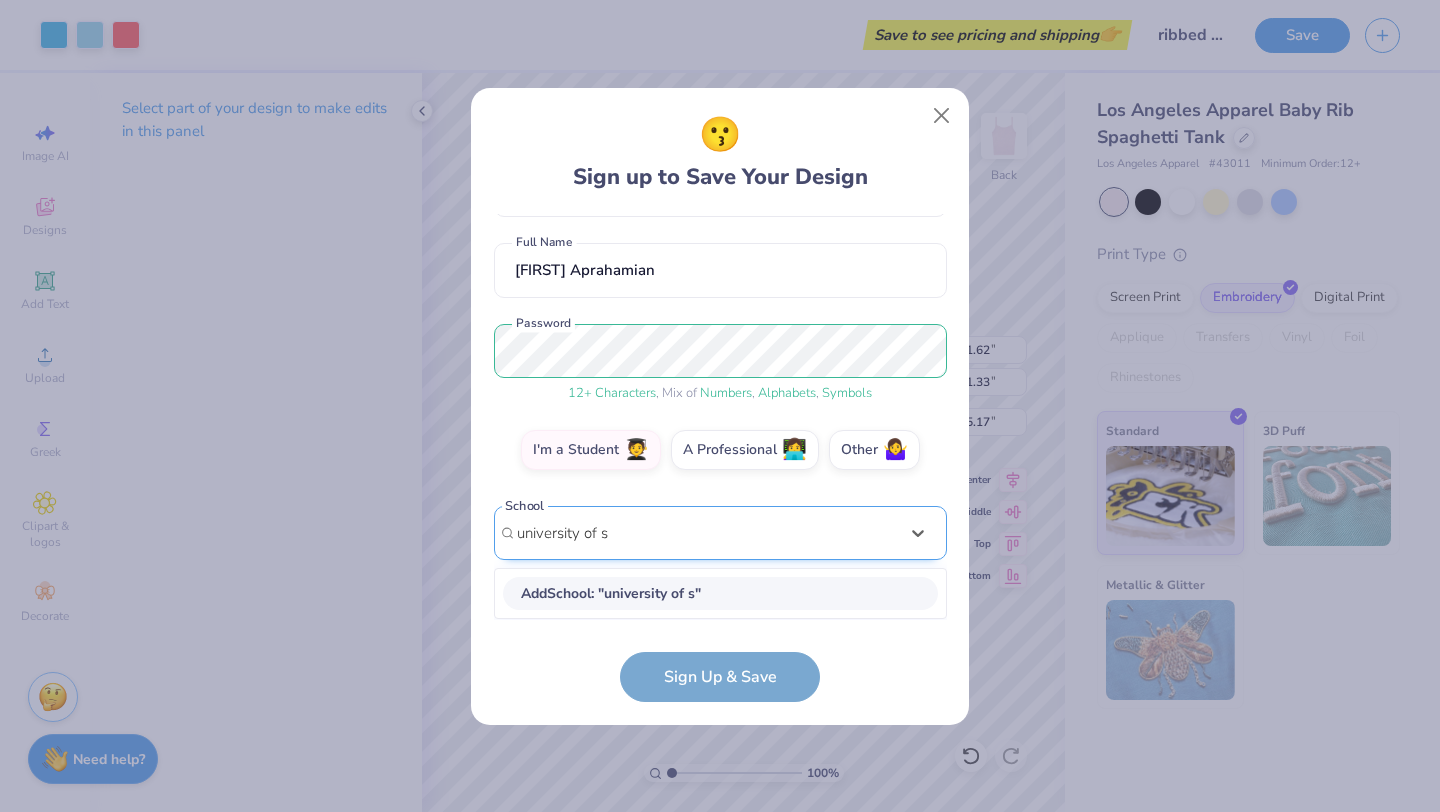 scroll, scrollTop: 151, scrollLeft: 0, axis: vertical 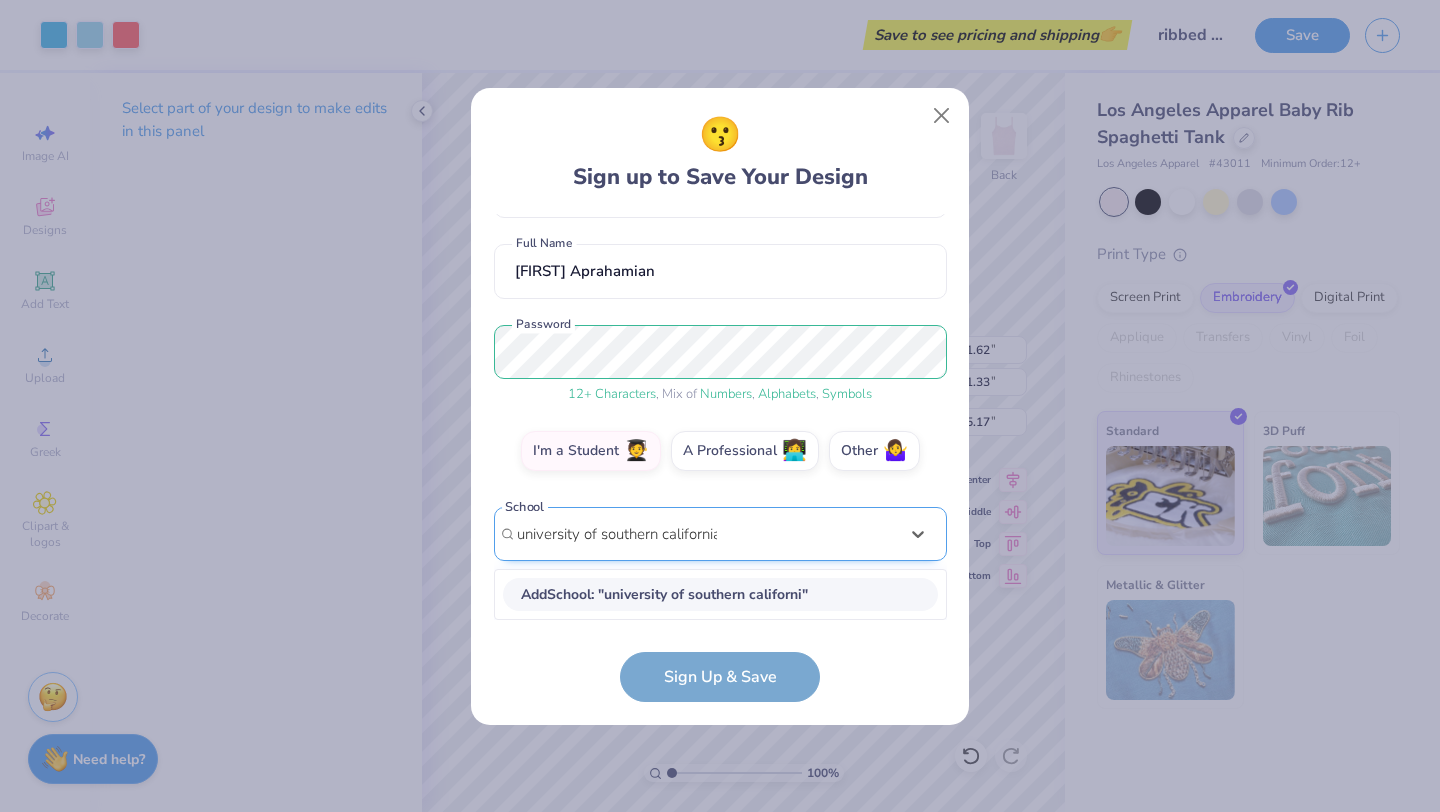 type on "university of southern california" 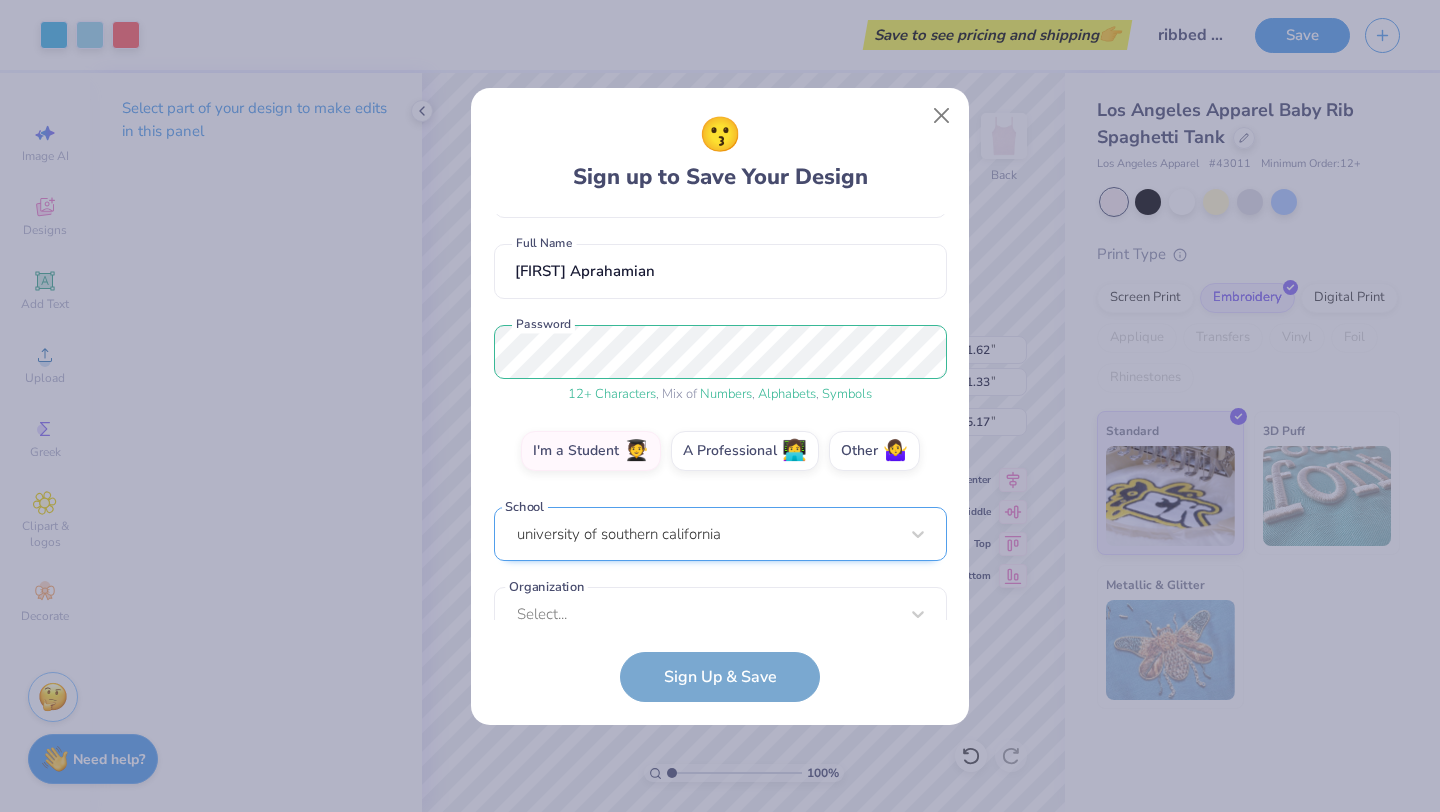 scroll, scrollTop: 182, scrollLeft: 0, axis: vertical 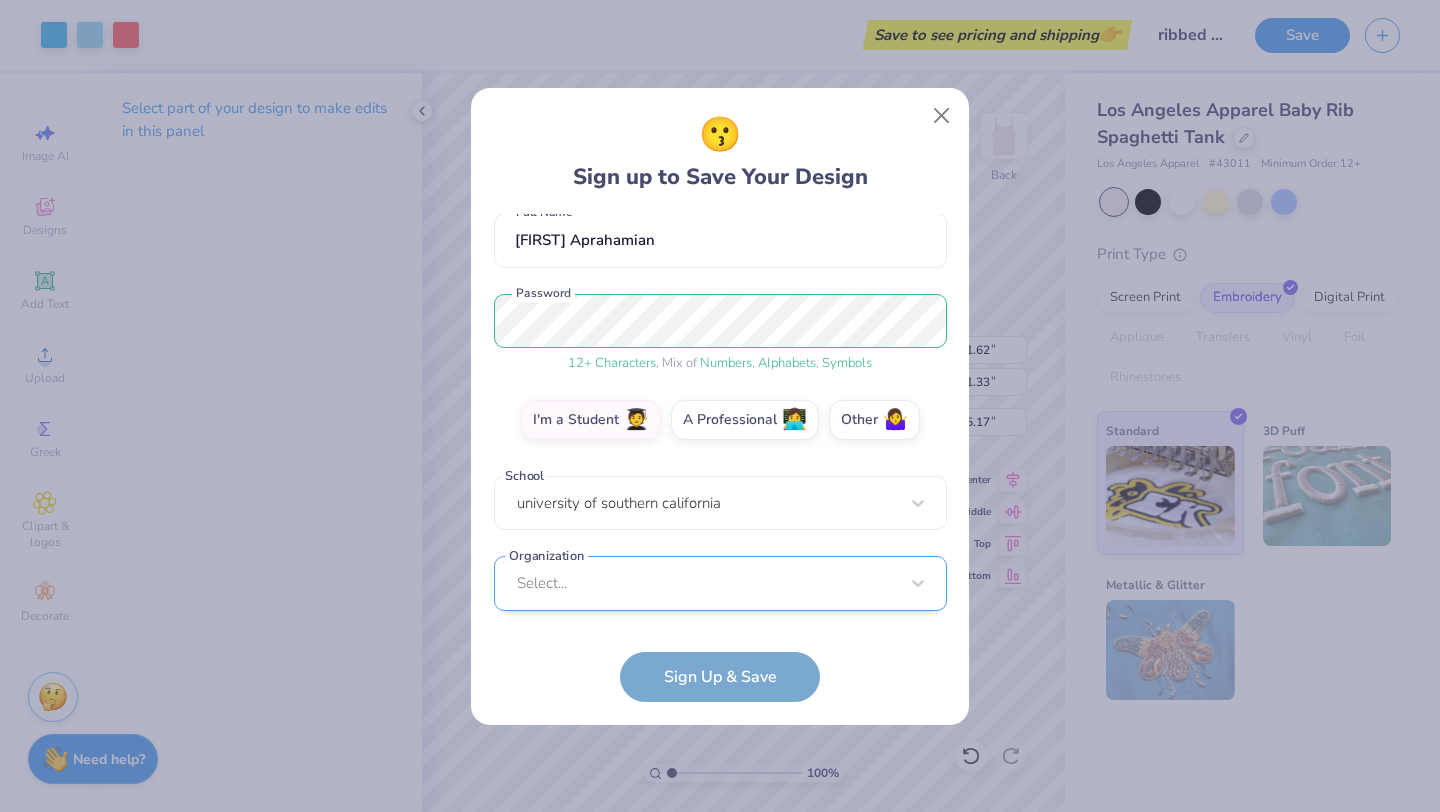 click on "Select..." at bounding box center [720, 583] 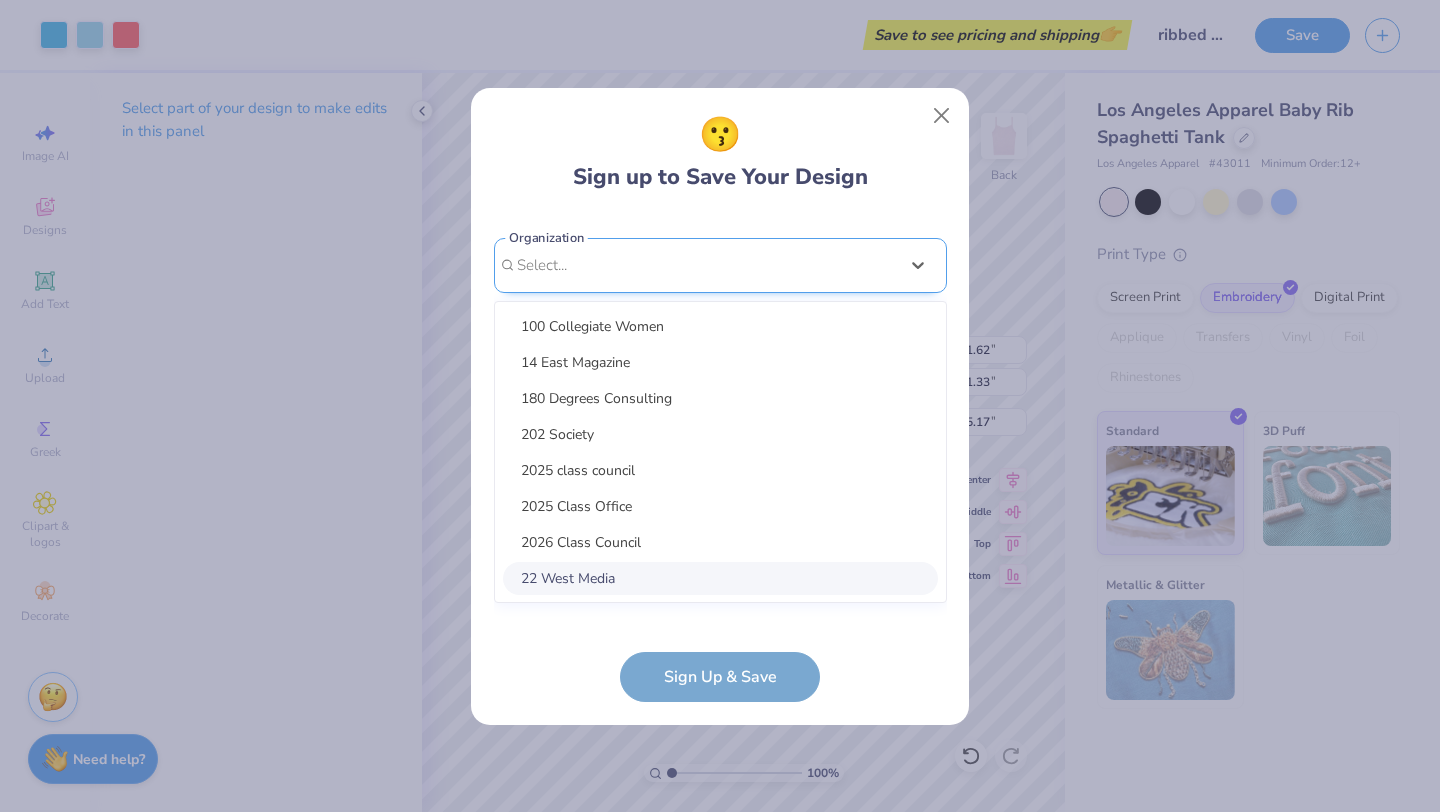scroll, scrollTop: 482, scrollLeft: 0, axis: vertical 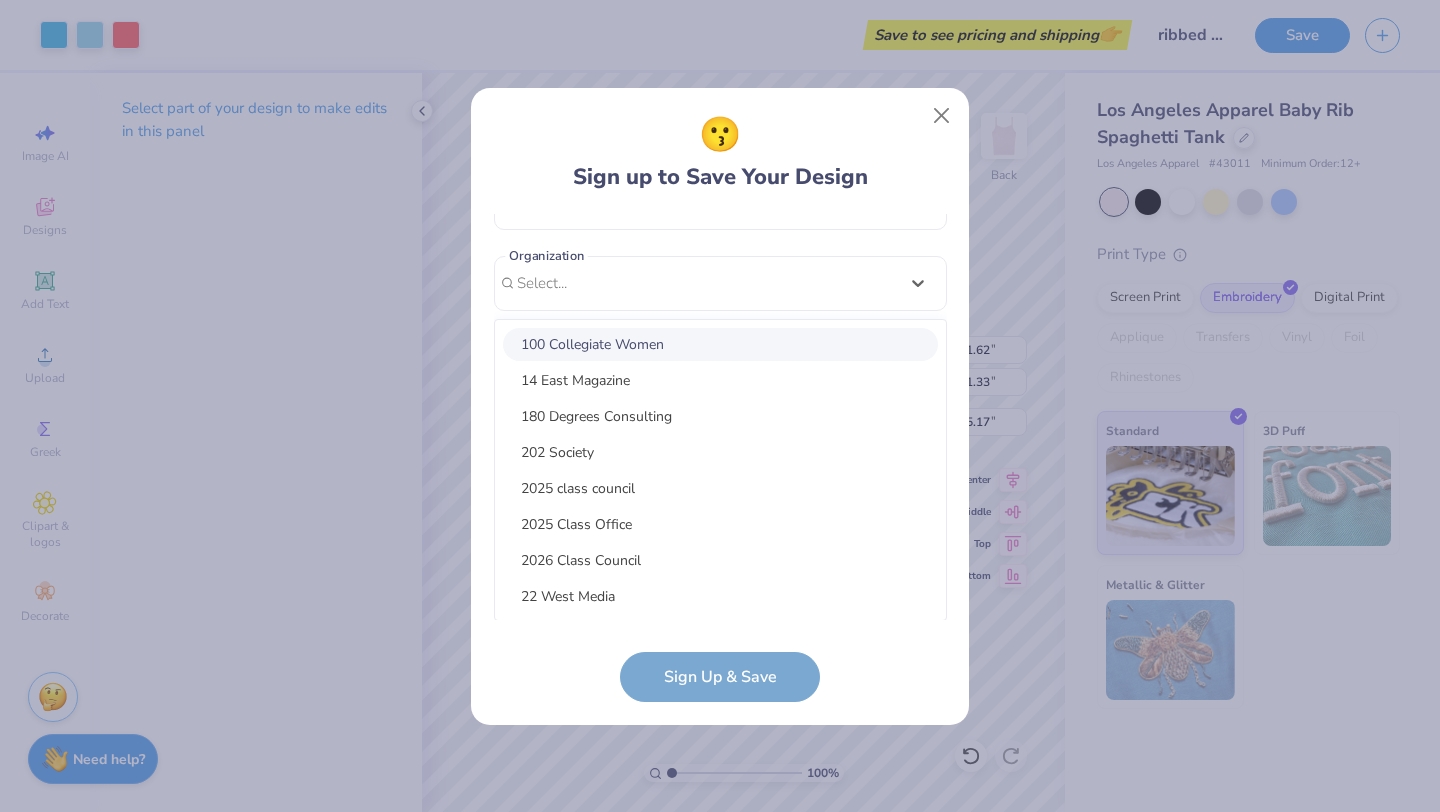 click on "100 Collegiate Women" at bounding box center (720, 344) 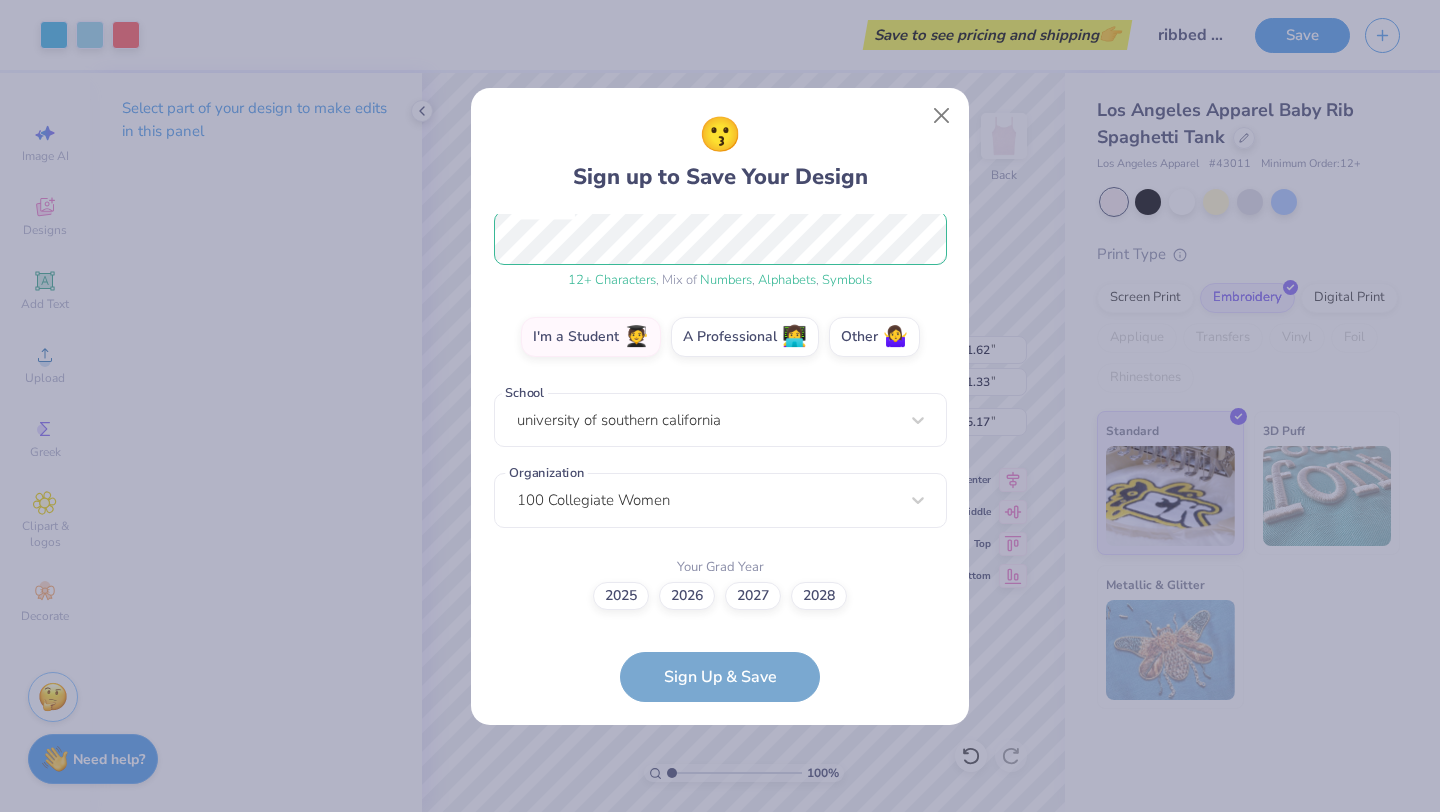 scroll, scrollTop: 264, scrollLeft: 0, axis: vertical 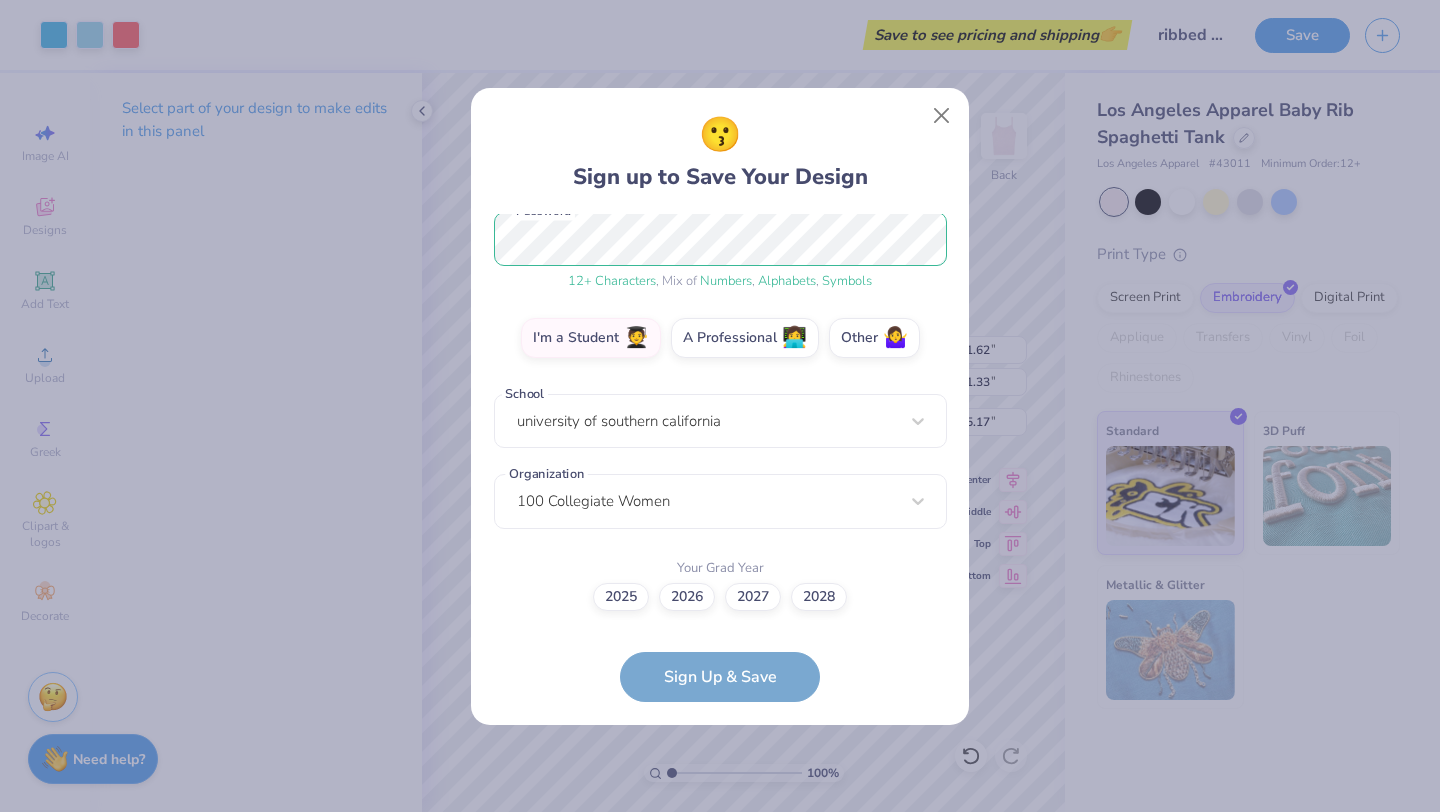 click on "😗 Sign up to Save Your Design [EMAIL] Email ([PHONE]) Phone [FIRST] Aprahamian Full Name 12 + Characters , Mix of Numbers , Alphabets , Symbols Password I'm a Student 🧑‍🎓 A Professional 👩‍💻 Other 🤷‍♀️ School university of southern california Organization 100 Collegiate Women Your Grad Year 2025 2026 2027 2028 Sign Up & Save" at bounding box center (720, 458) 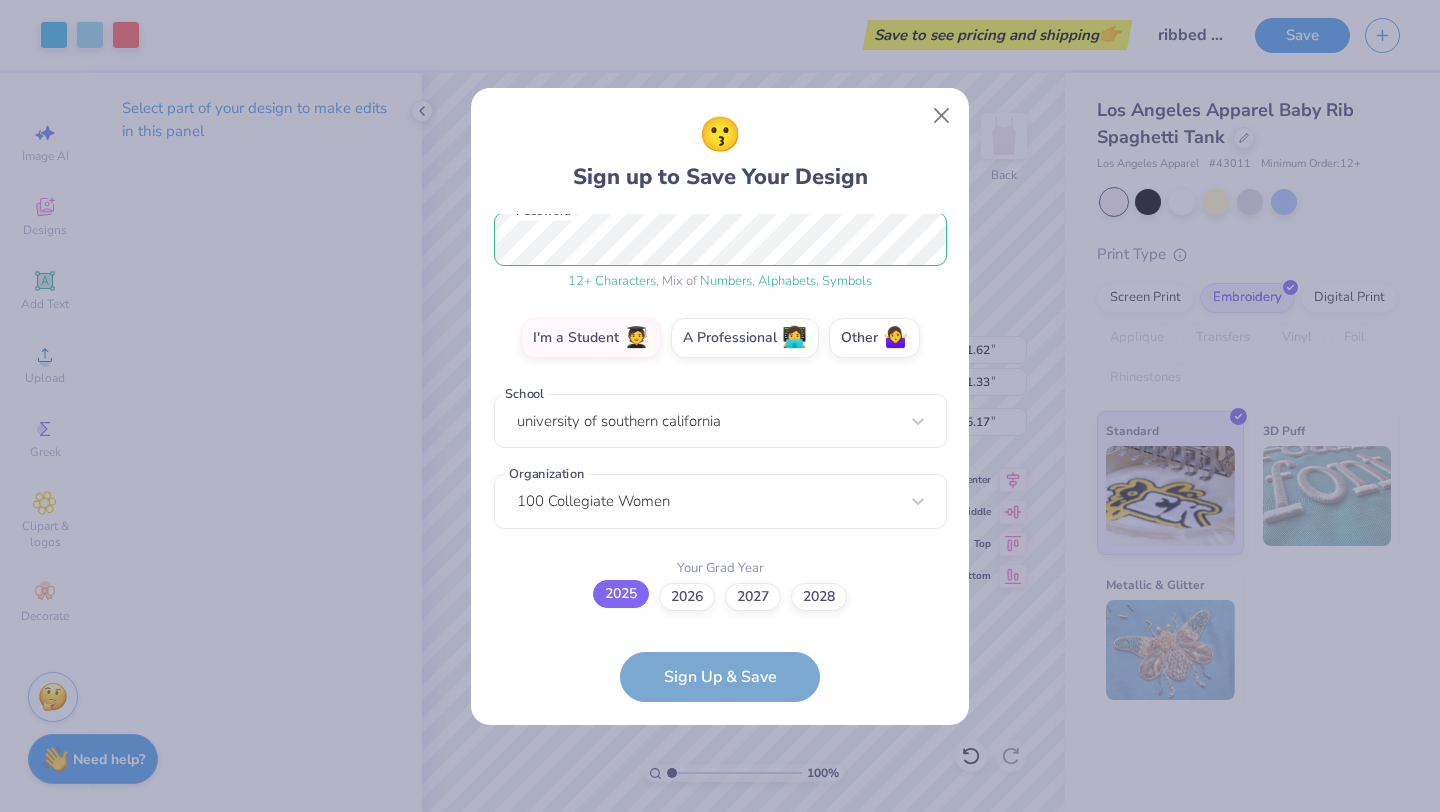 click on "2025" at bounding box center [621, 594] 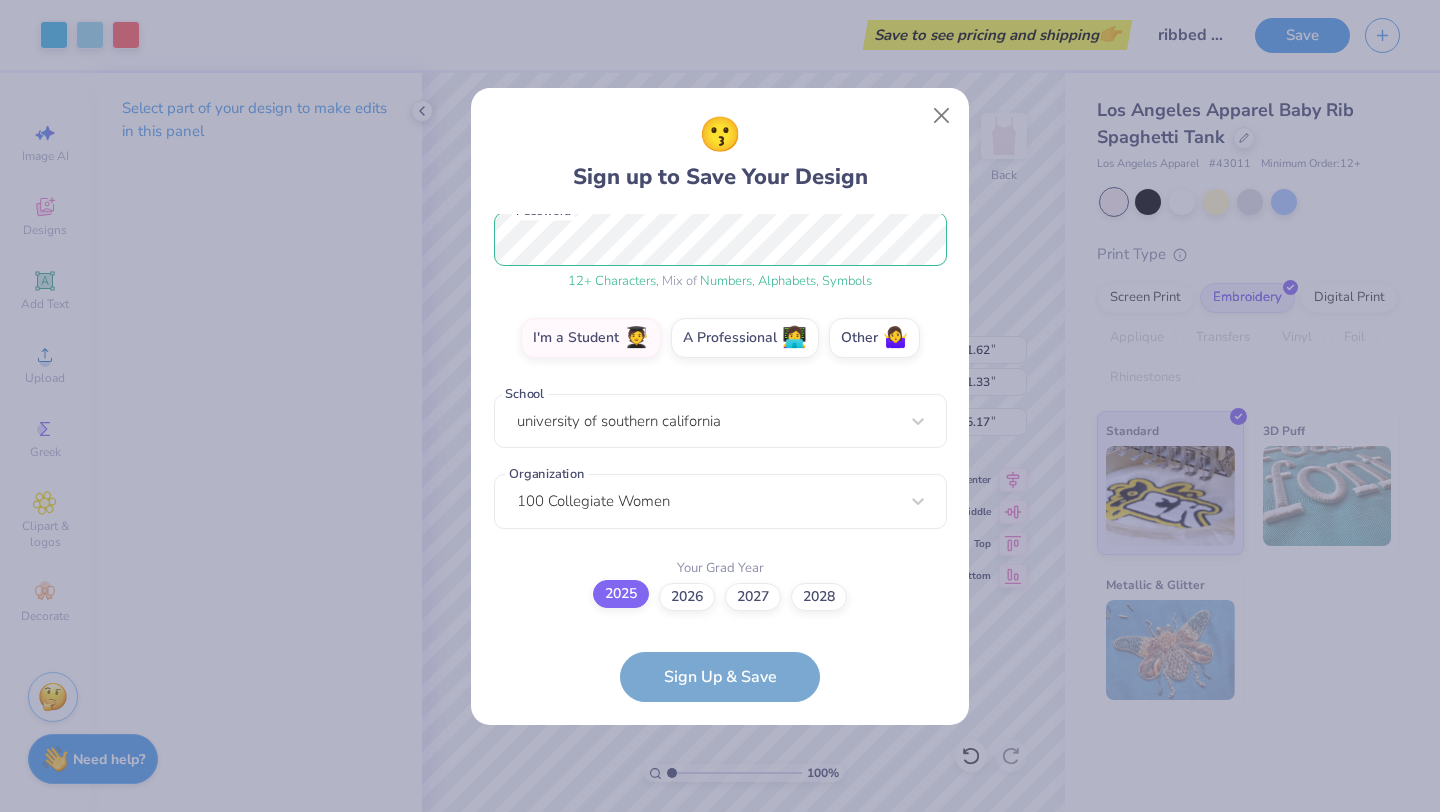 click on "2025" at bounding box center (720, 861) 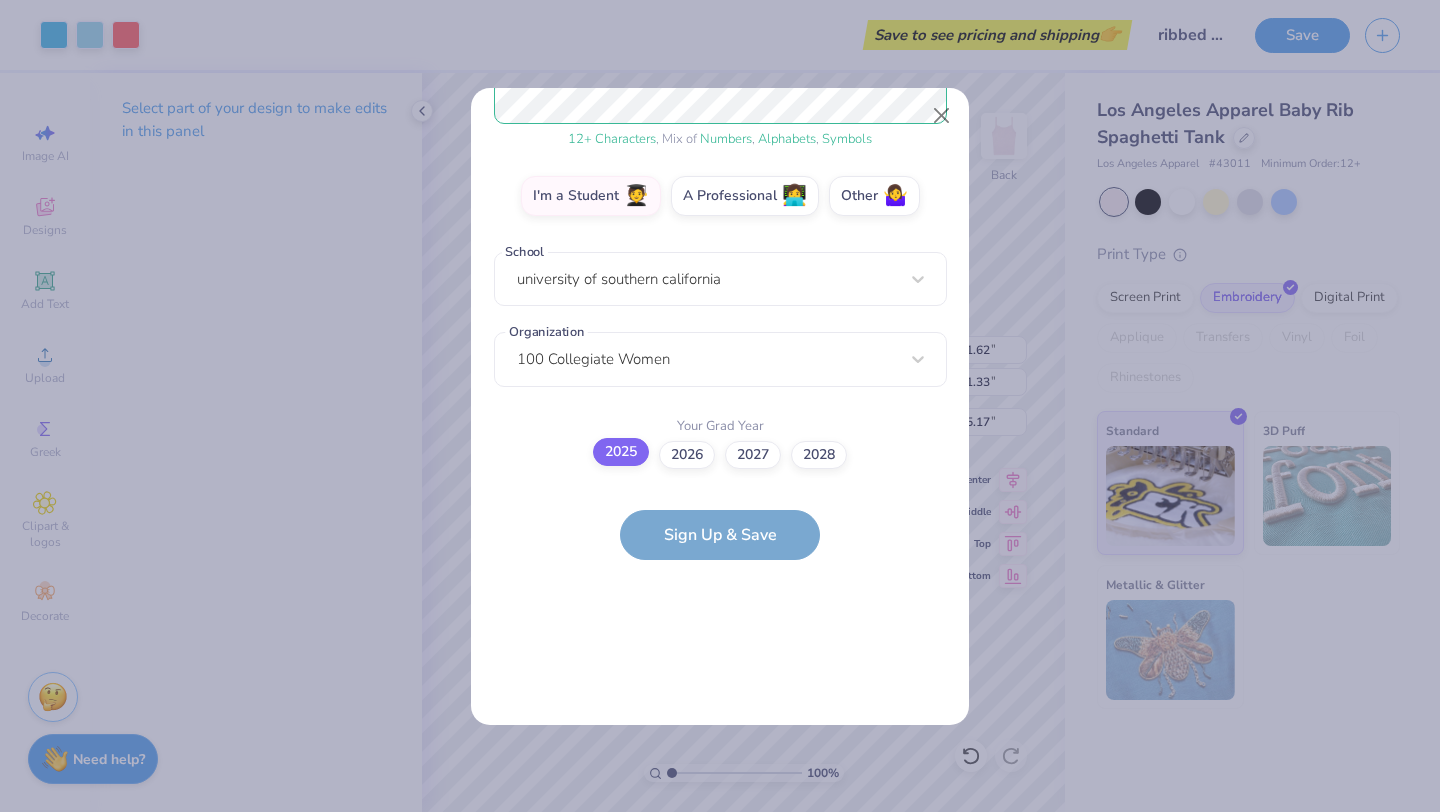 scroll, scrollTop: 383, scrollLeft: 0, axis: vertical 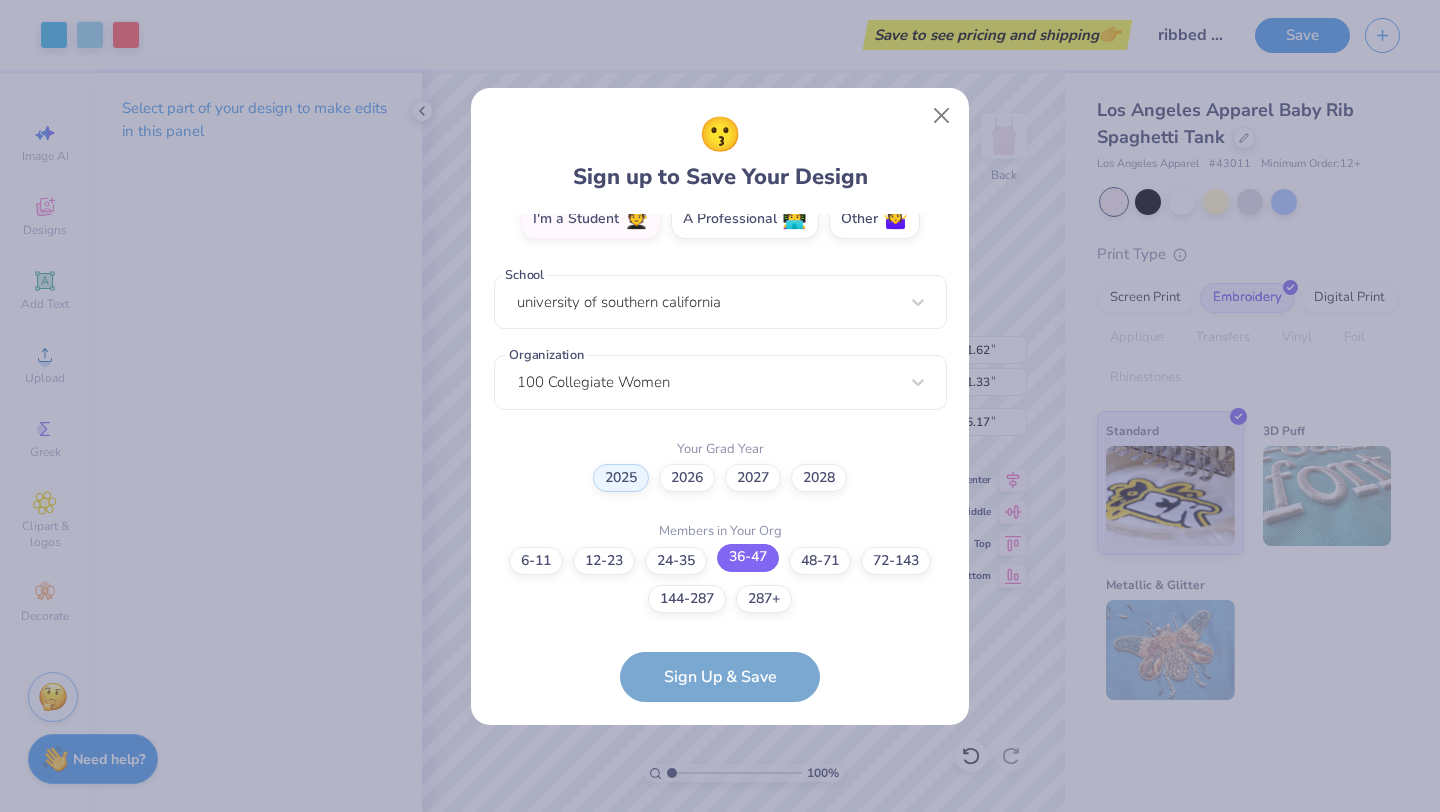 click on "36-47" at bounding box center (748, 558) 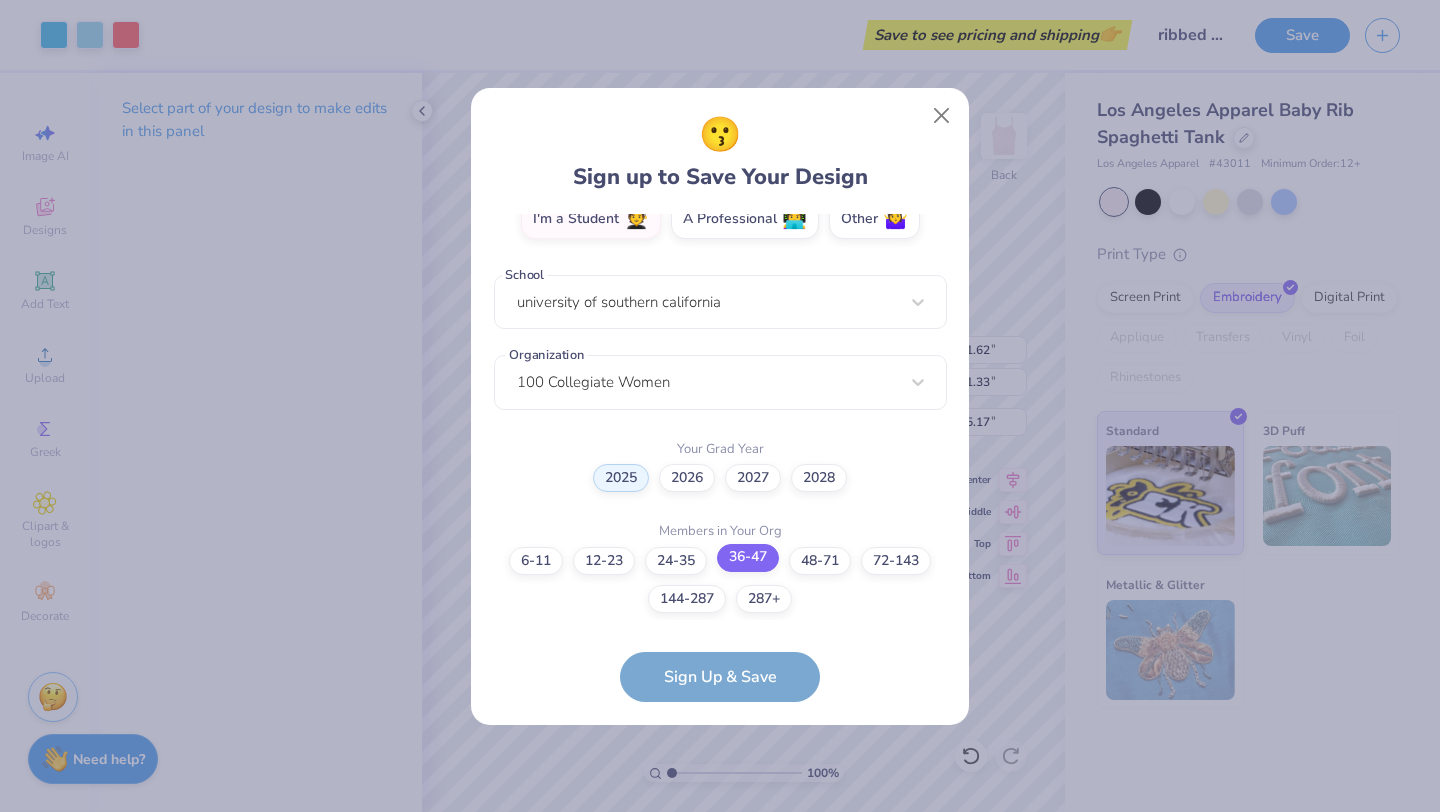 click on "36-47" at bounding box center [720, 962] 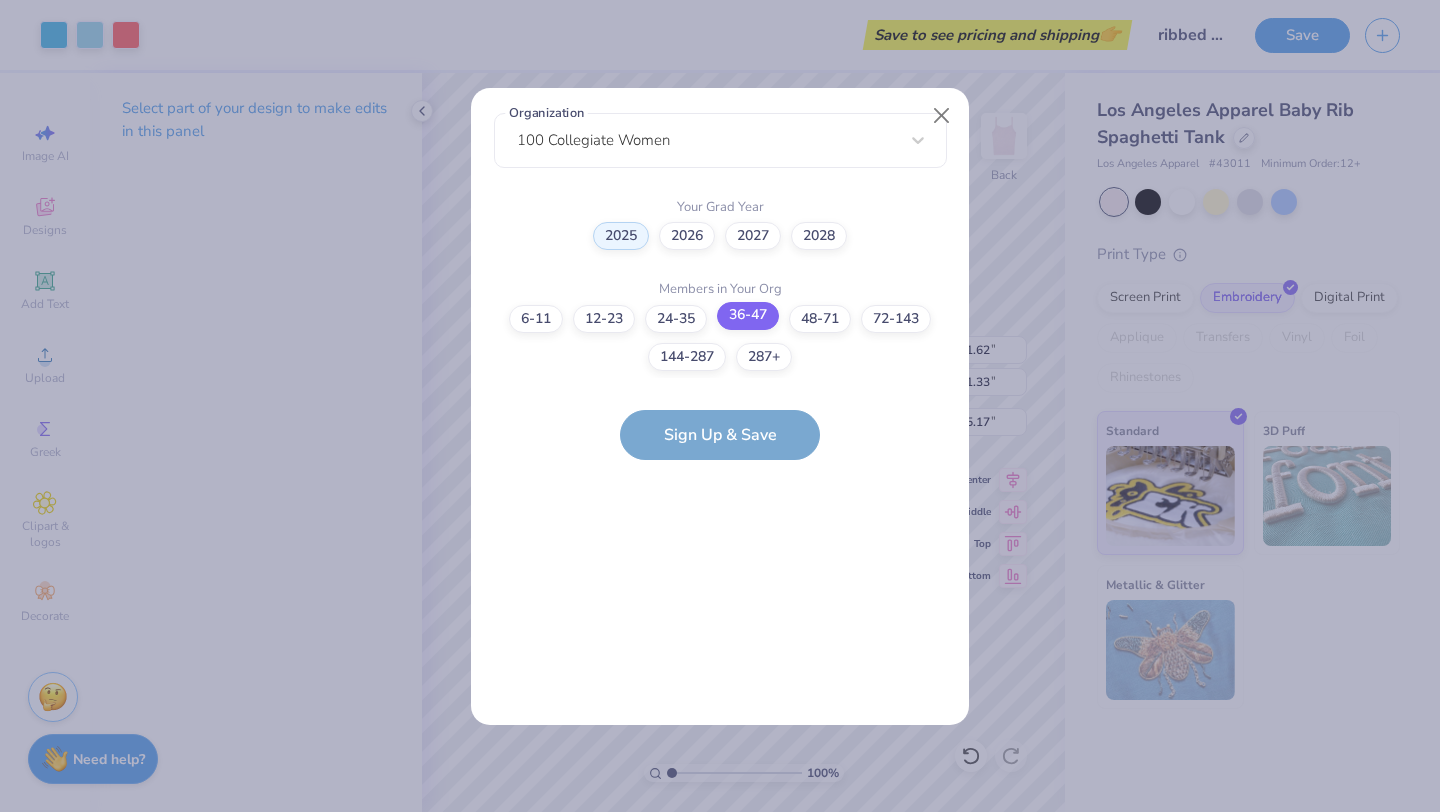 scroll, scrollTop: 464, scrollLeft: 0, axis: vertical 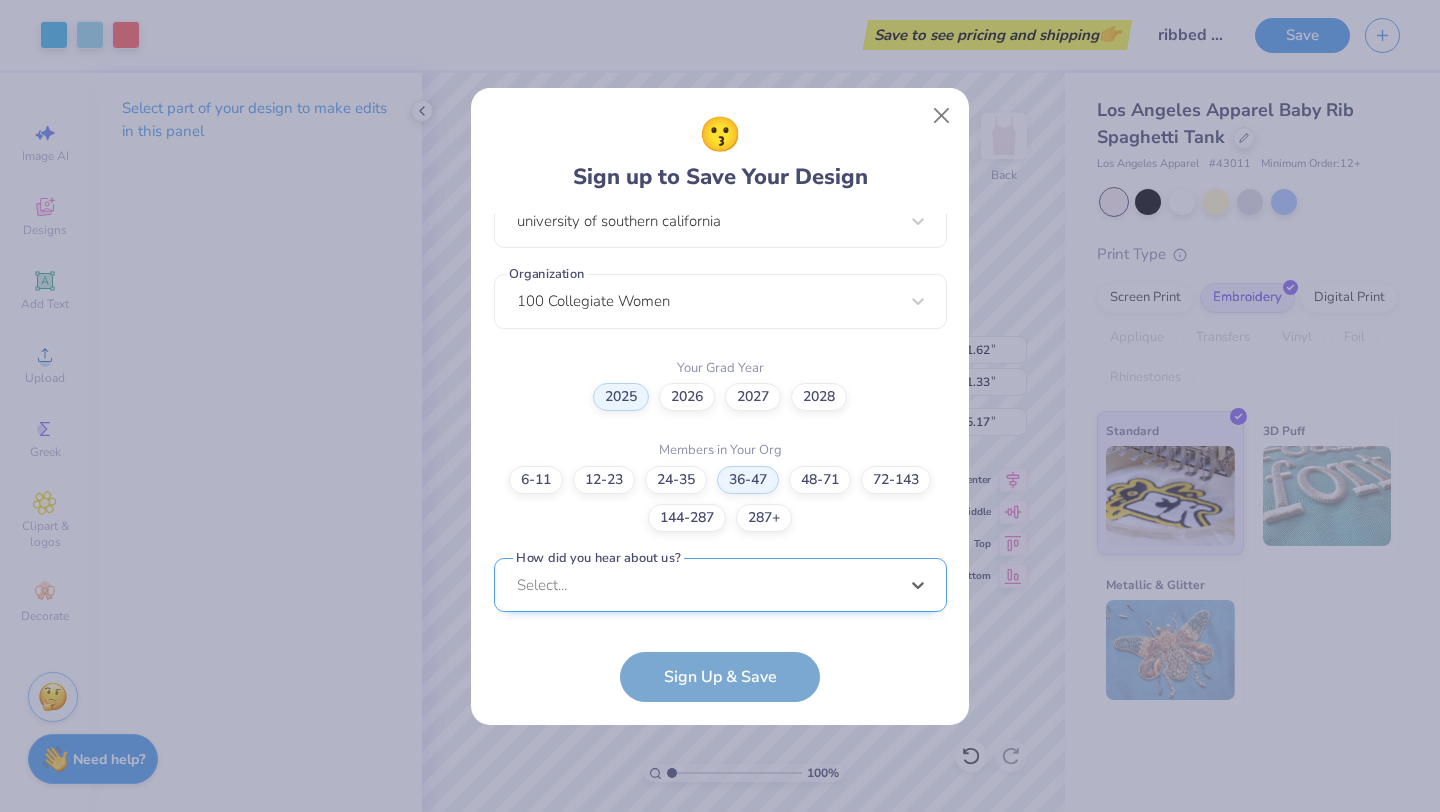 click on "option LinkedIn focused, 9 of 15. 15 results available. Use Up and Down to choose options, press Enter to select the currently focused option, press Escape to exit the menu, press Tab to select the option and exit the menu. Select... Pinterest Google Search I've ordered before Received a text message A Campus Manager Received an Email Saw an Ad Word of Mouth LinkedIn Tik Tok Instagram Blog/Article Reddit An AI Chatbot Other" at bounding box center [720, 740] 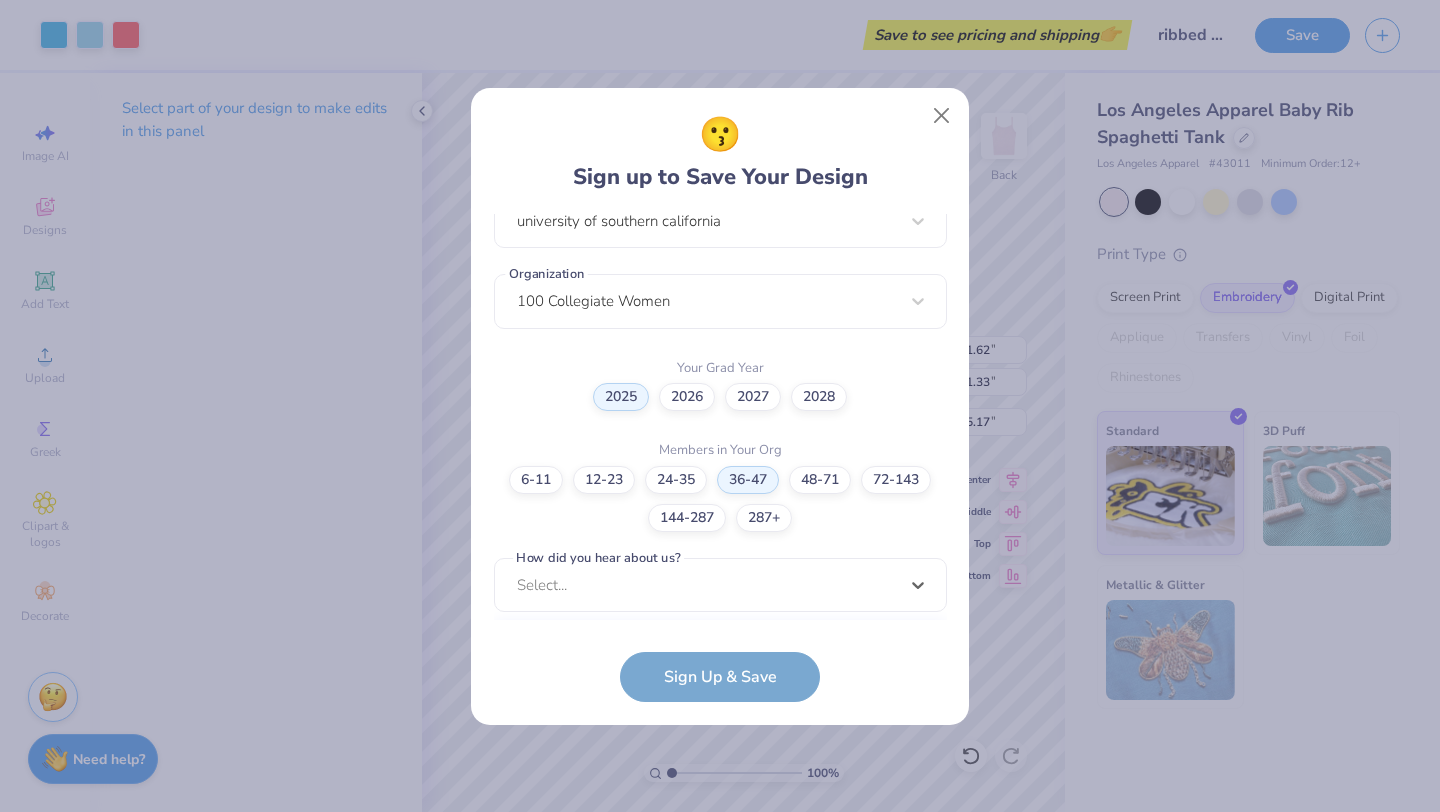 scroll, scrollTop: 764, scrollLeft: 0, axis: vertical 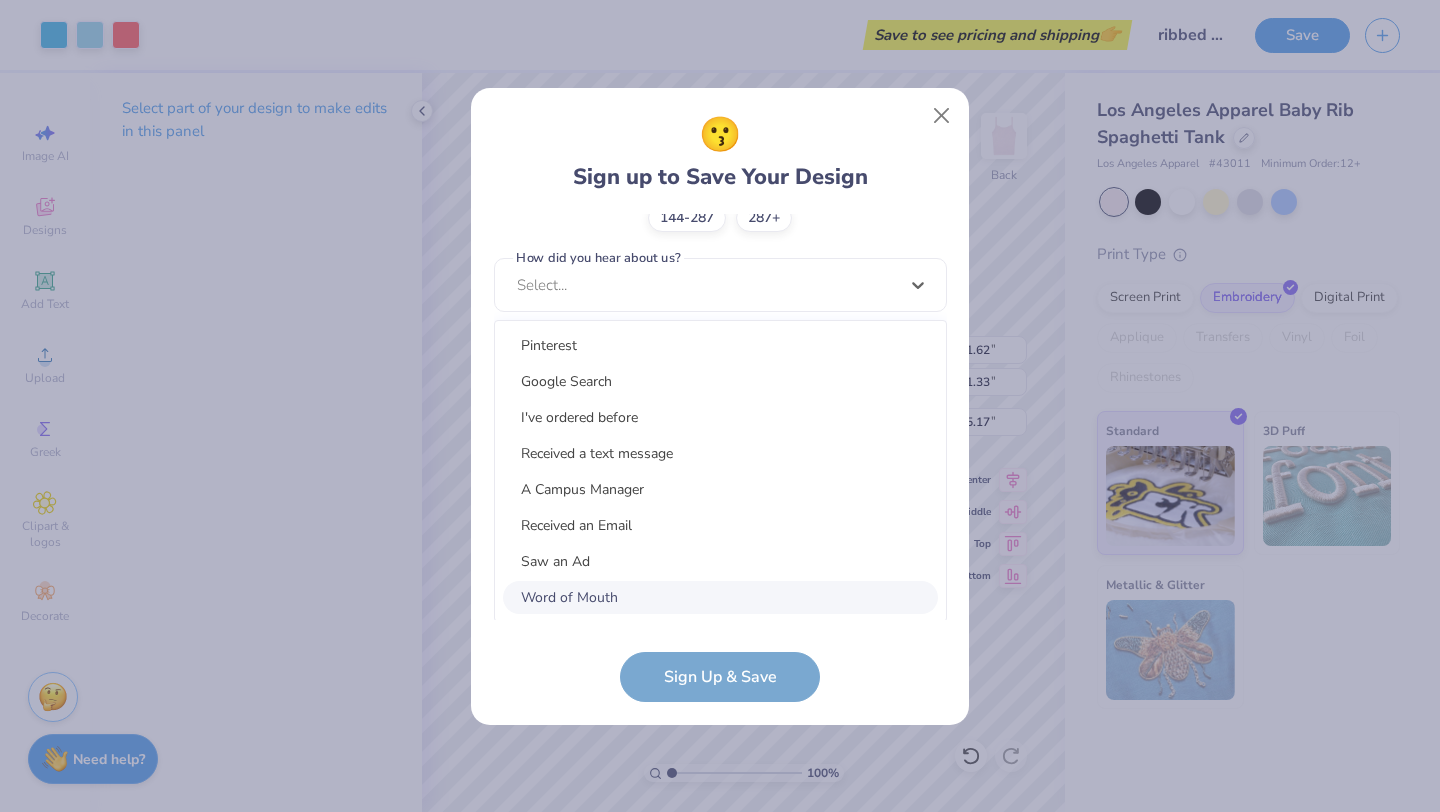 click on "Word of Mouth" at bounding box center (720, 597) 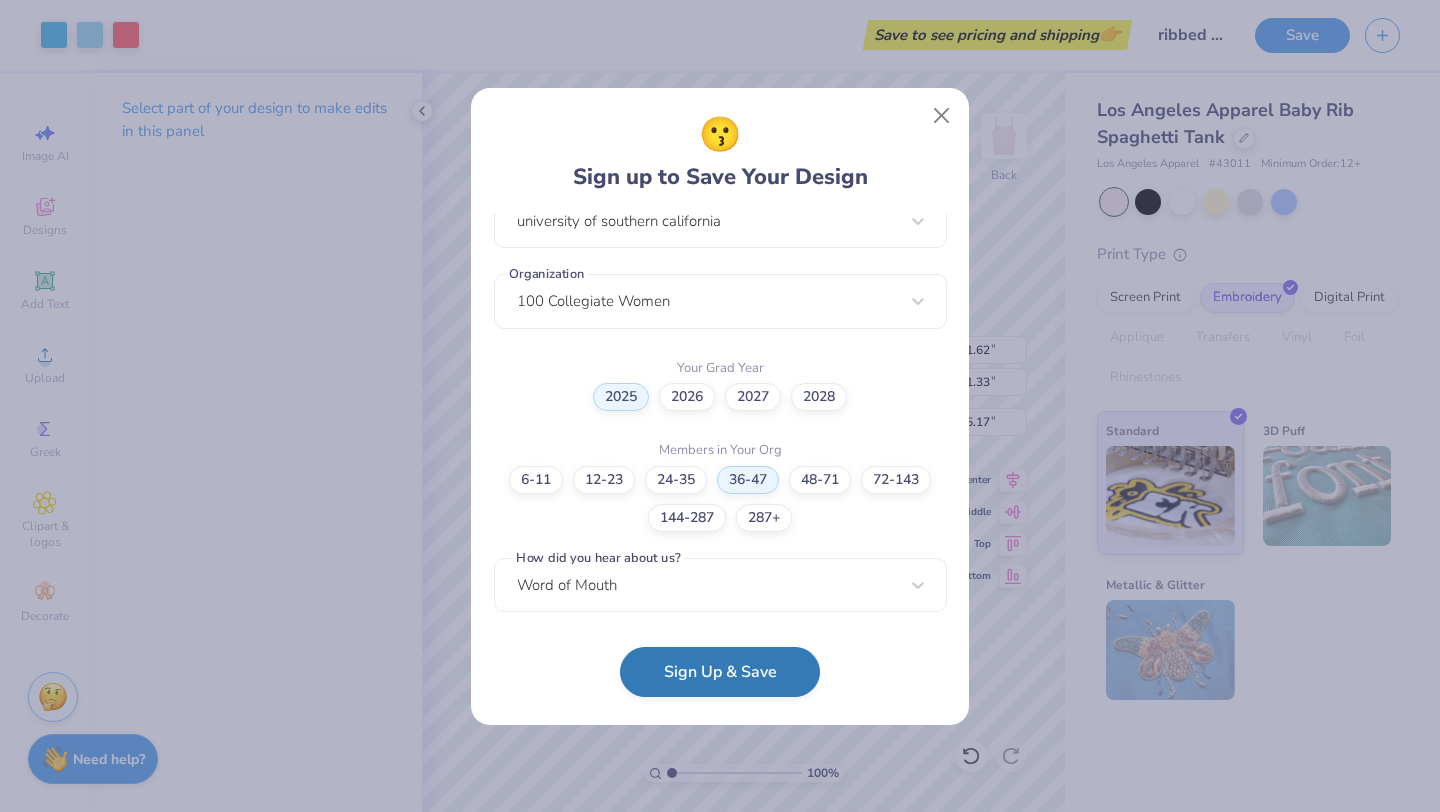 click on "Sign Up & Save" at bounding box center [720, 672] 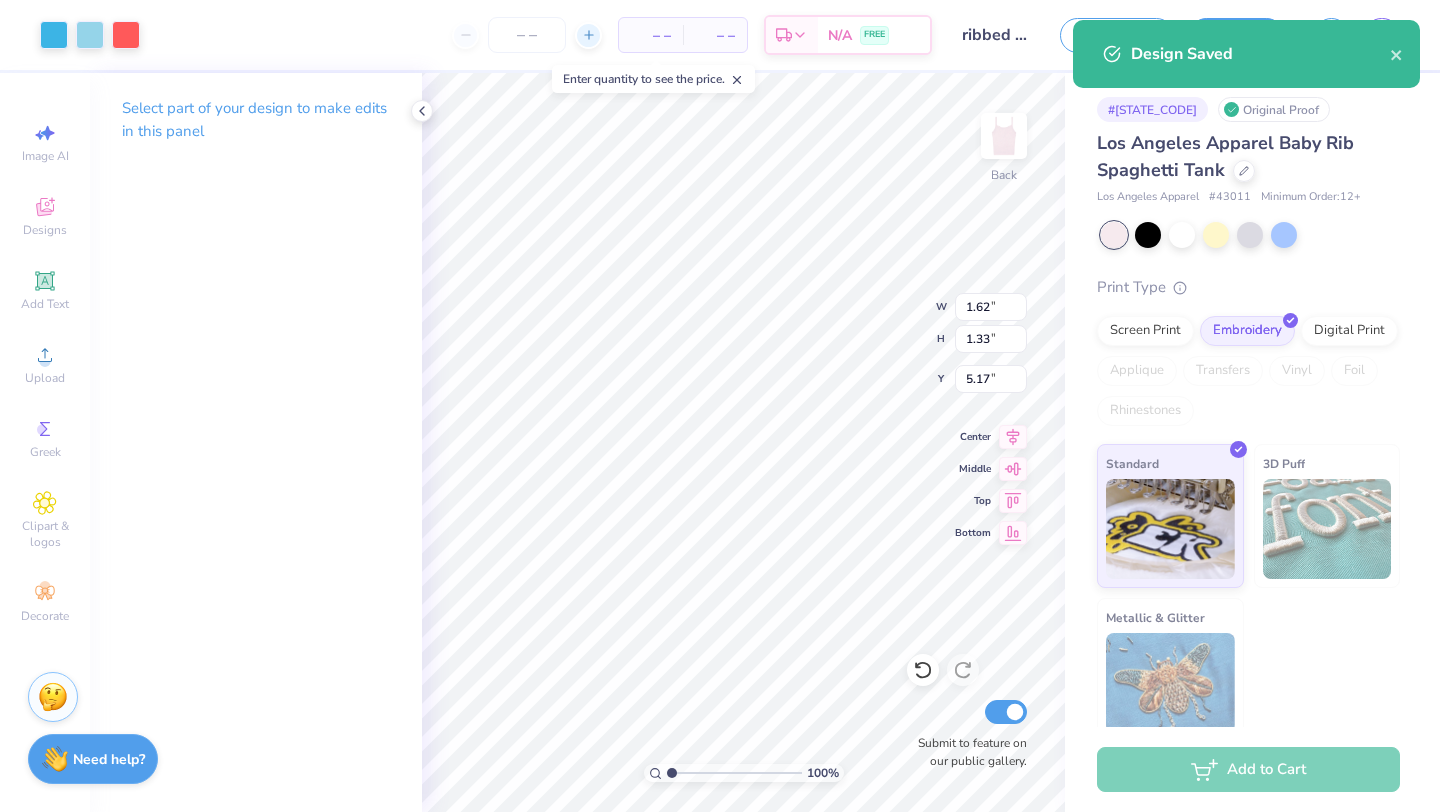 click 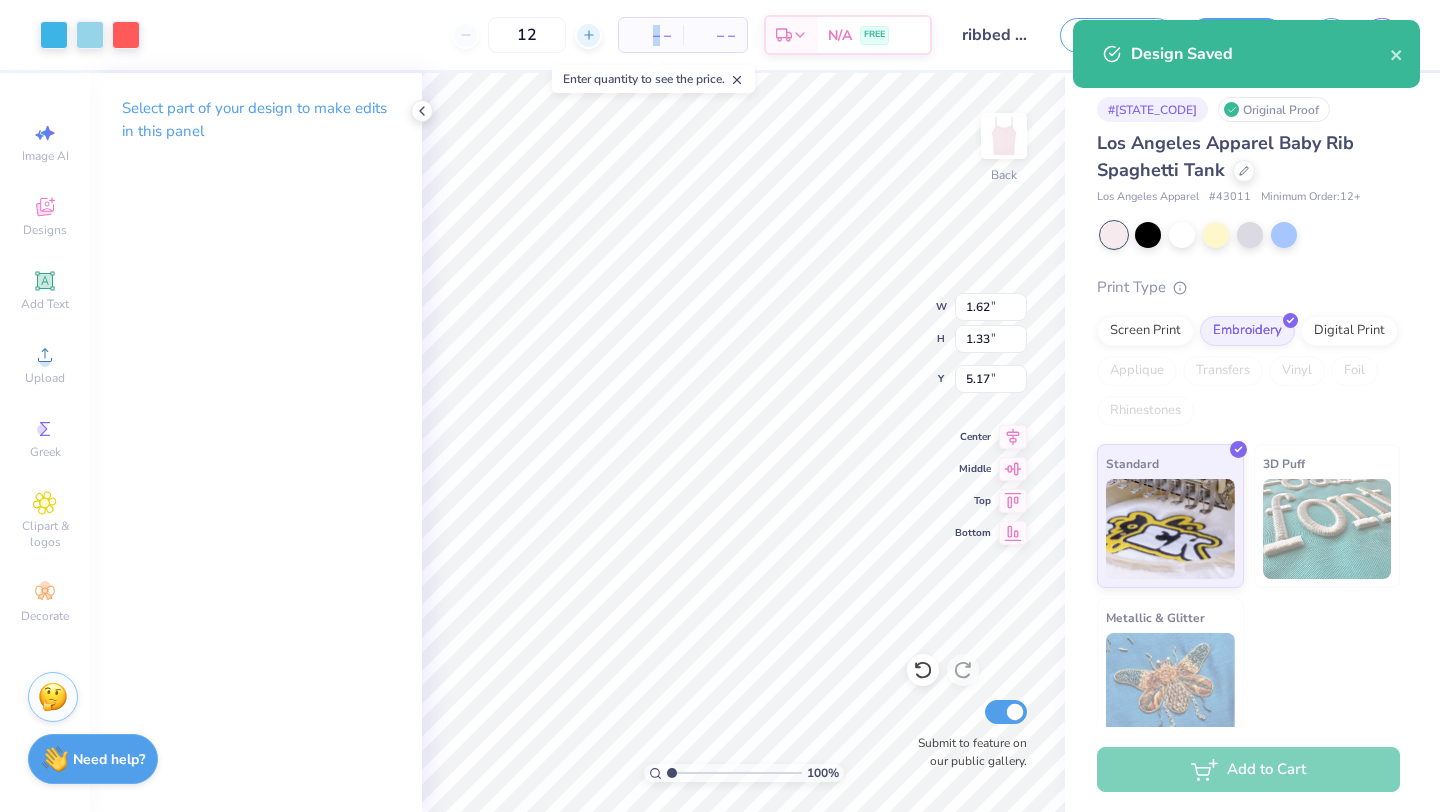 click 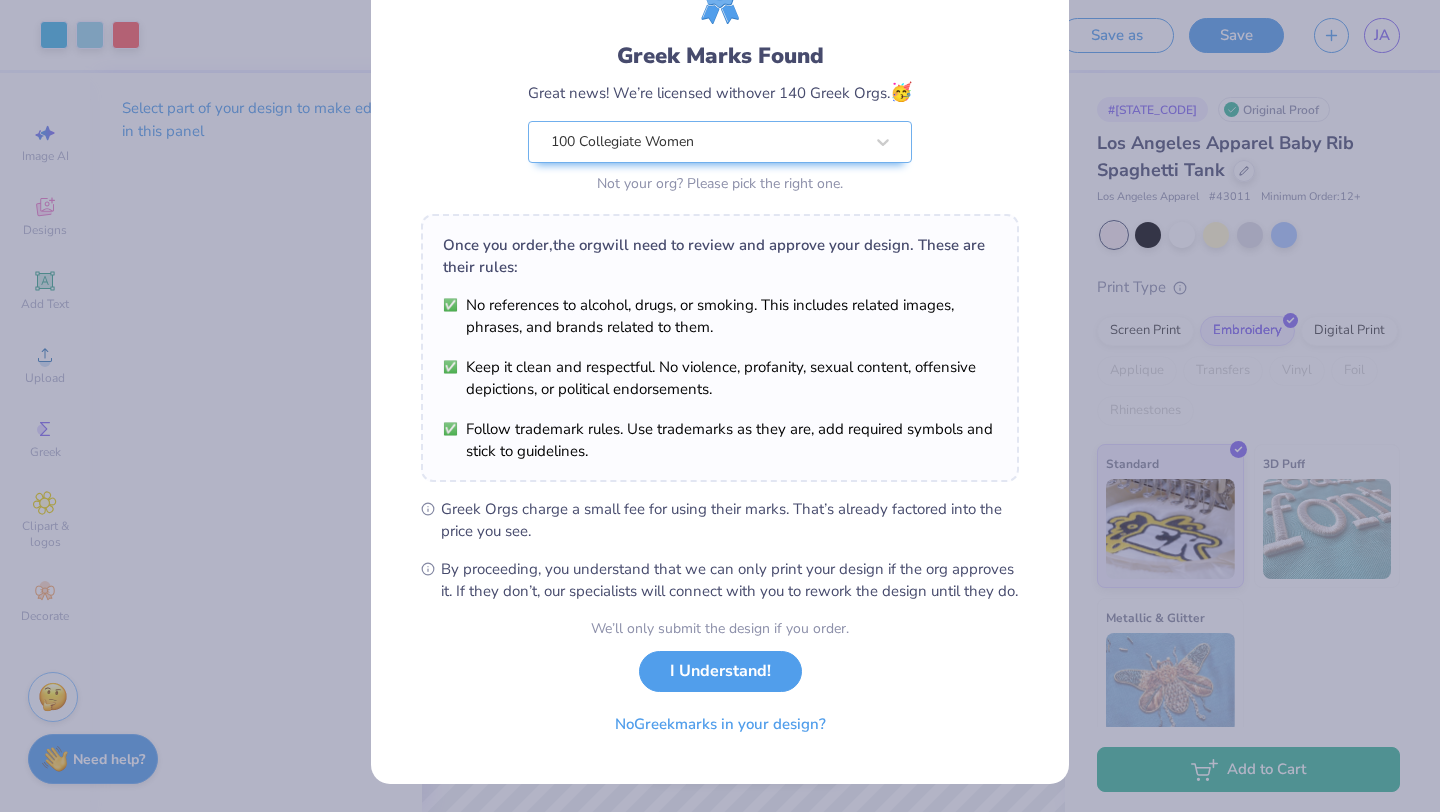 scroll, scrollTop: 116, scrollLeft: 0, axis: vertical 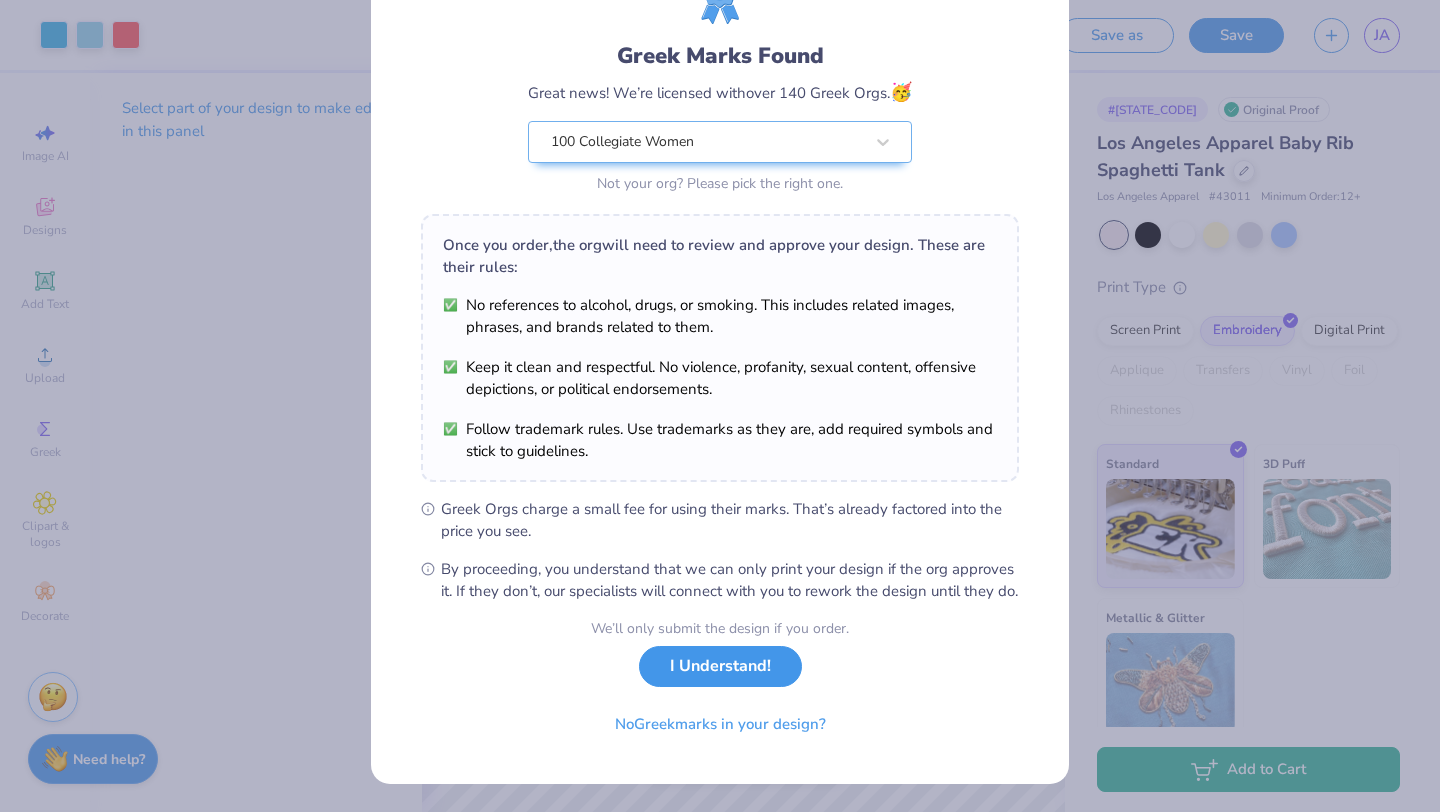 click on "I Understand!" at bounding box center (720, 666) 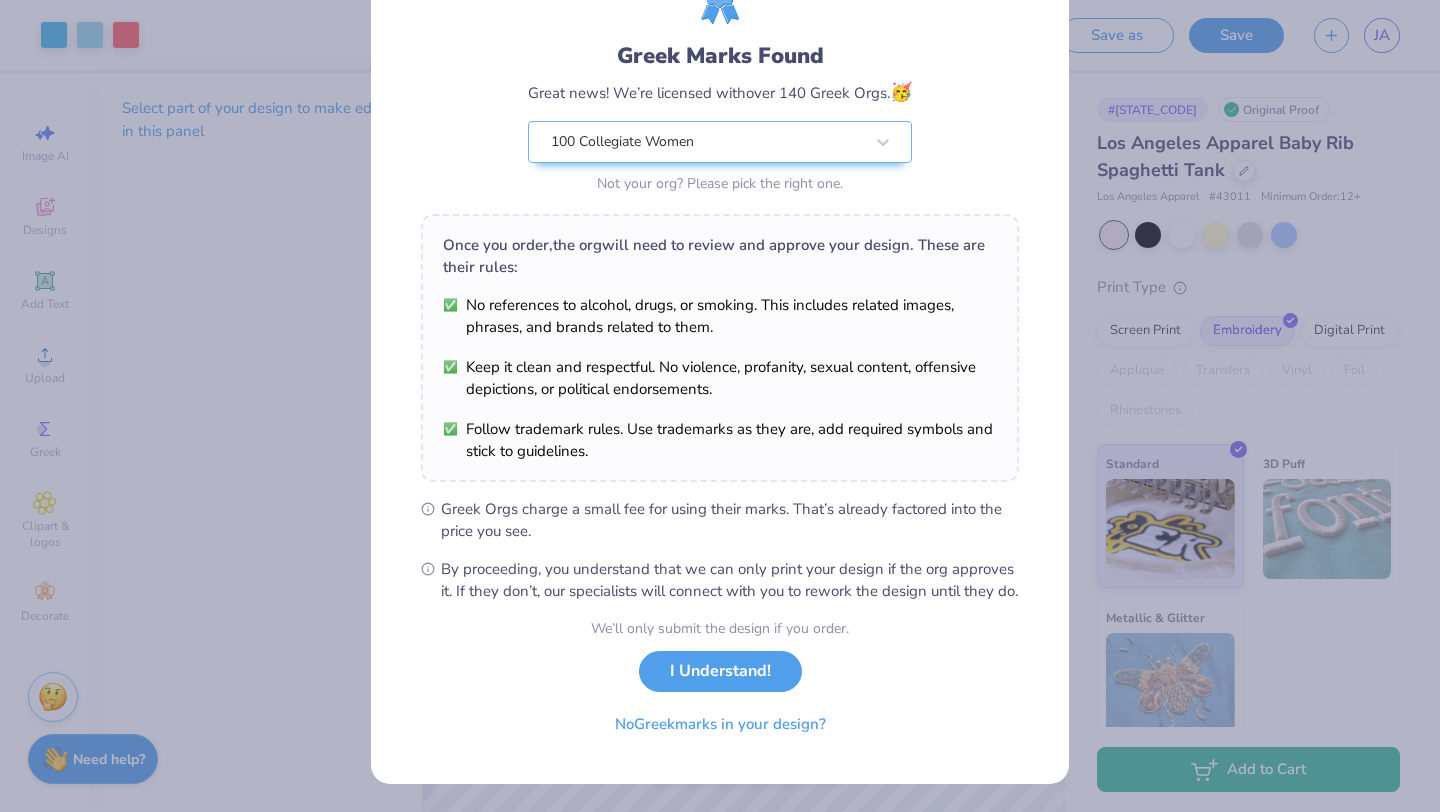scroll, scrollTop: 0, scrollLeft: 0, axis: both 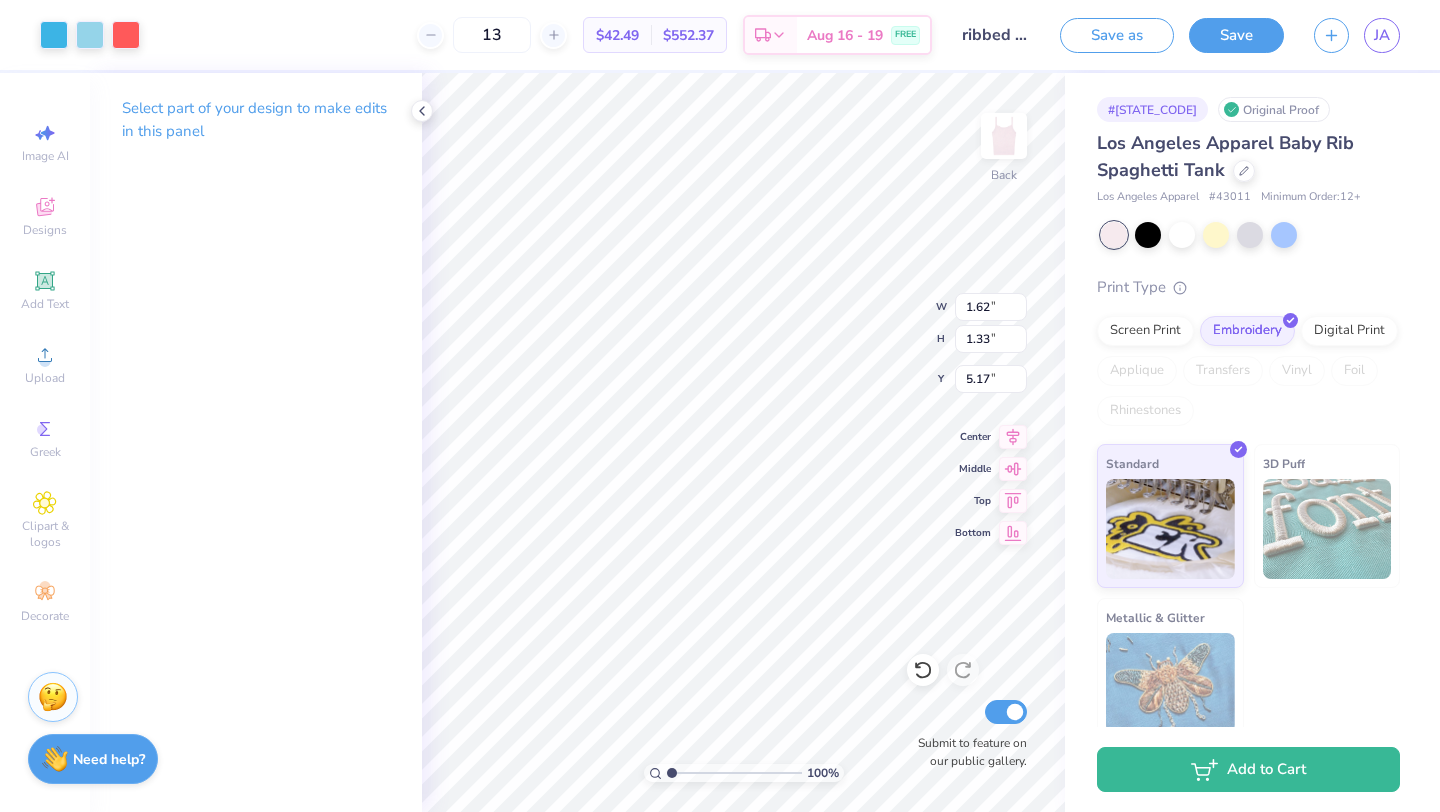 type on "6.79" 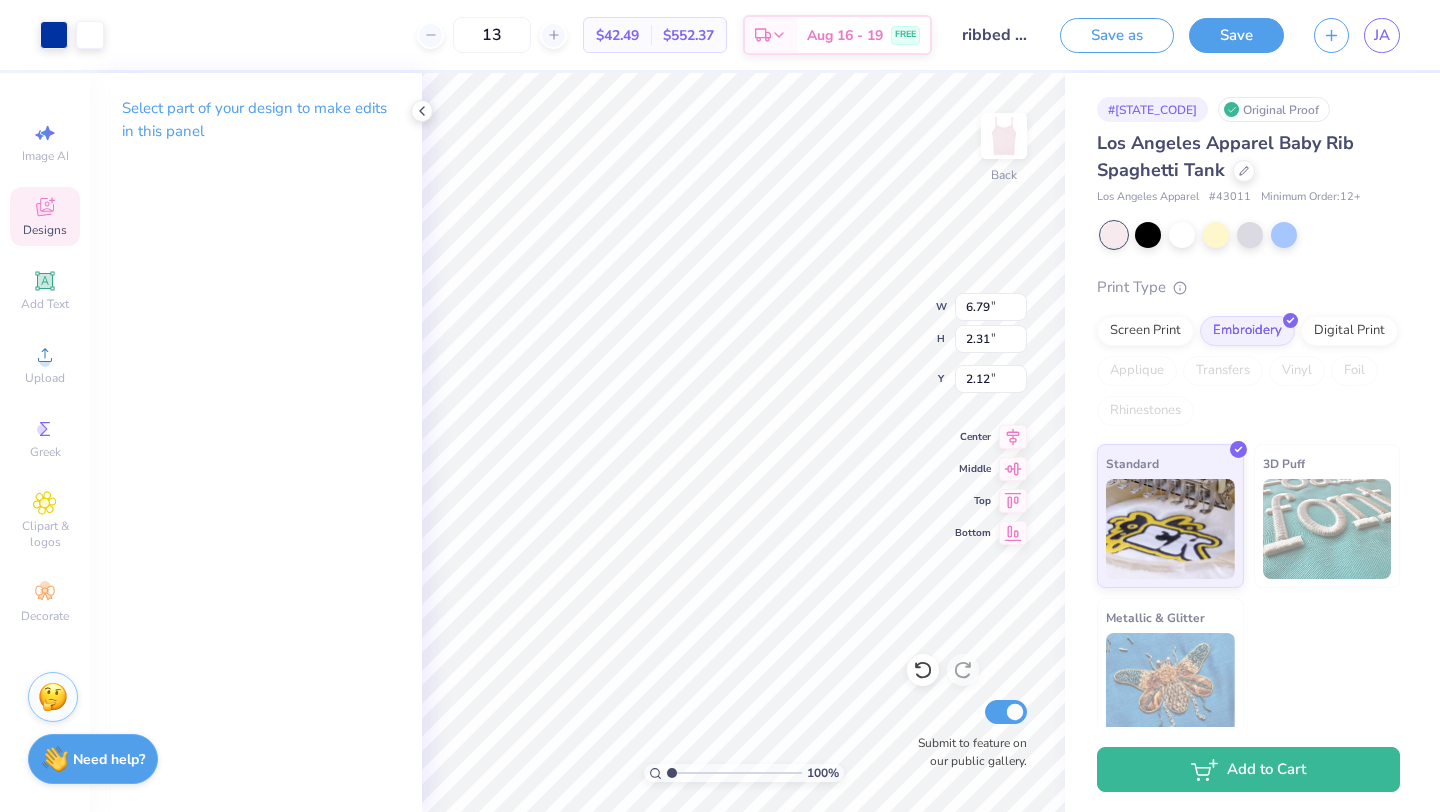 type on "2.13" 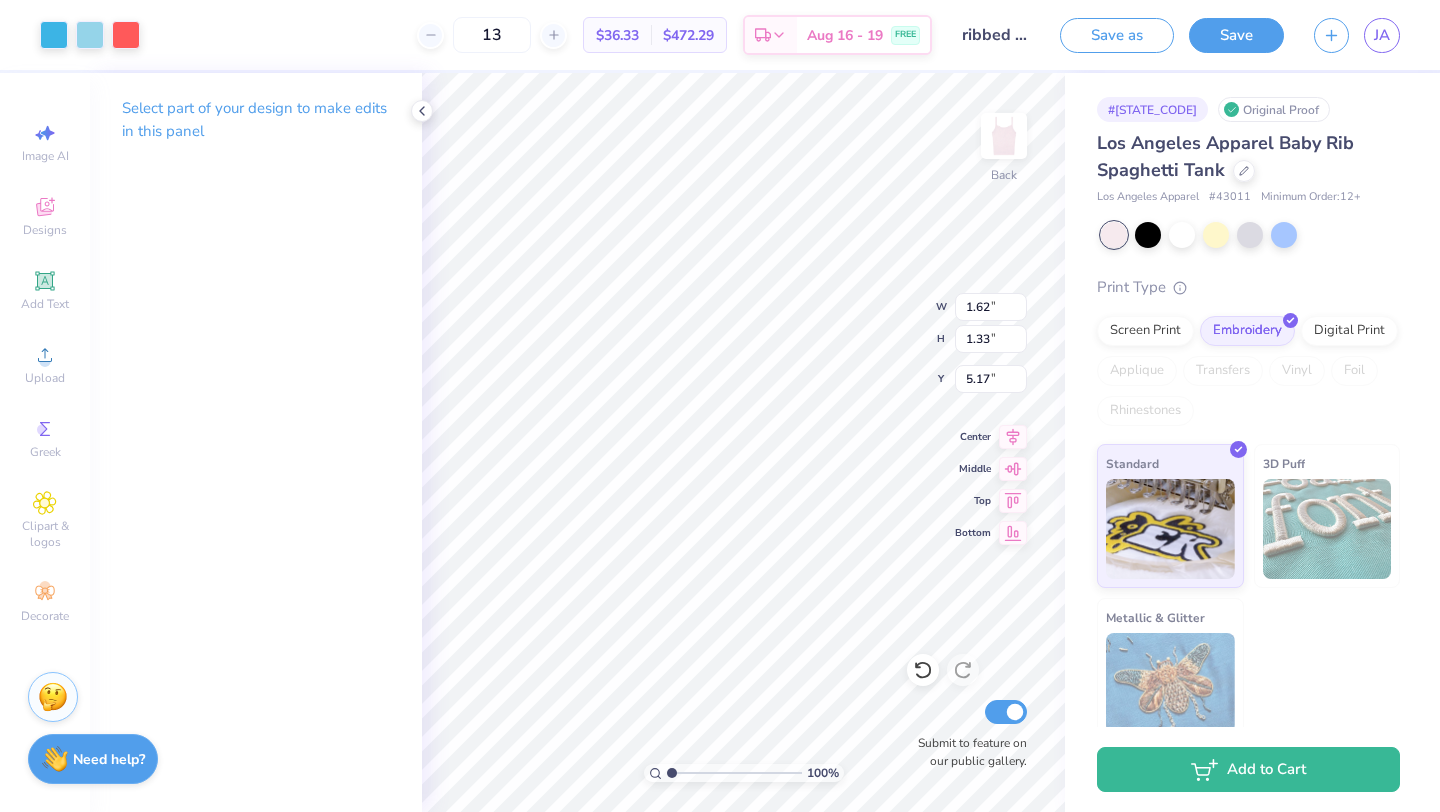 type on "4.70" 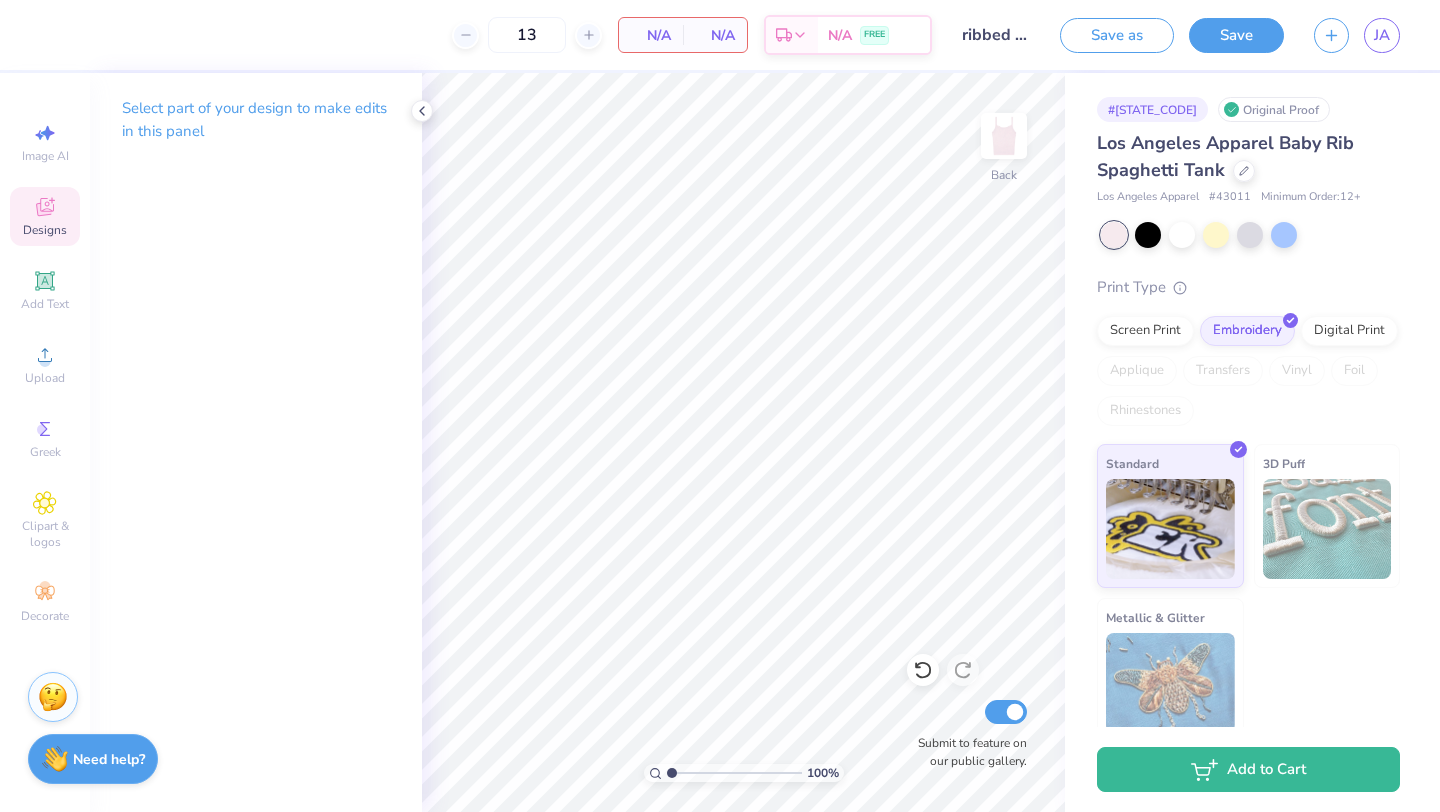 click on "Designs" at bounding box center (45, 216) 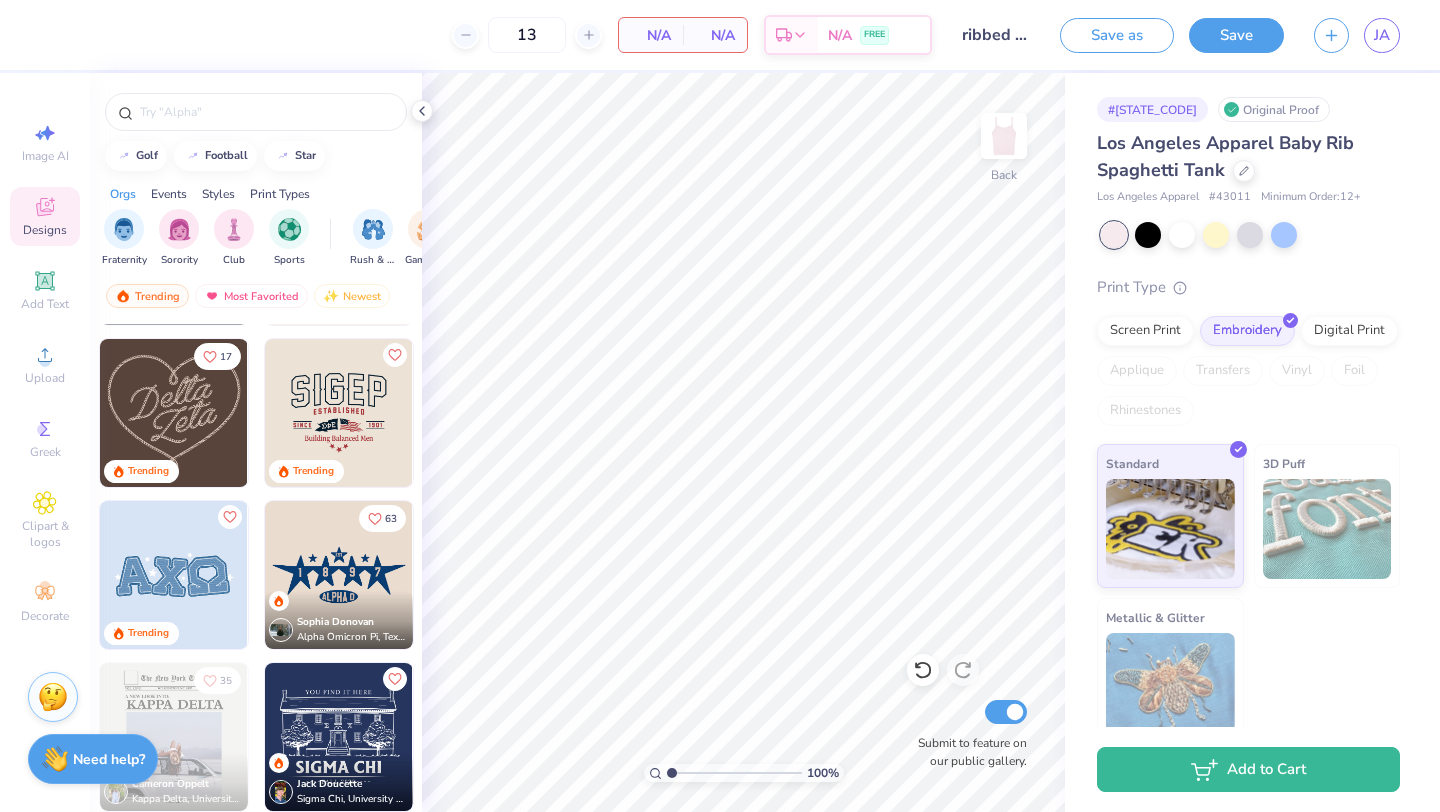 scroll, scrollTop: 637, scrollLeft: 0, axis: vertical 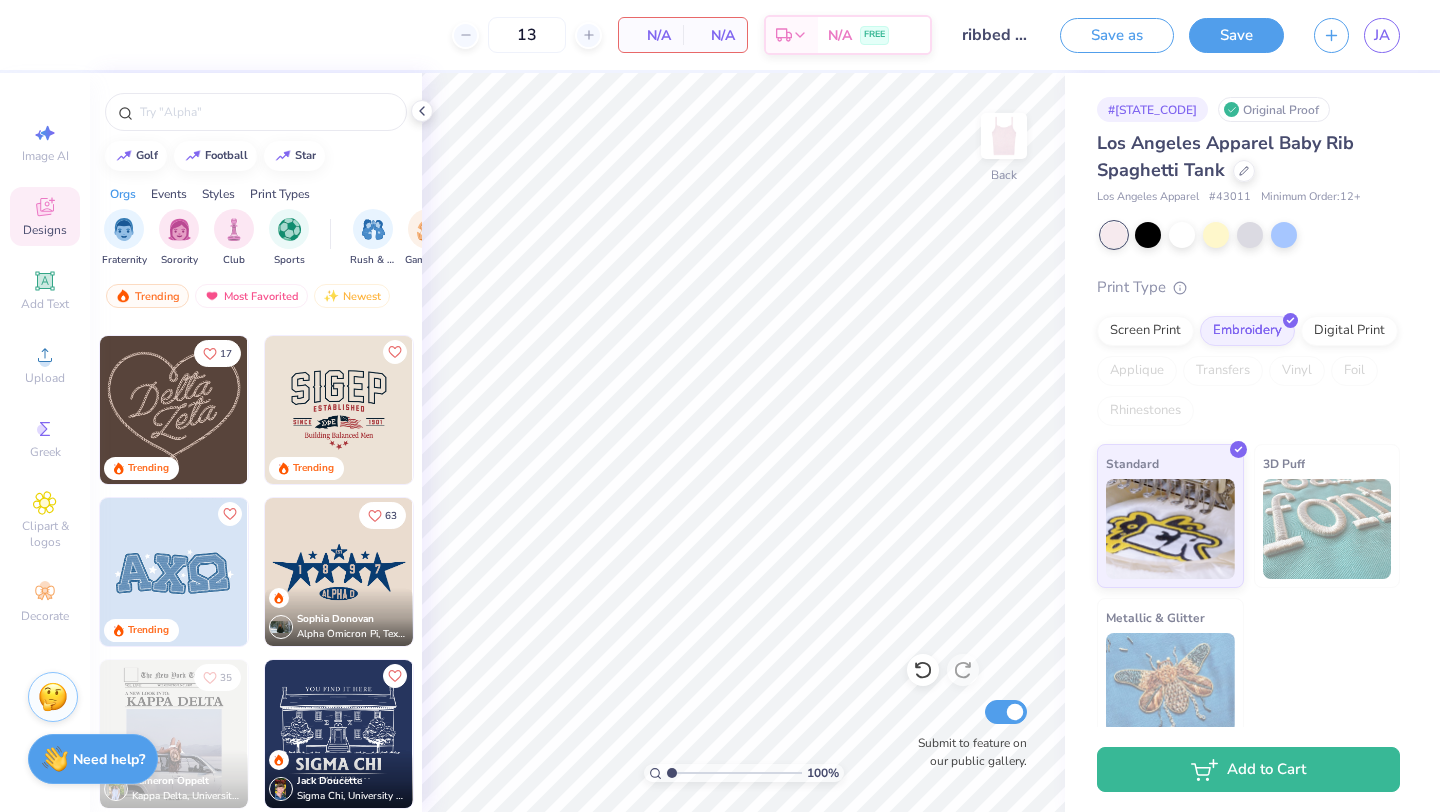 click at bounding box center (339, 410) 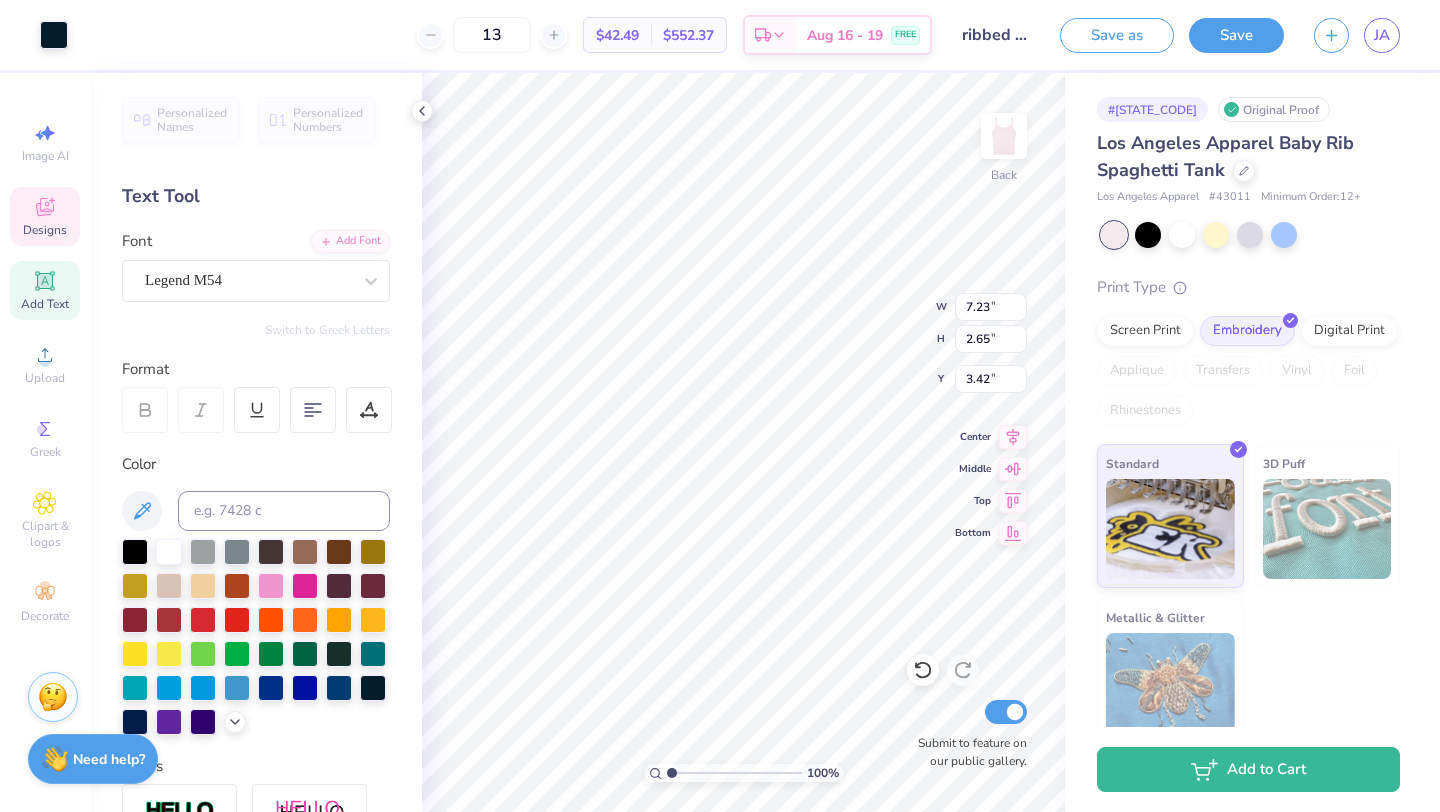 type on "3.42" 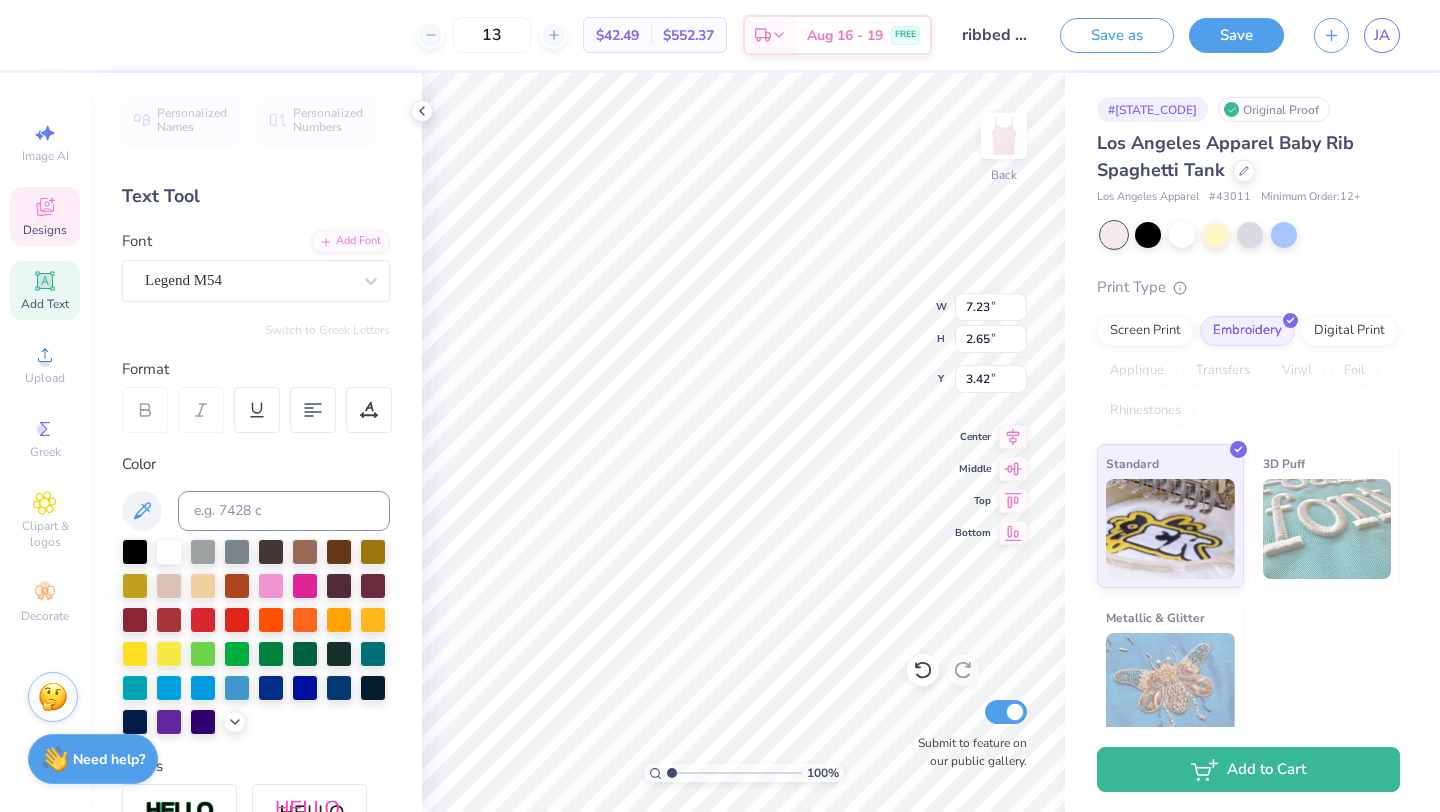 scroll, scrollTop: 0, scrollLeft: 0, axis: both 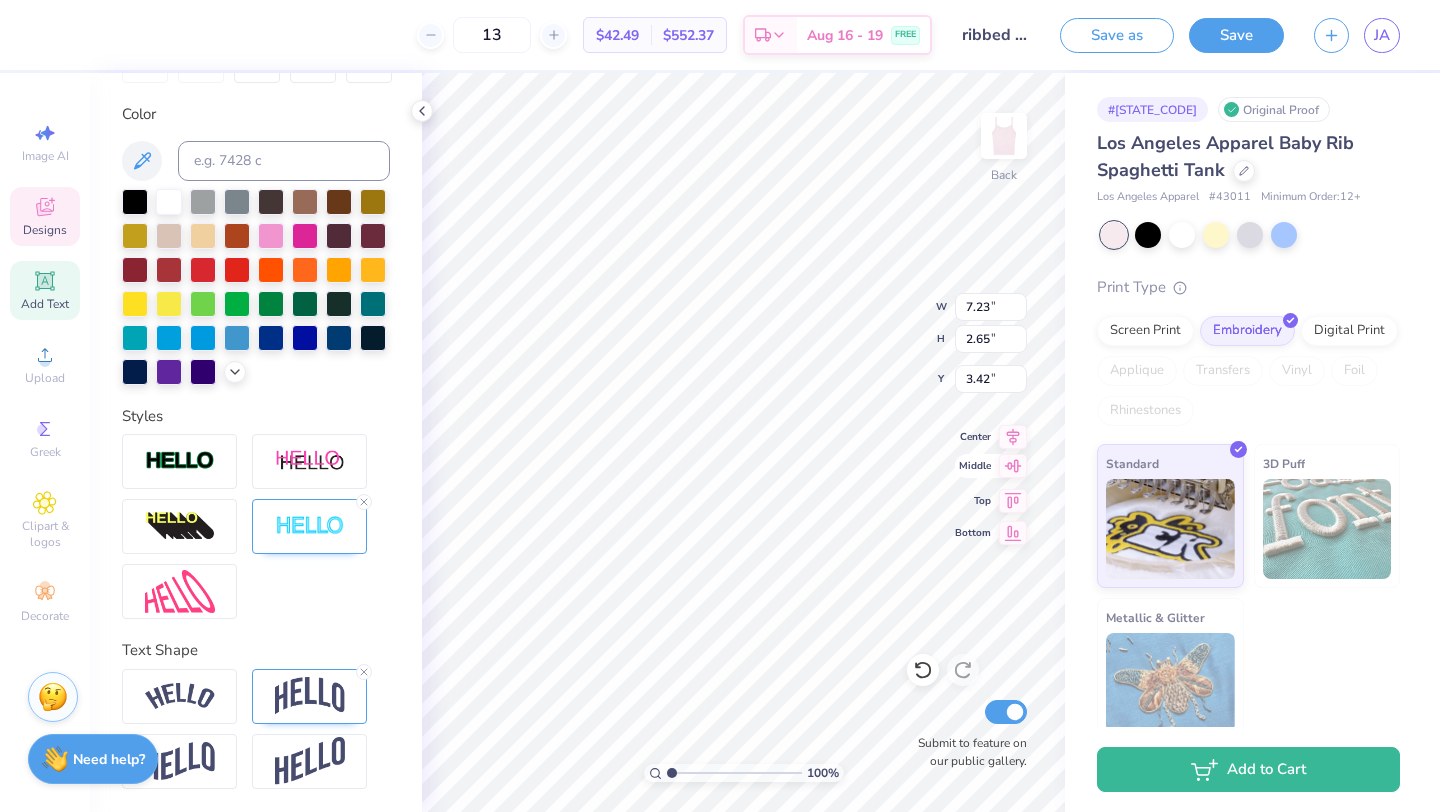 type on "cascad.co" 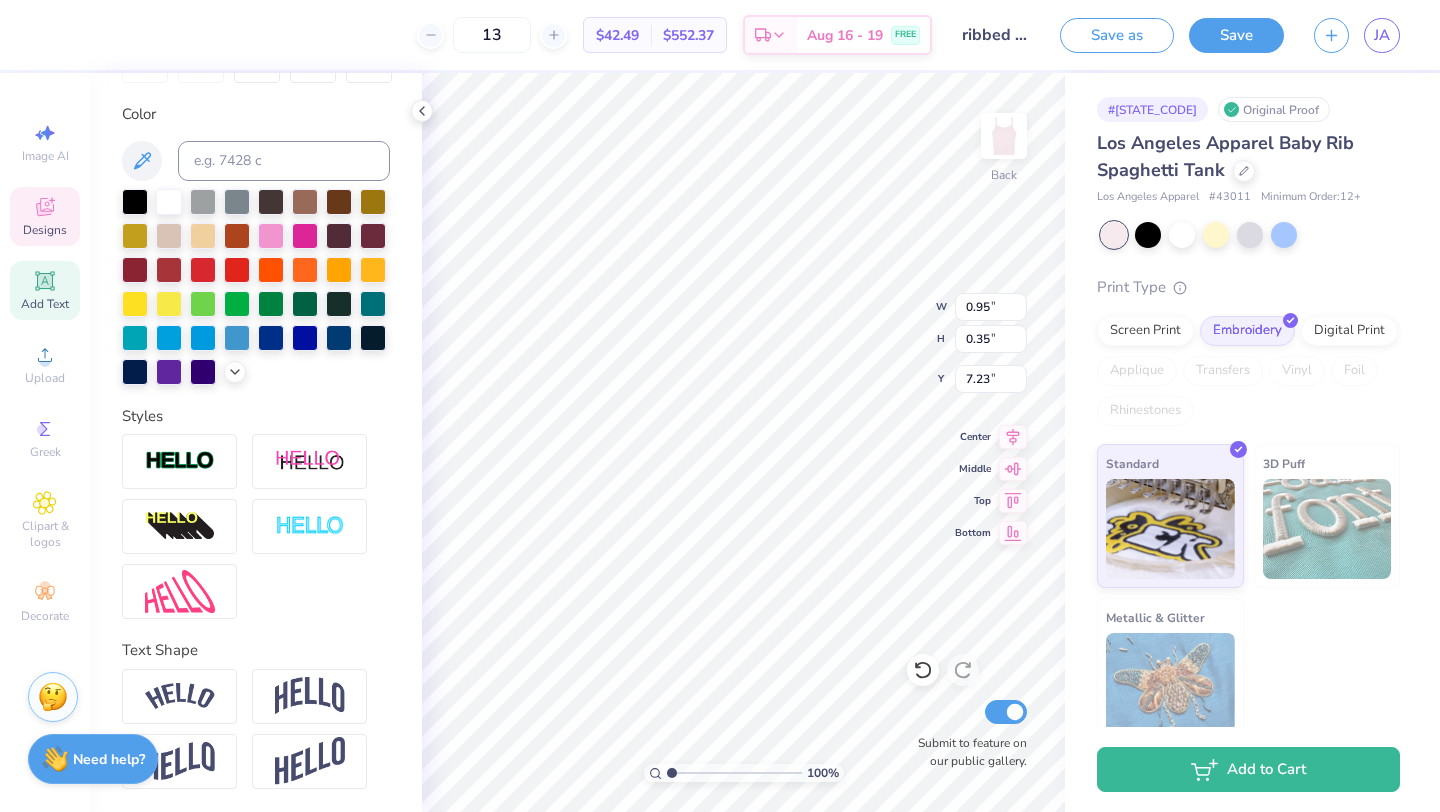 type on "1.78" 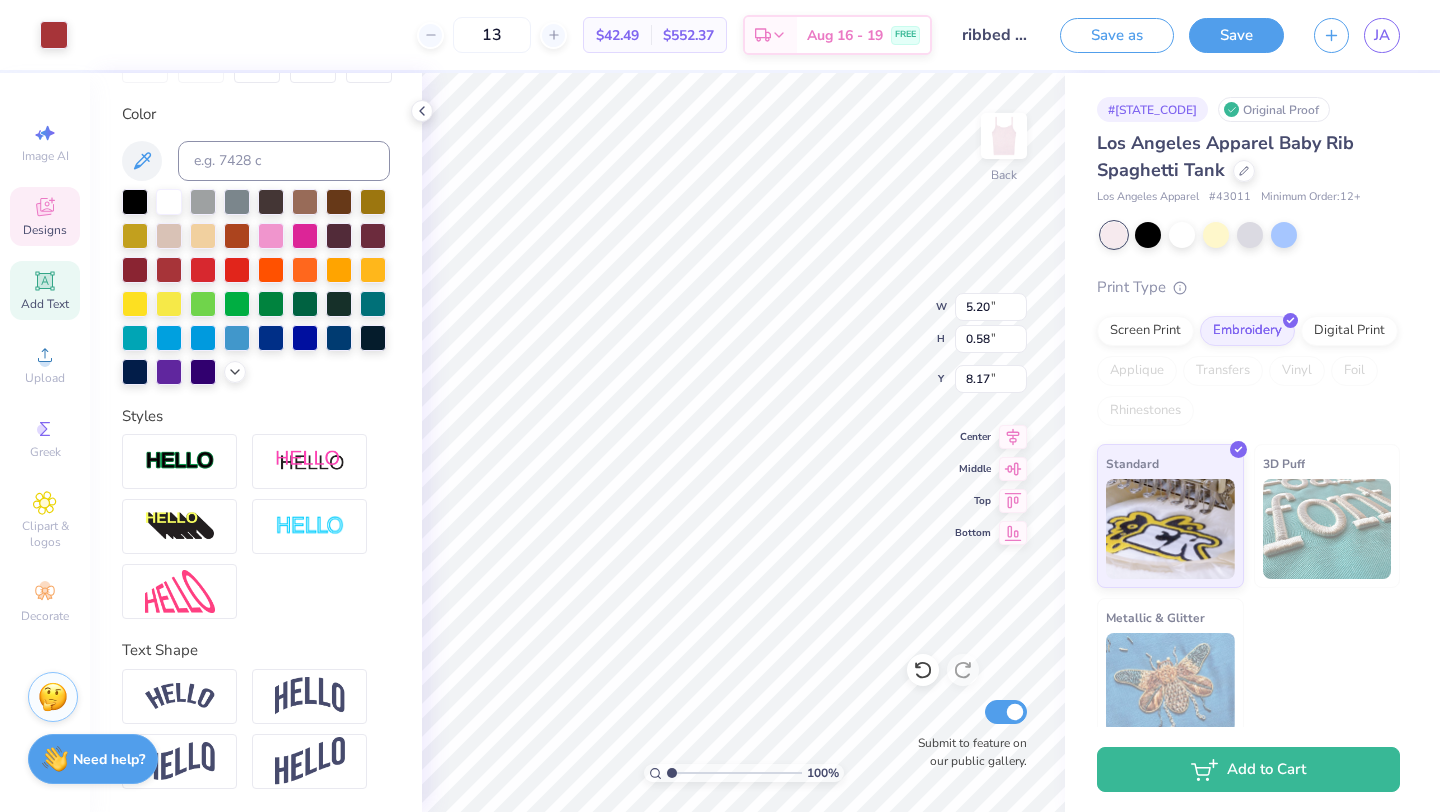 type on "8.23" 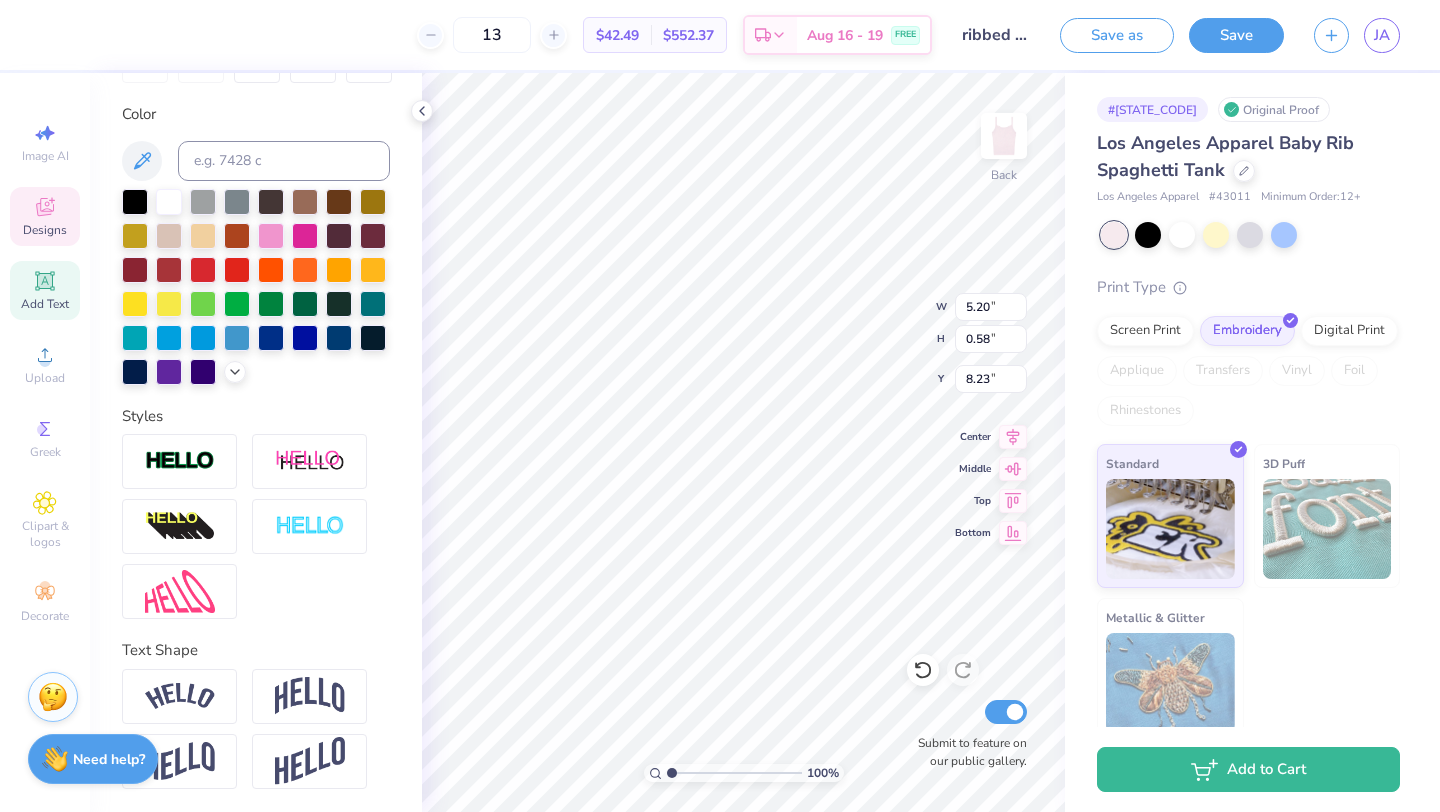 scroll, scrollTop: 0, scrollLeft: 6, axis: horizontal 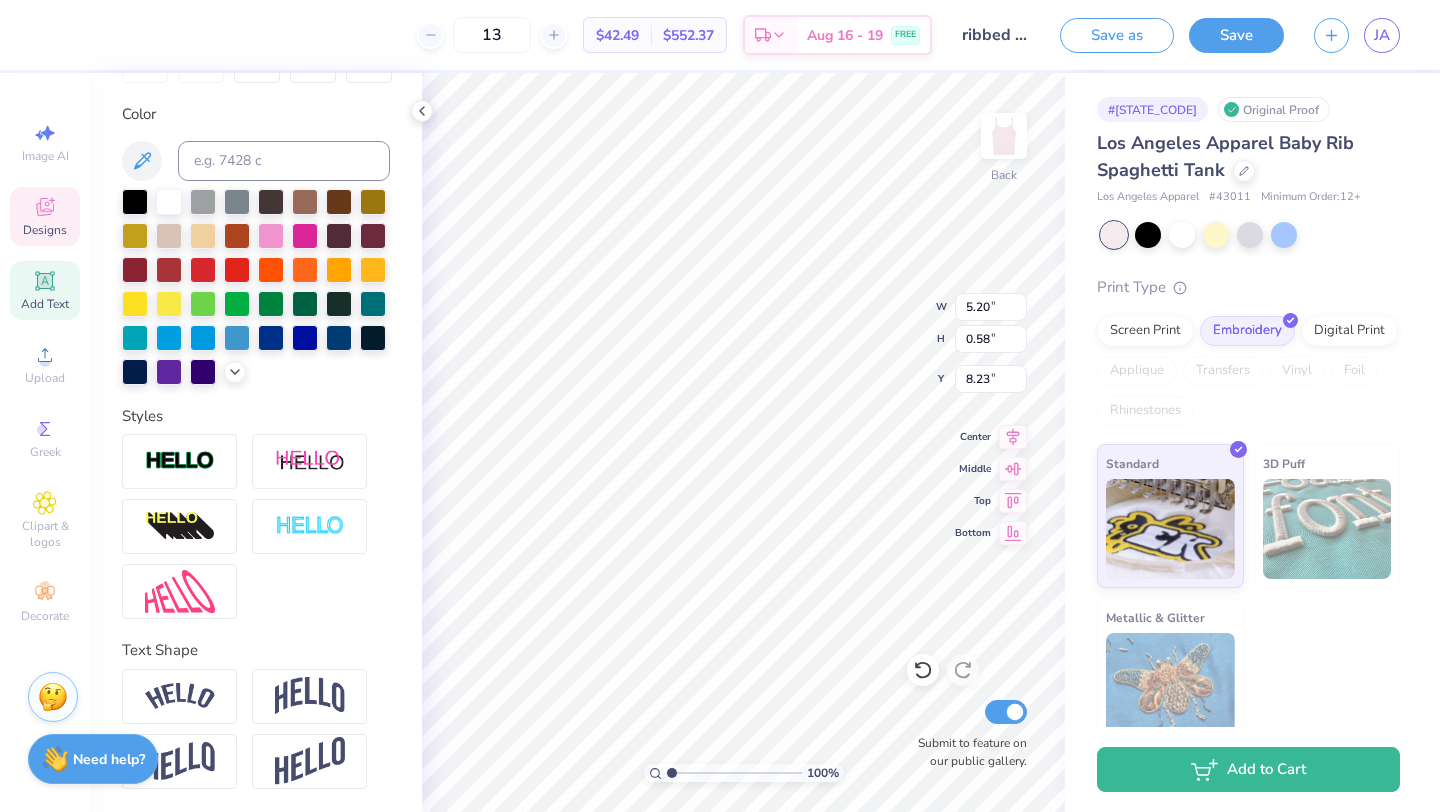 type on "connecting the diaspora" 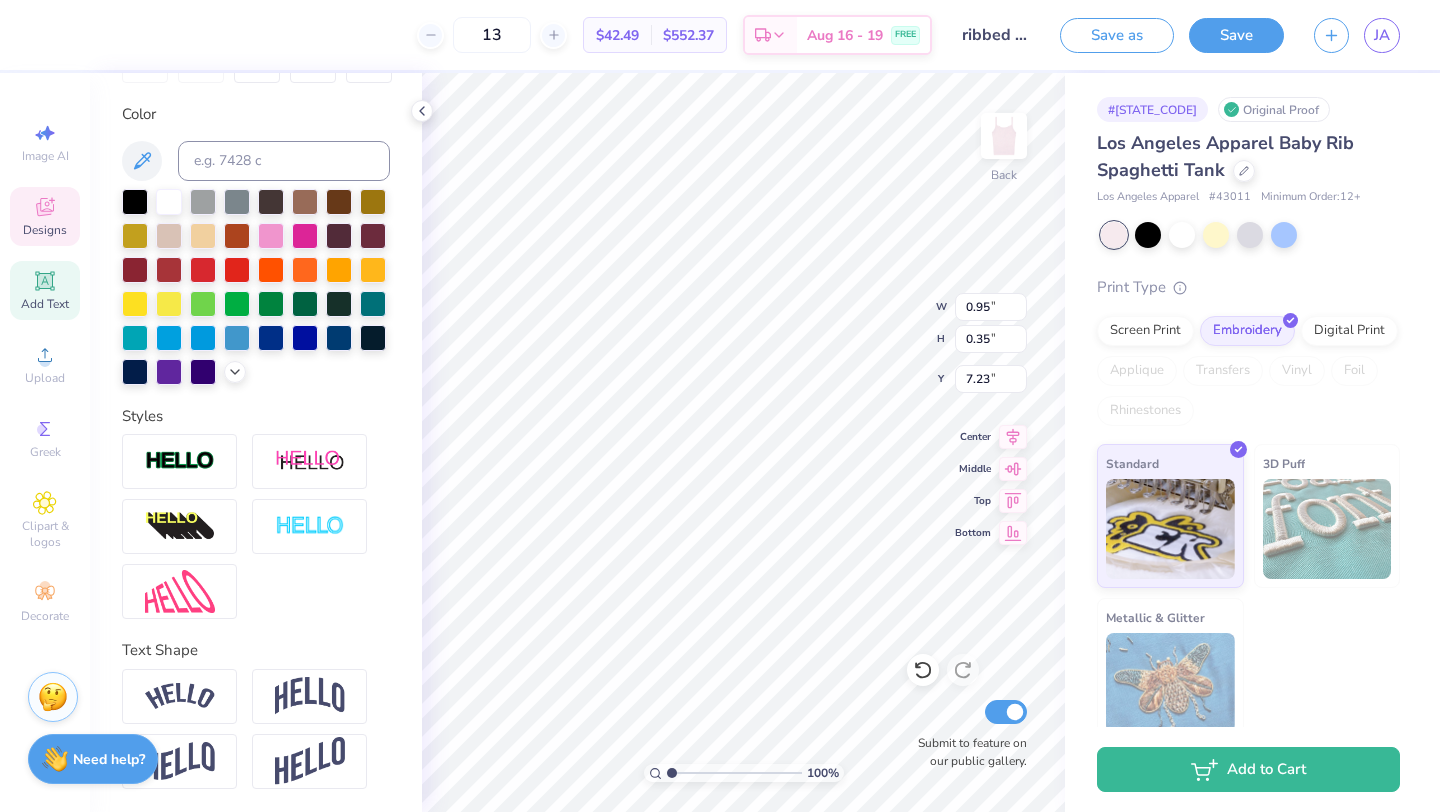 type on "2024" 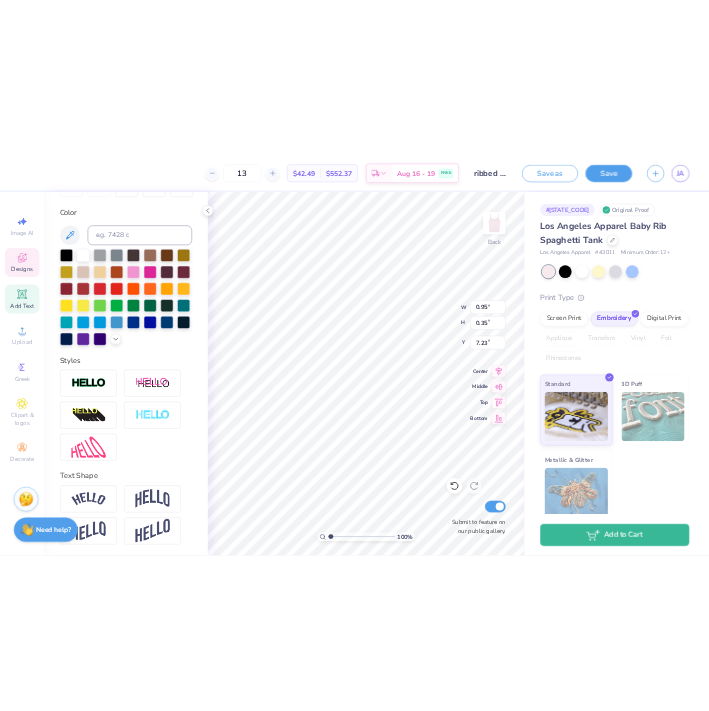 scroll, scrollTop: 0, scrollLeft: 0, axis: both 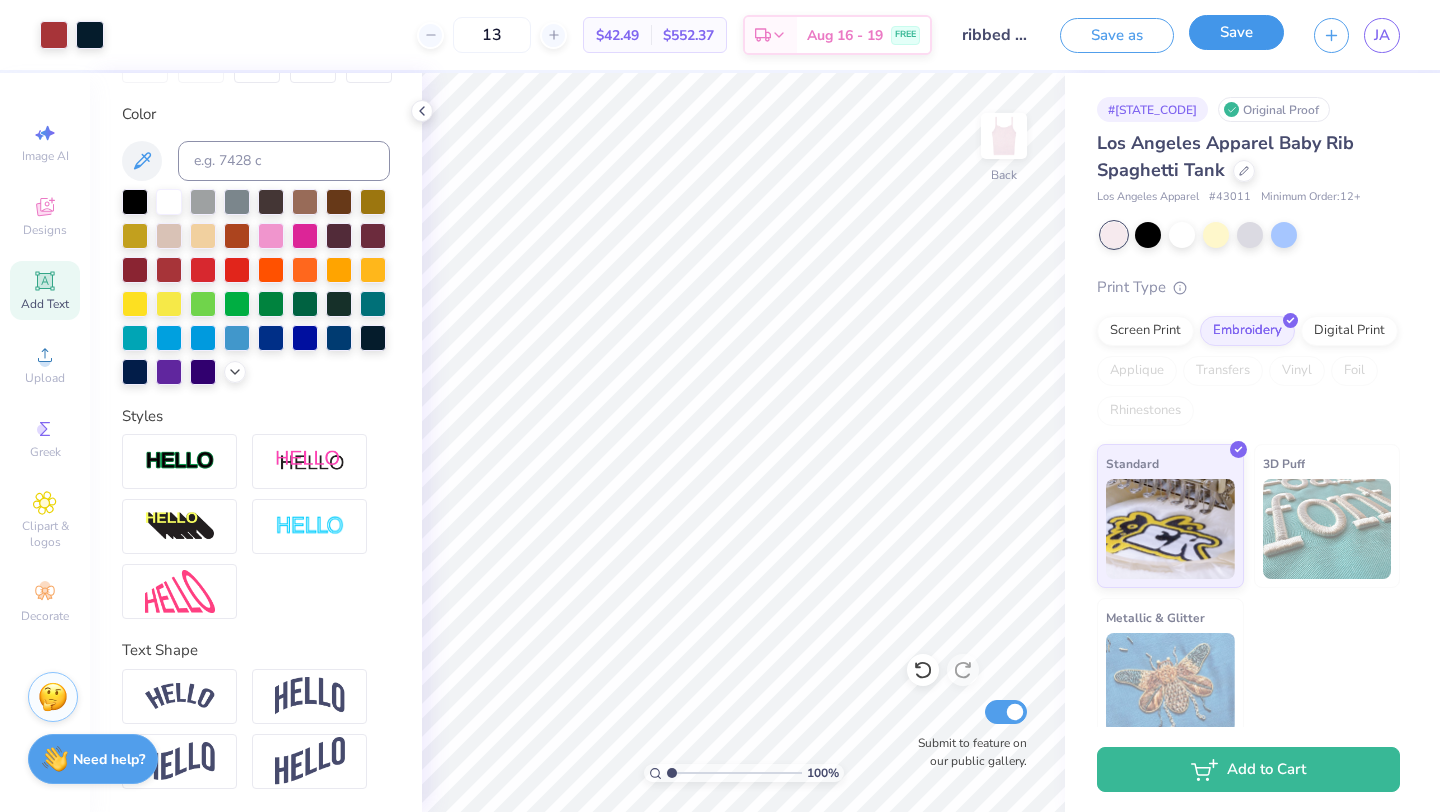click on "Save" at bounding box center [1236, 32] 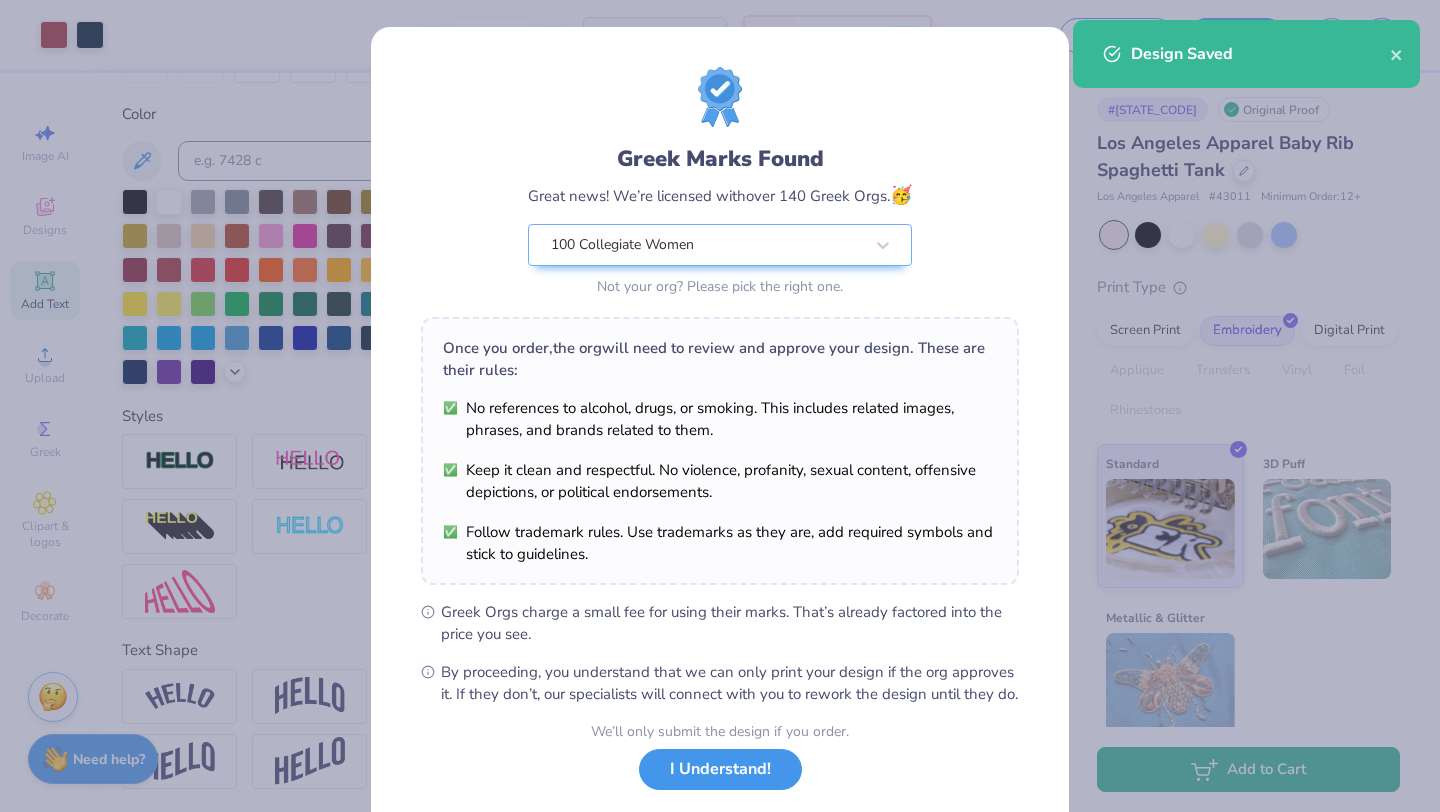 click on "I Understand!" at bounding box center [720, 769] 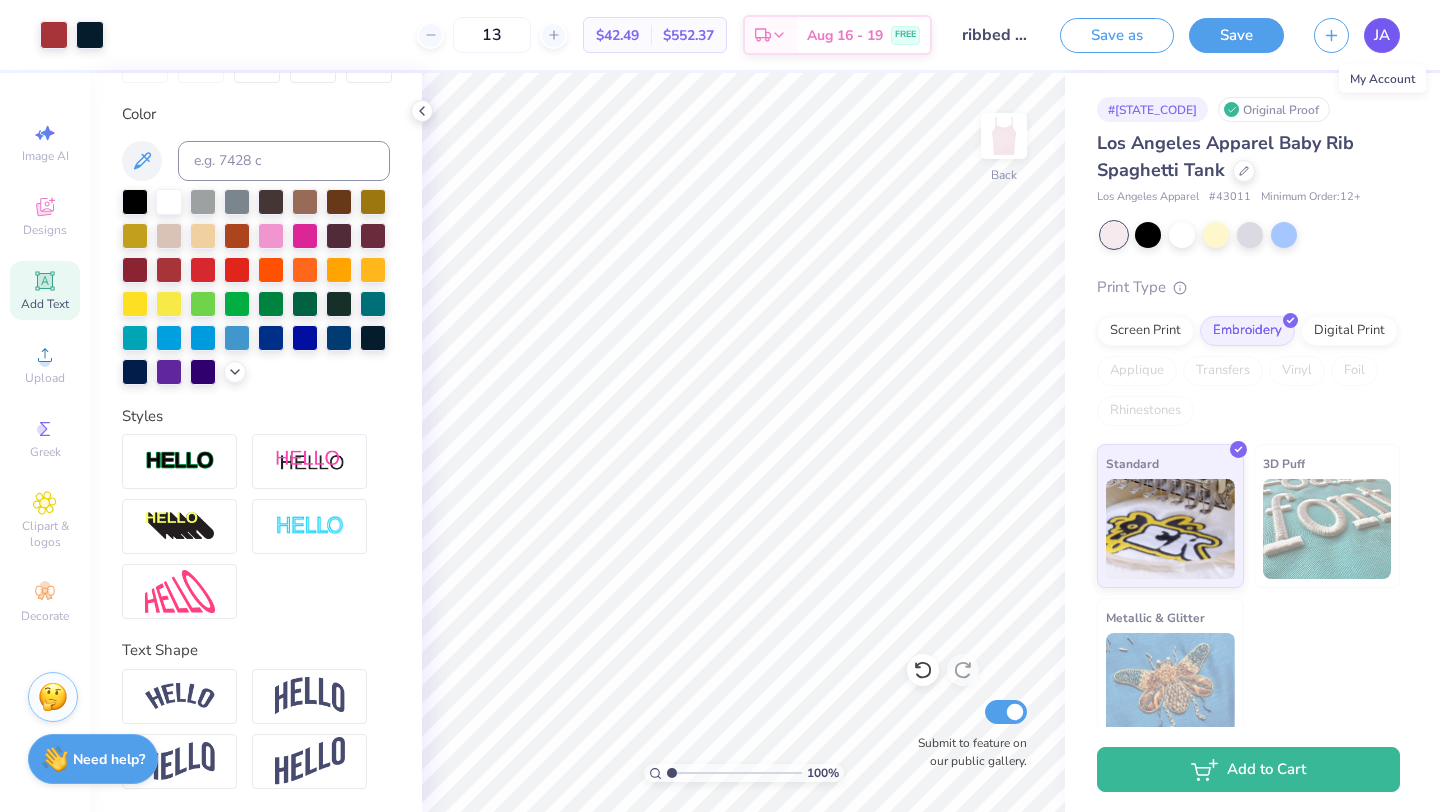 click on "JA" at bounding box center [1382, 35] 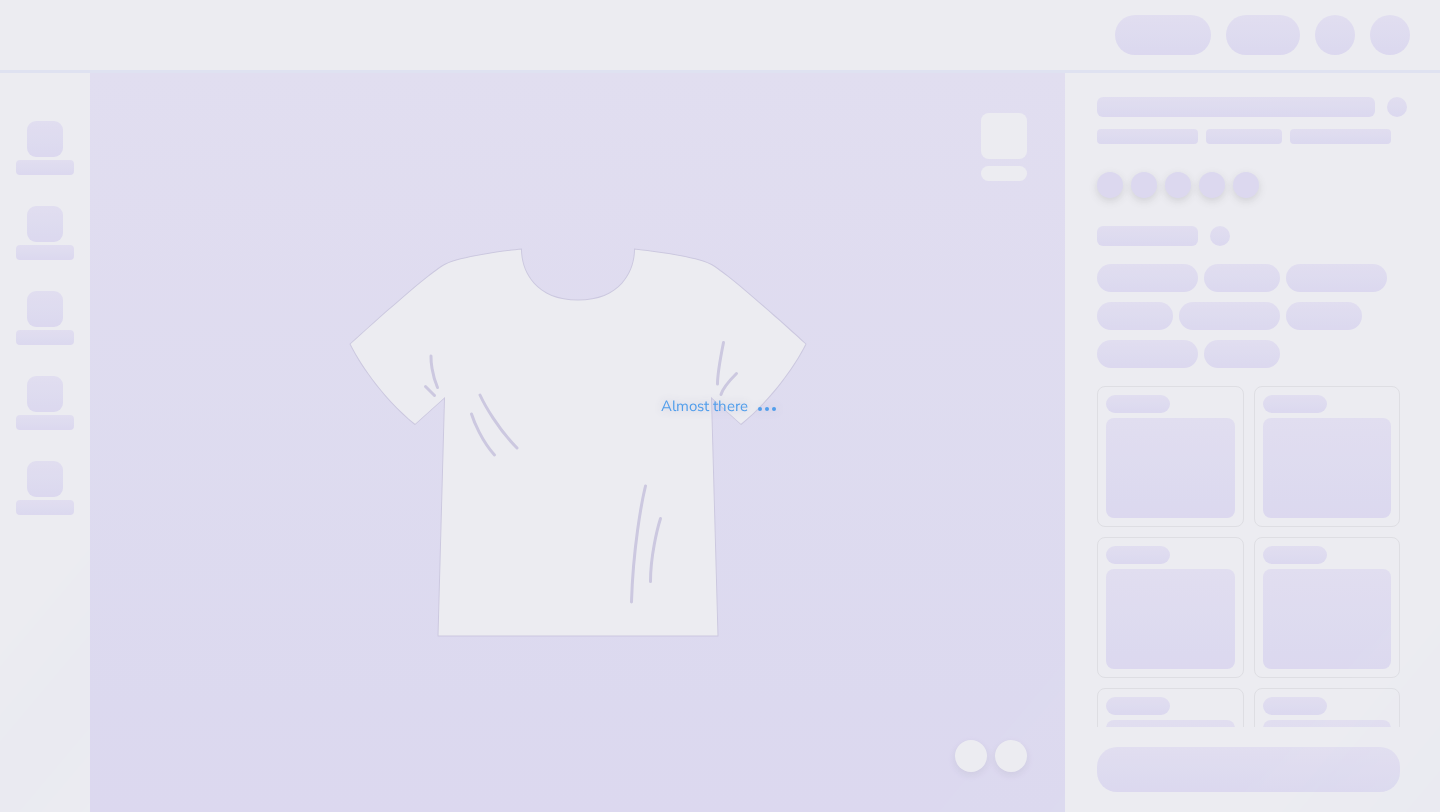 scroll, scrollTop: 0, scrollLeft: 0, axis: both 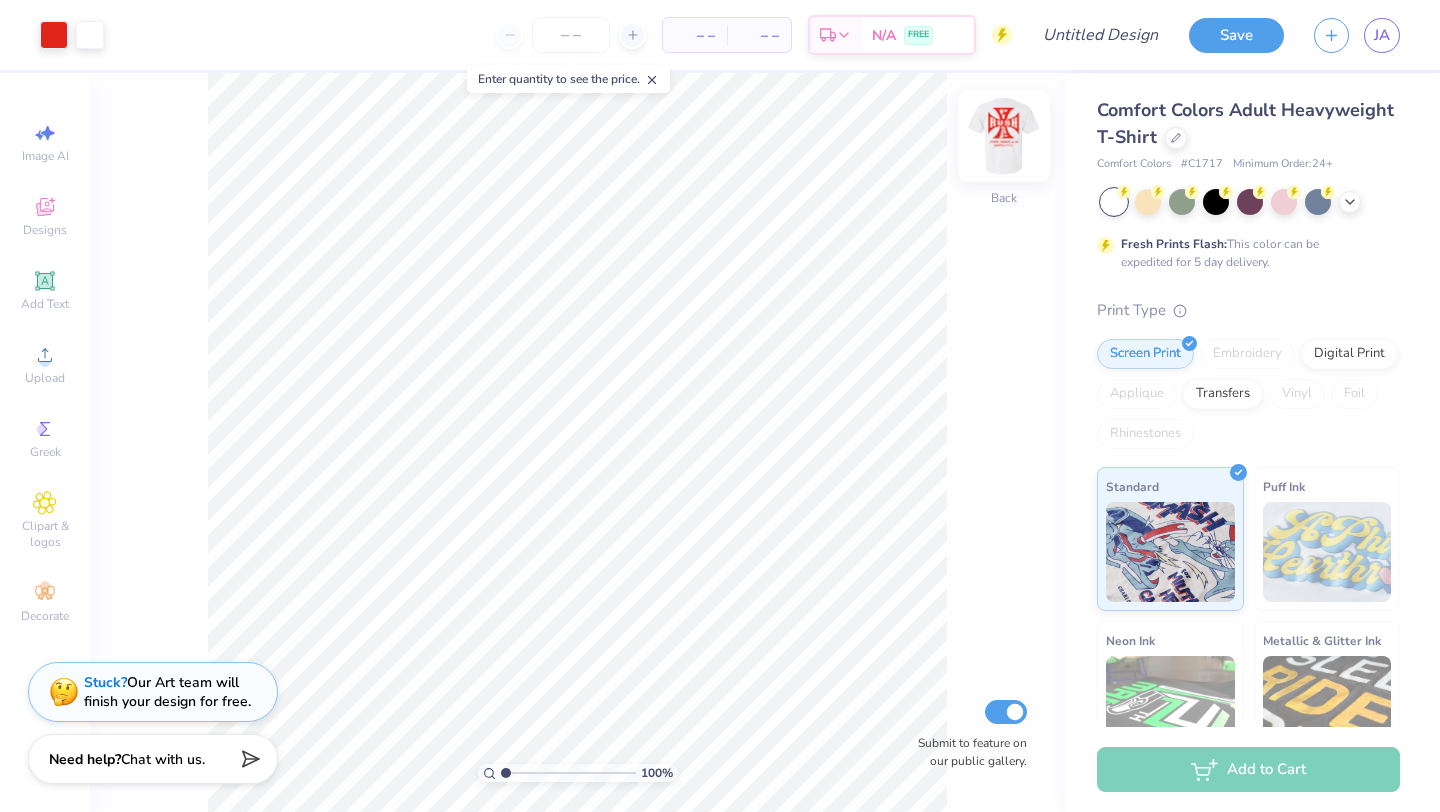 click at bounding box center (1004, 136) 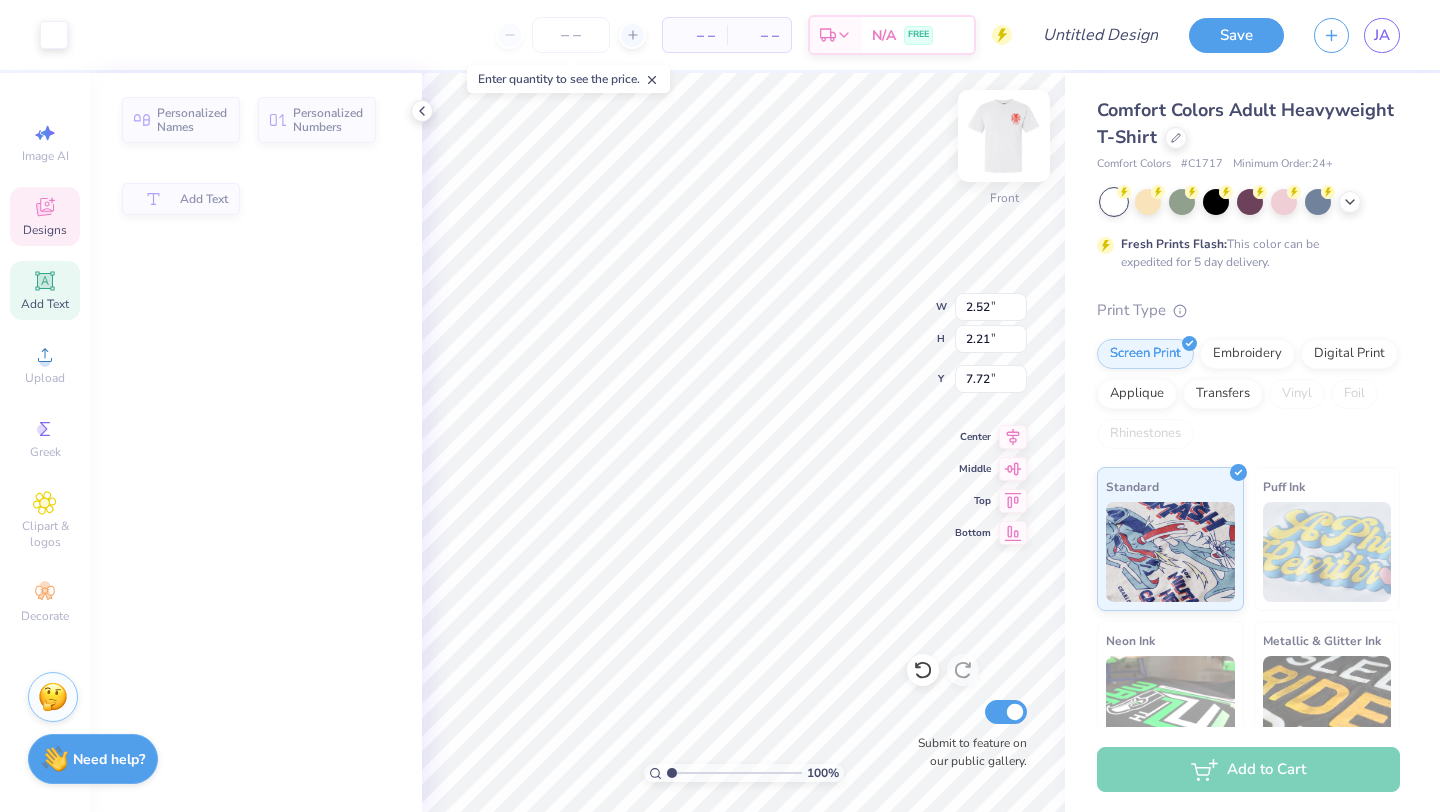 type on "2.52" 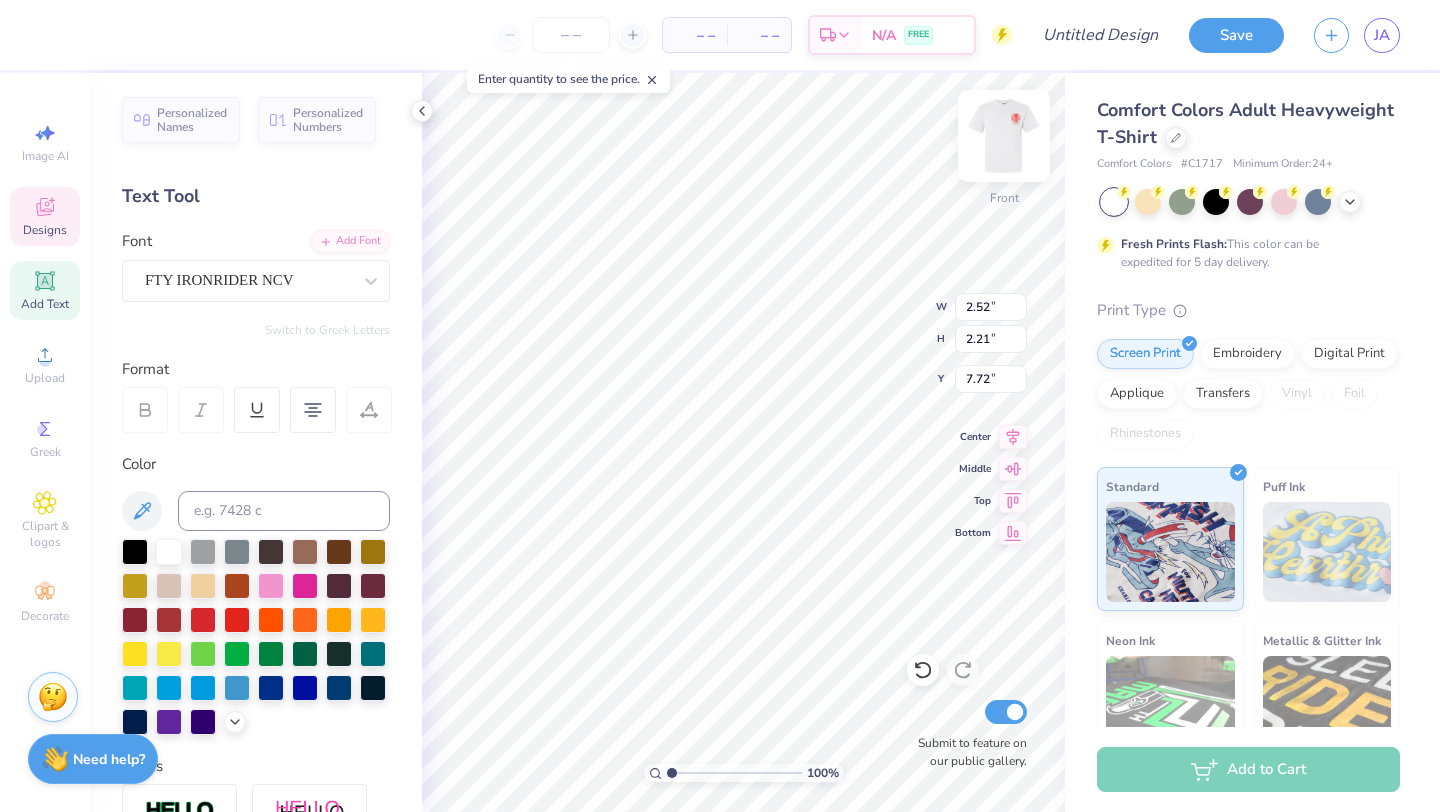 type on "2.46" 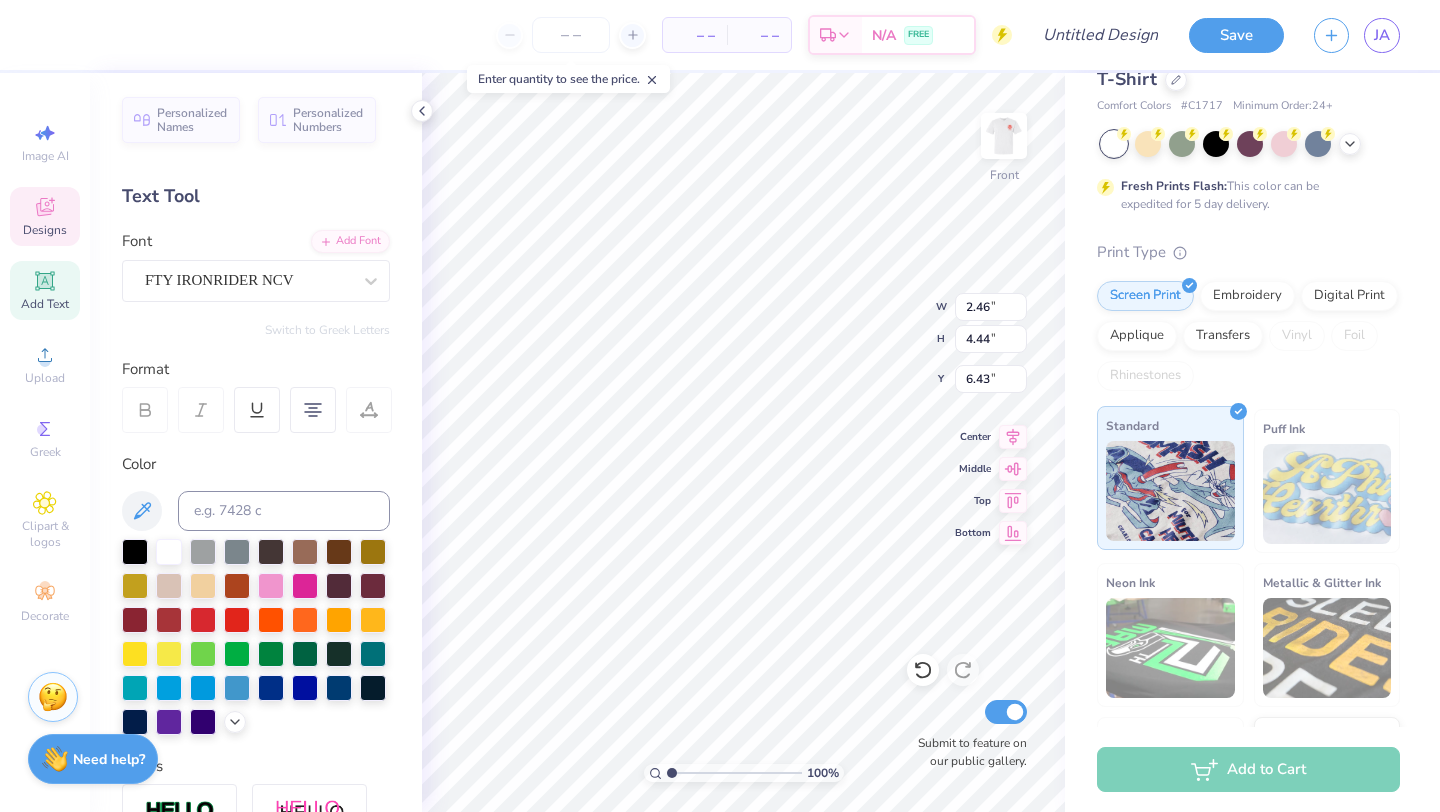 scroll, scrollTop: 0, scrollLeft: 0, axis: both 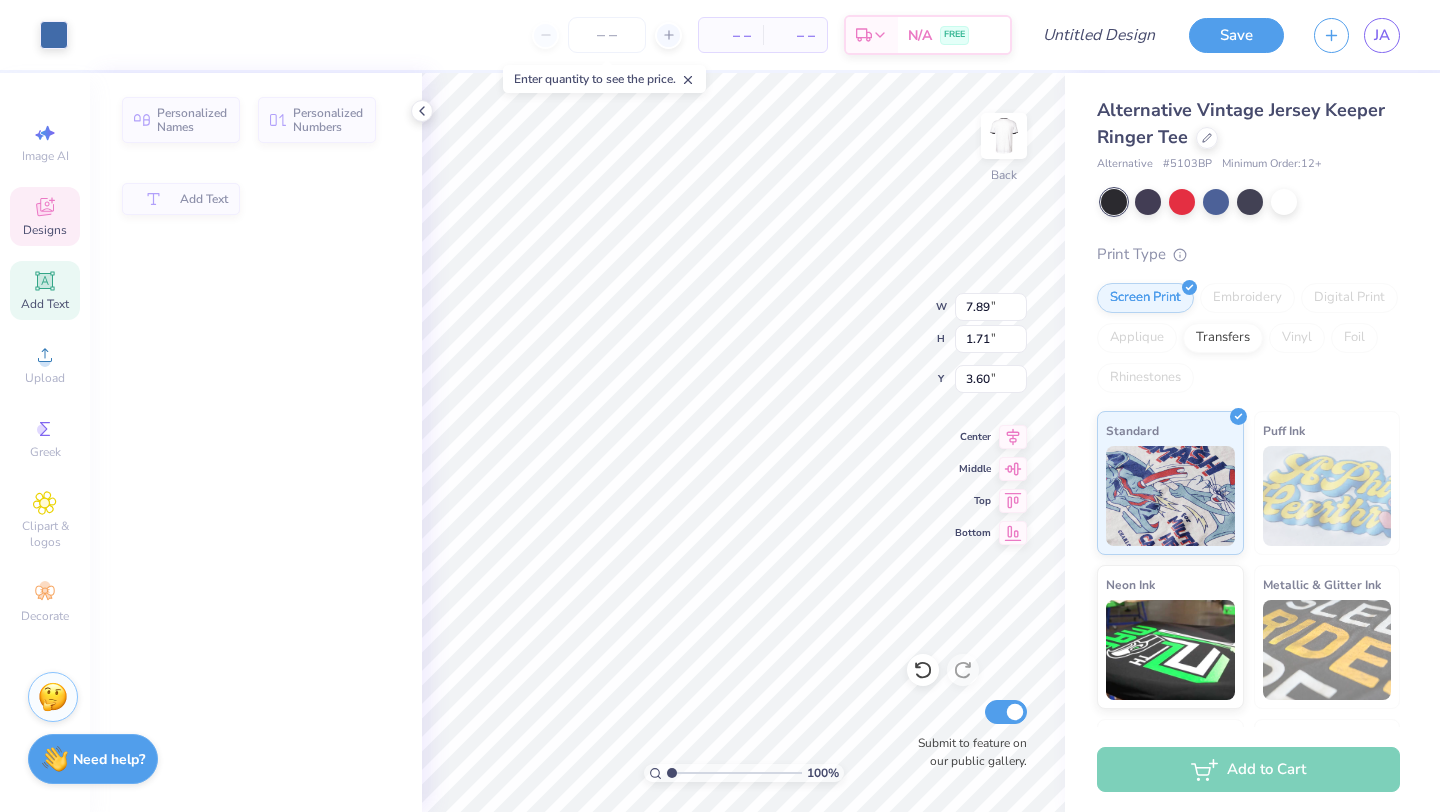 type on "7.89" 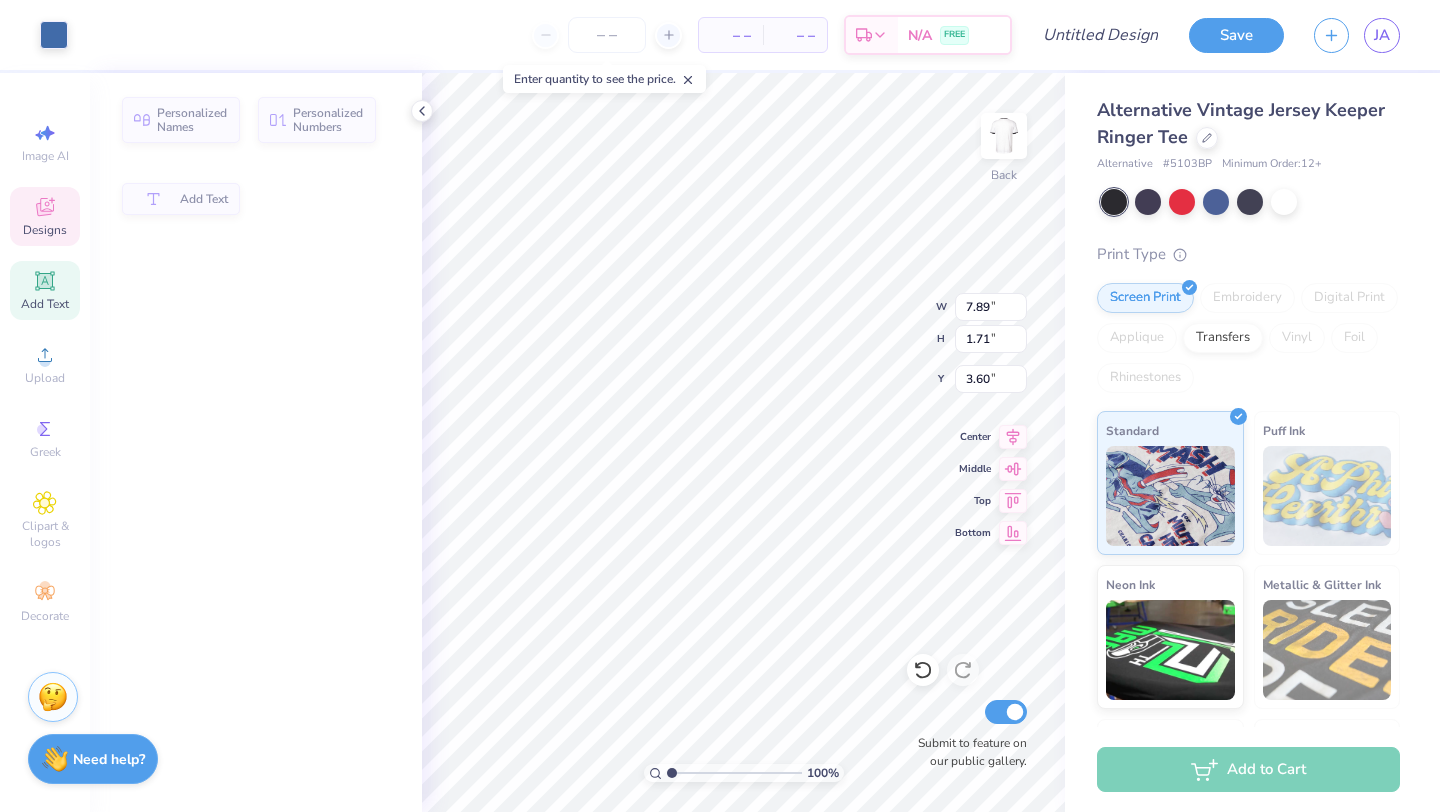 type on "1.71" 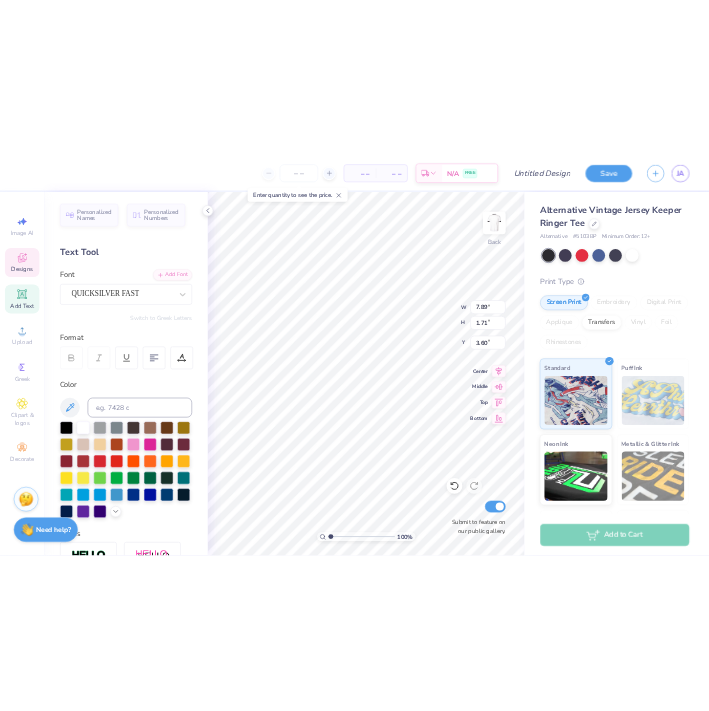 scroll, scrollTop: 0, scrollLeft: 2, axis: horizontal 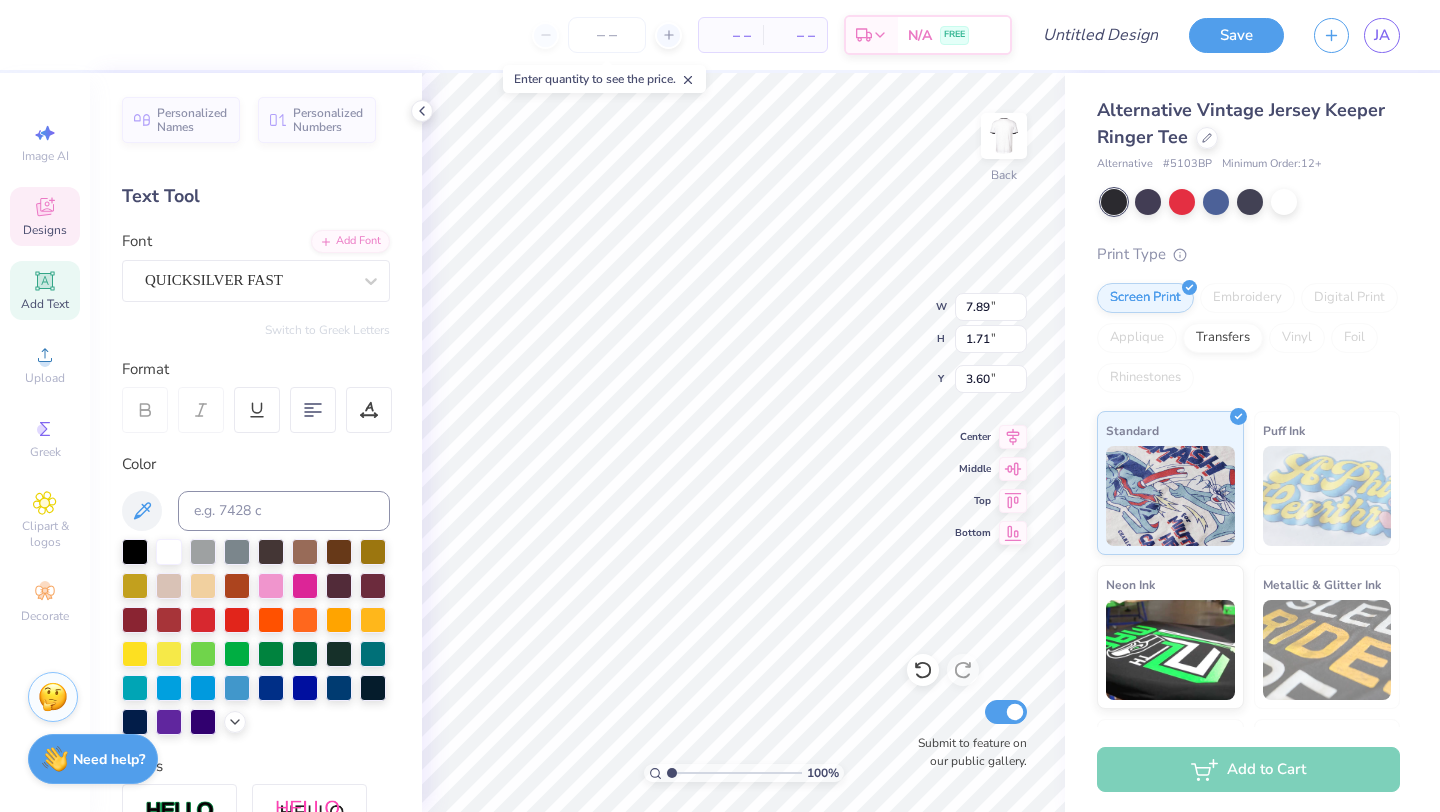 type on "cascadco" 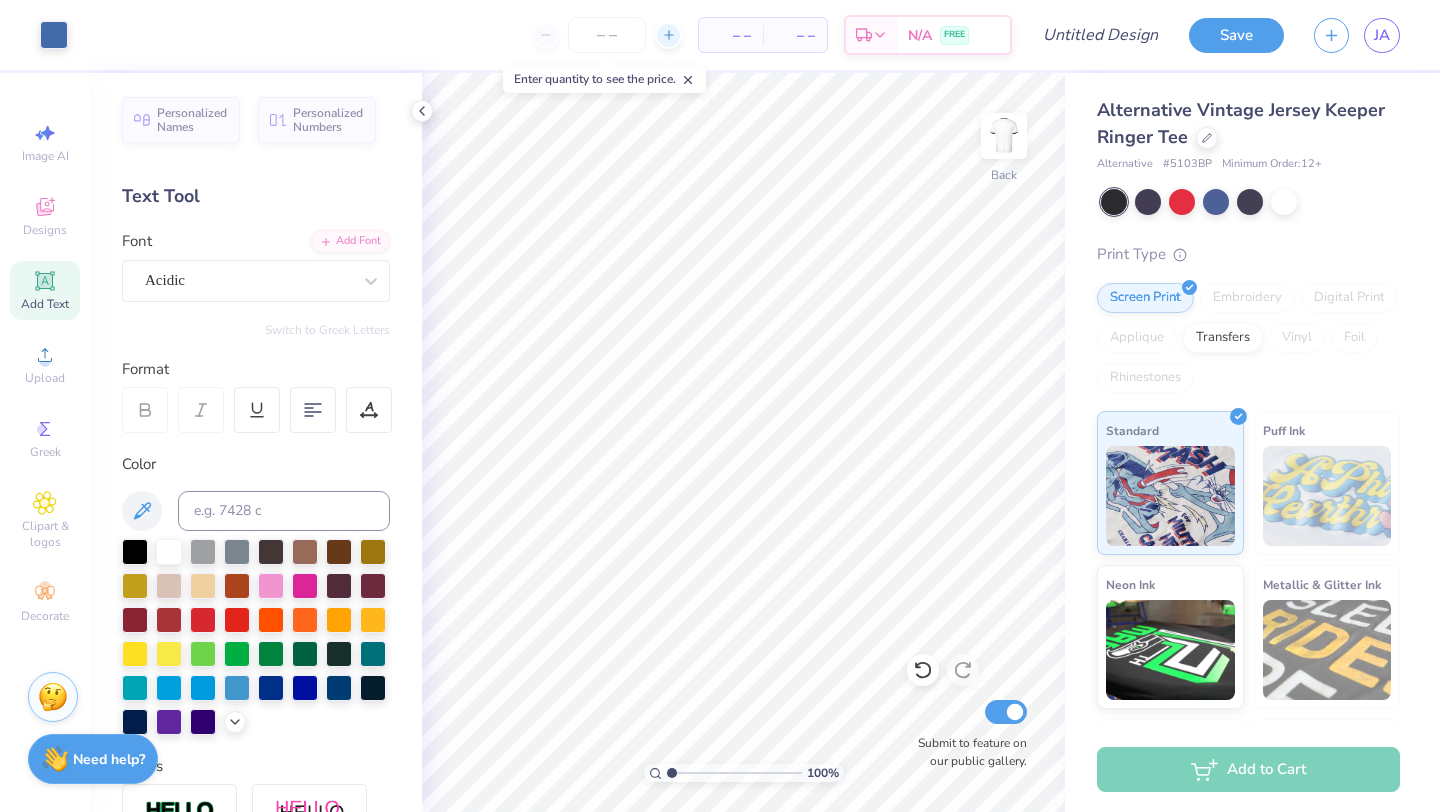 click 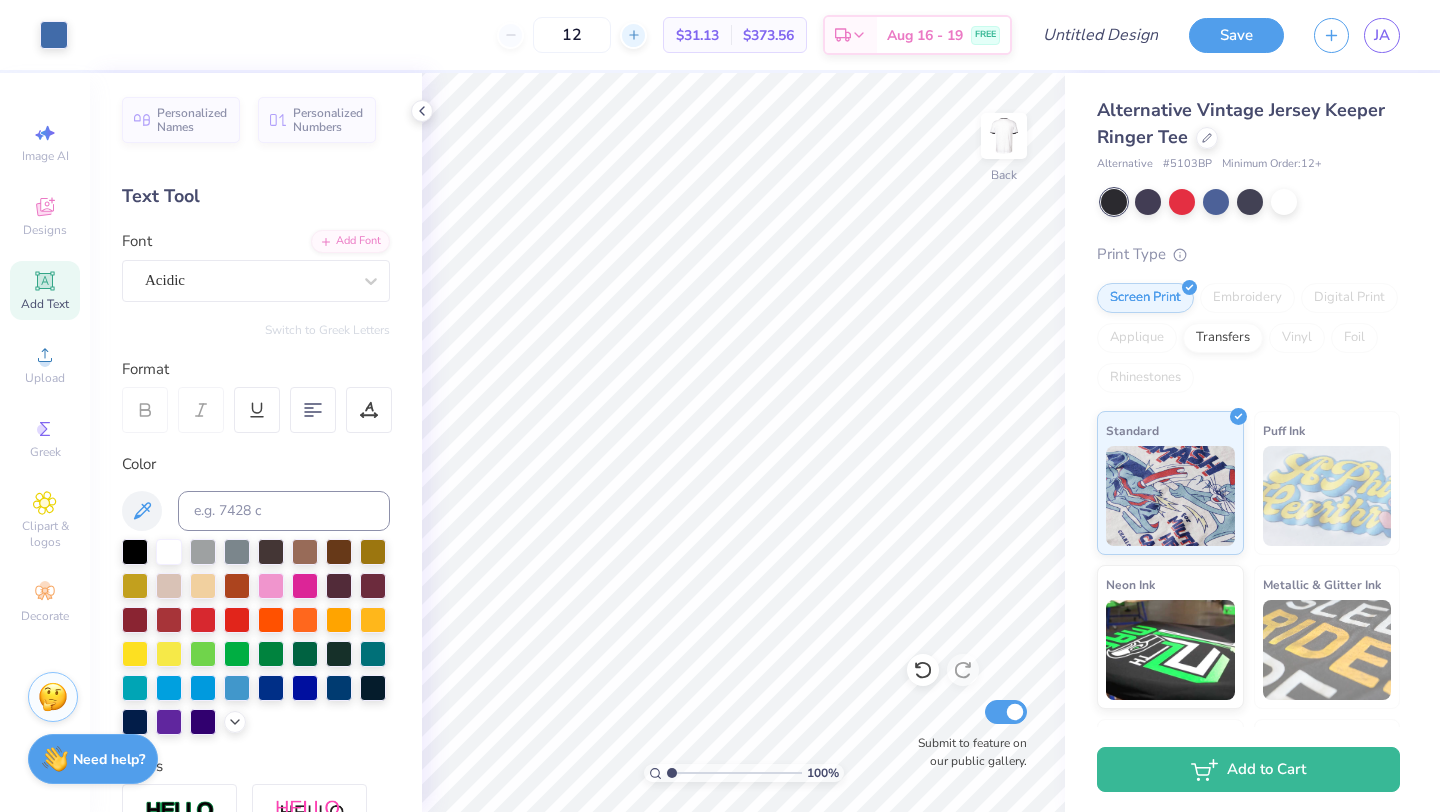 click at bounding box center [633, 35] 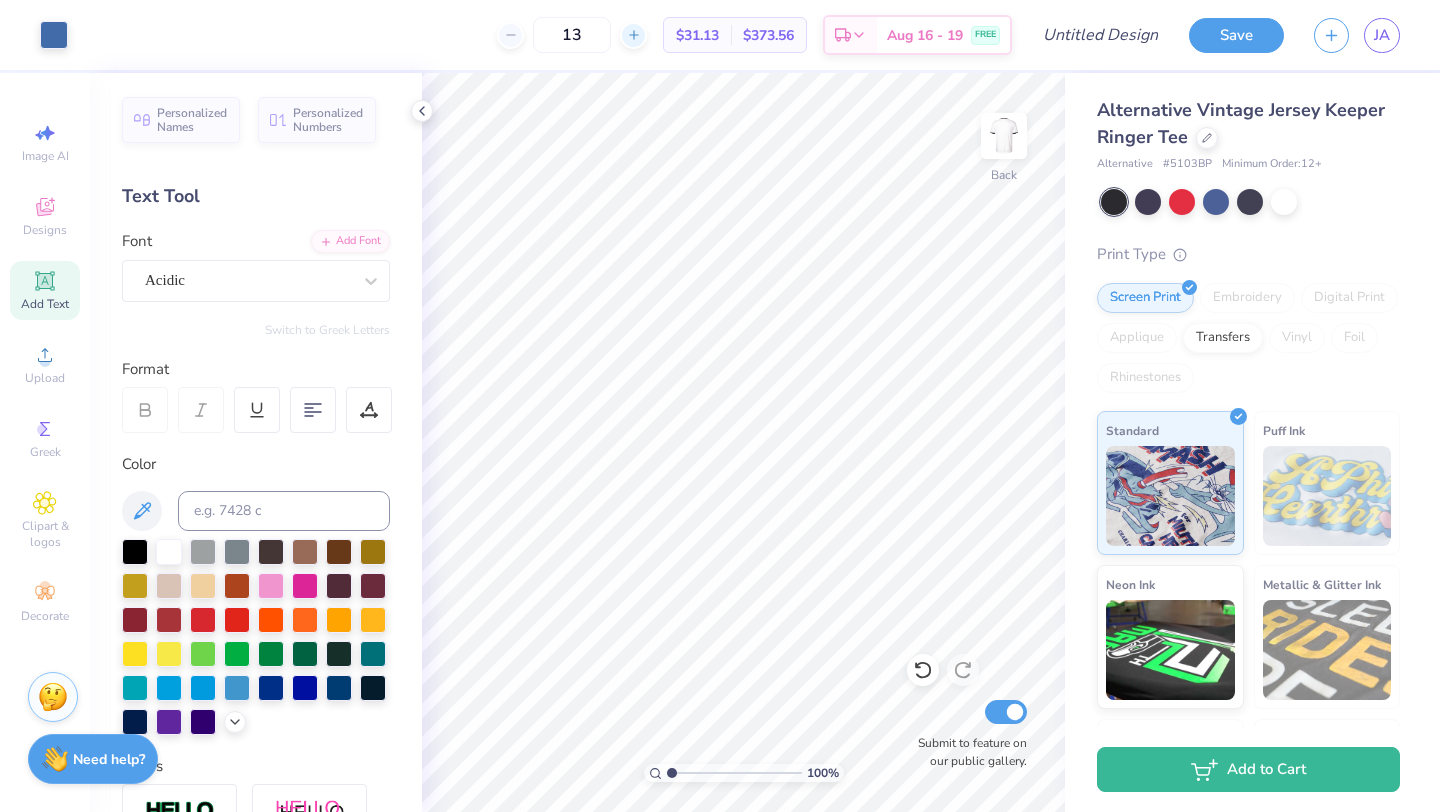 click on "13" at bounding box center (572, 35) 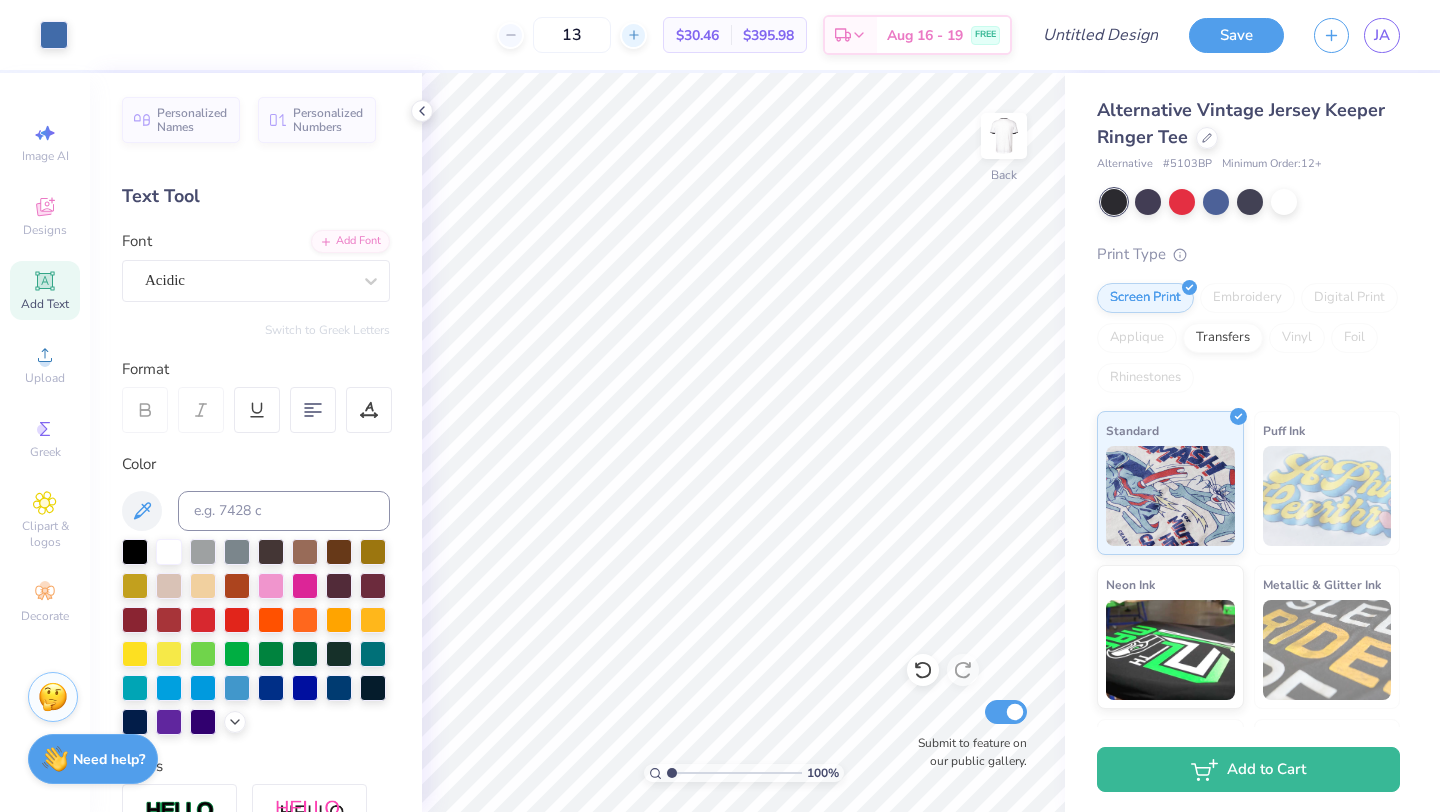 click 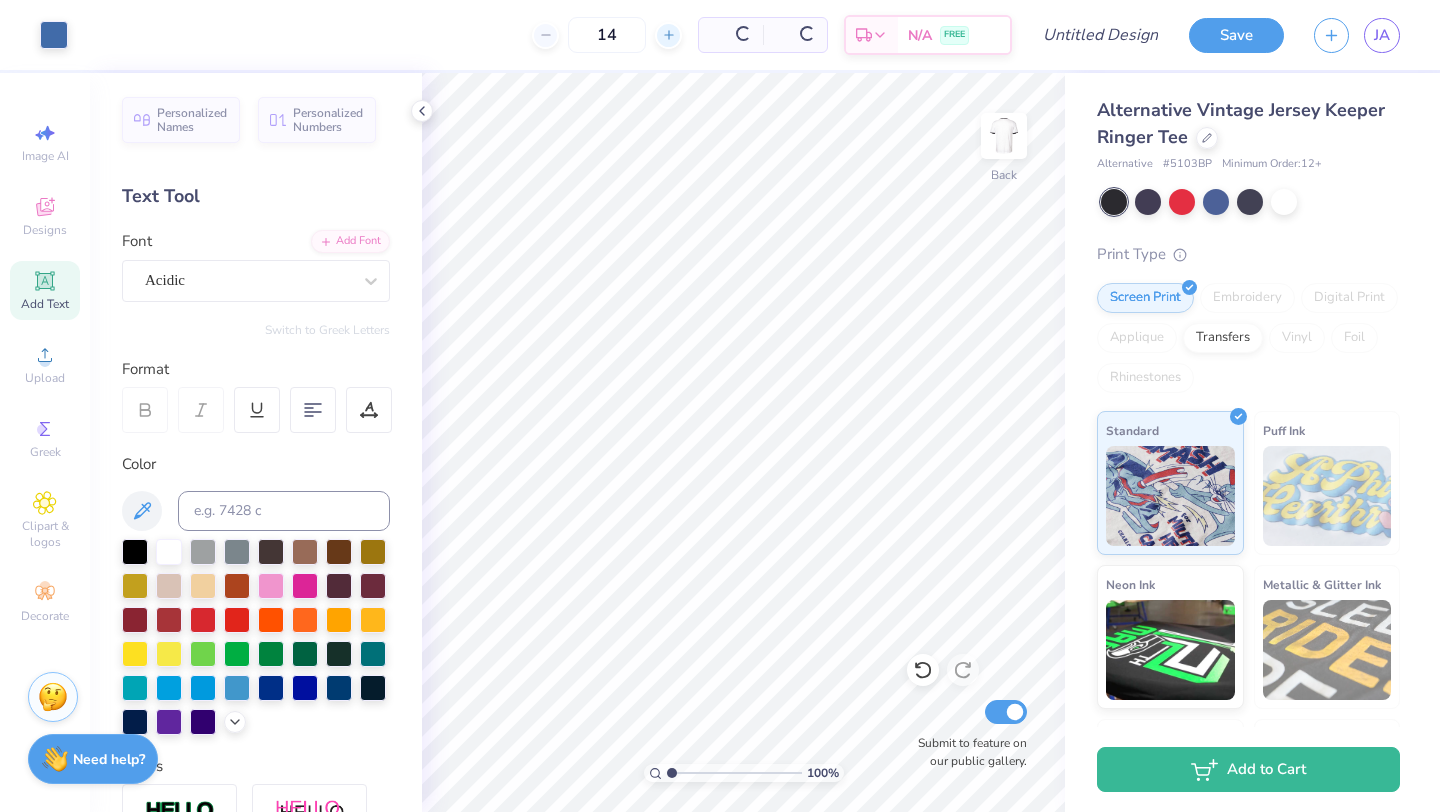 click on "14" at bounding box center (607, 35) 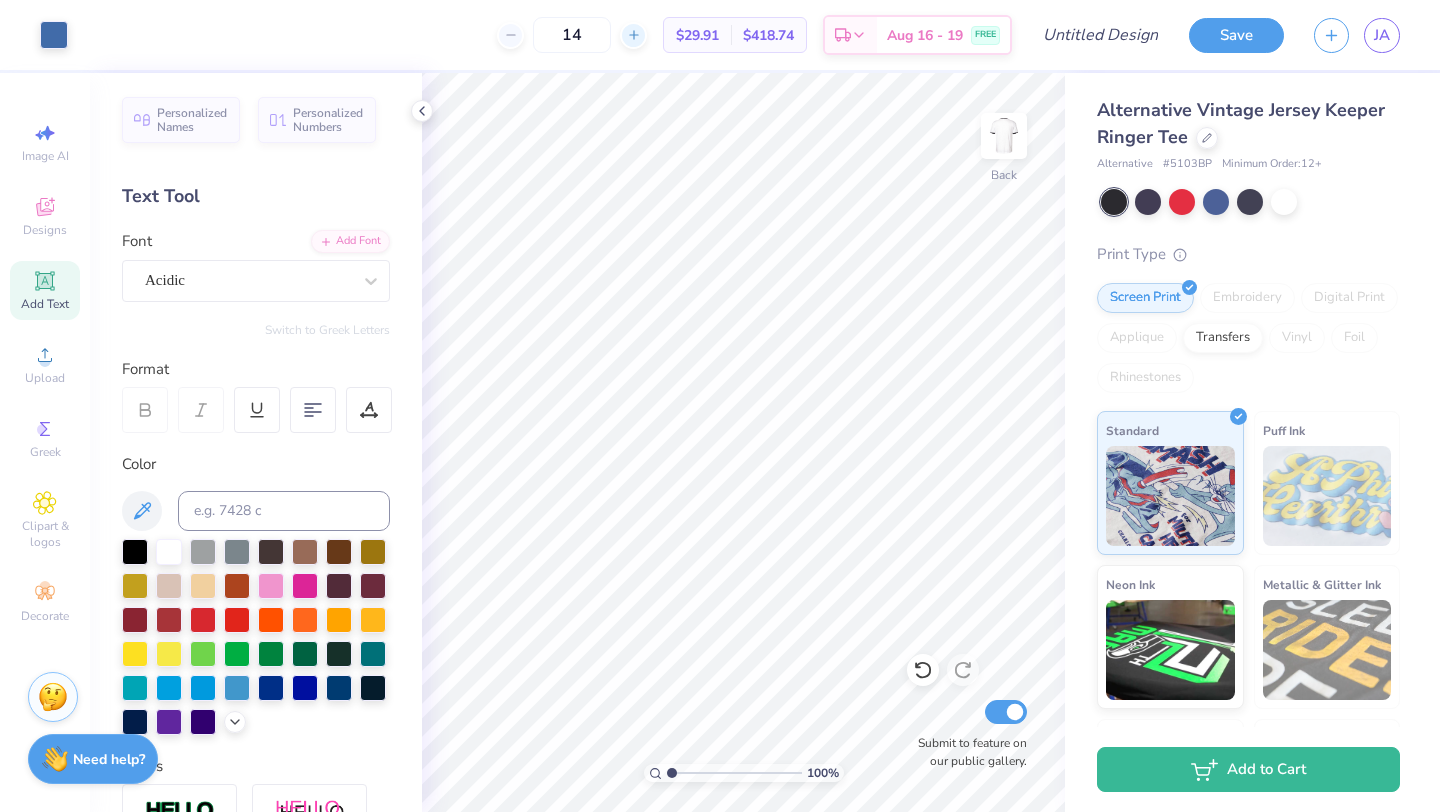 click 